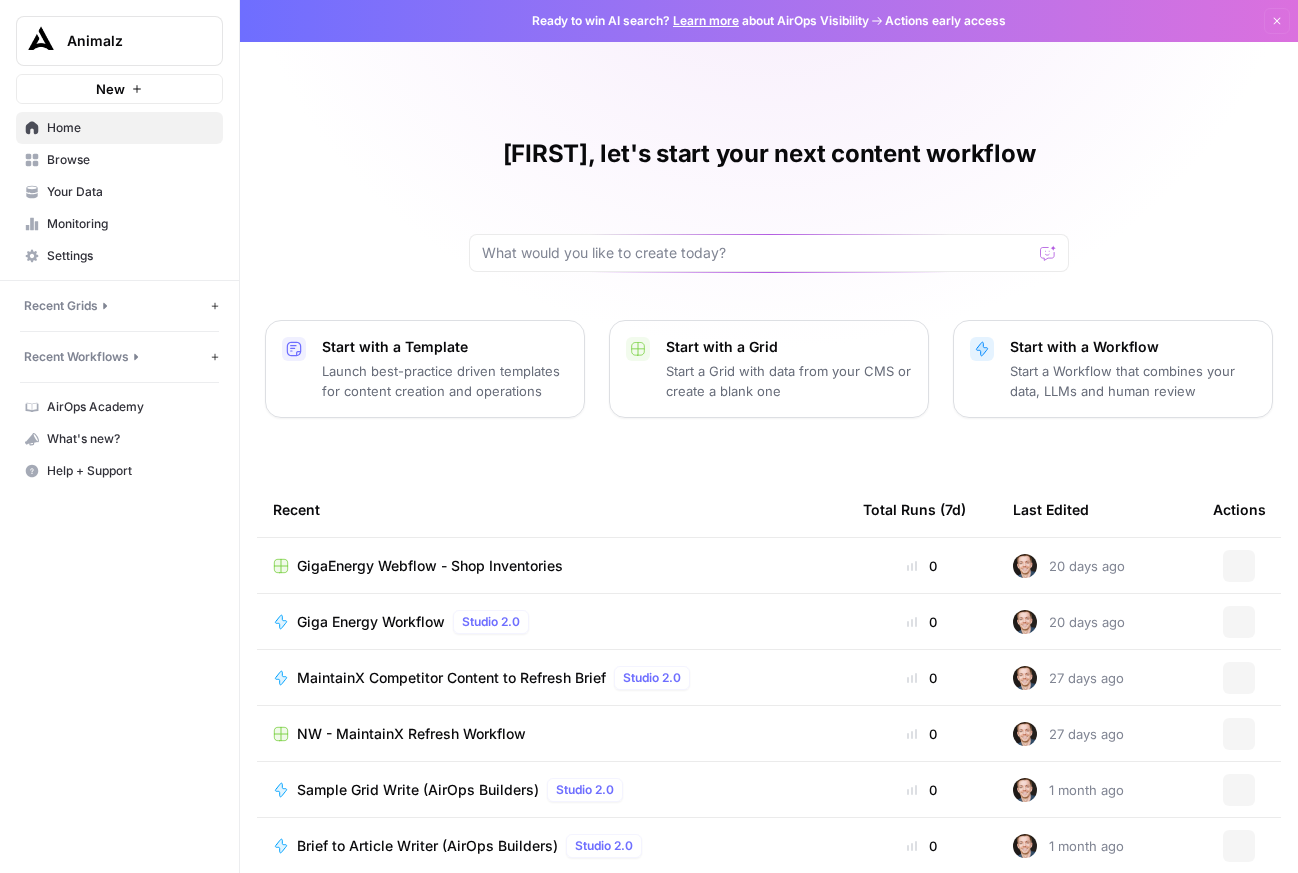 scroll, scrollTop: 0, scrollLeft: 0, axis: both 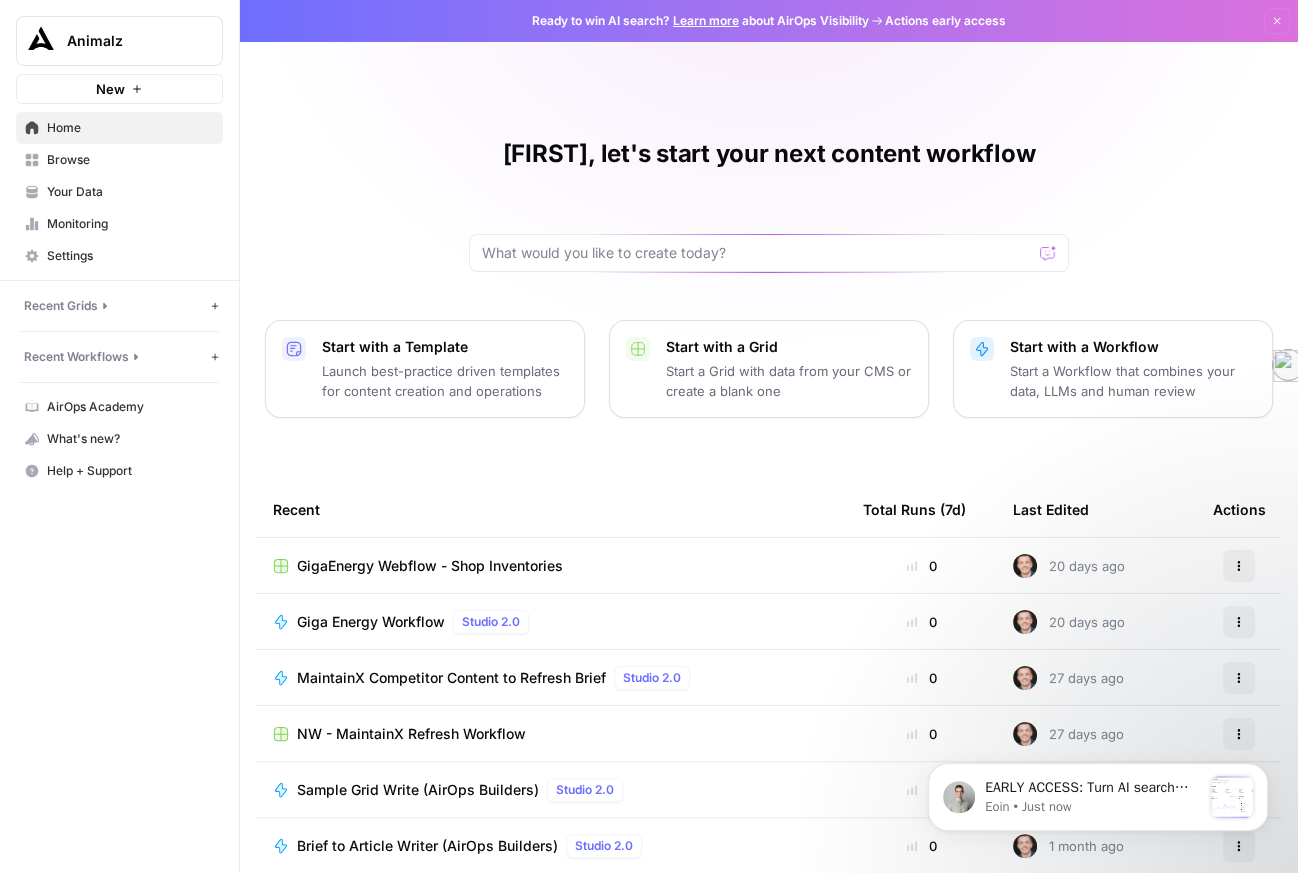 click on "Browse" at bounding box center [130, 160] 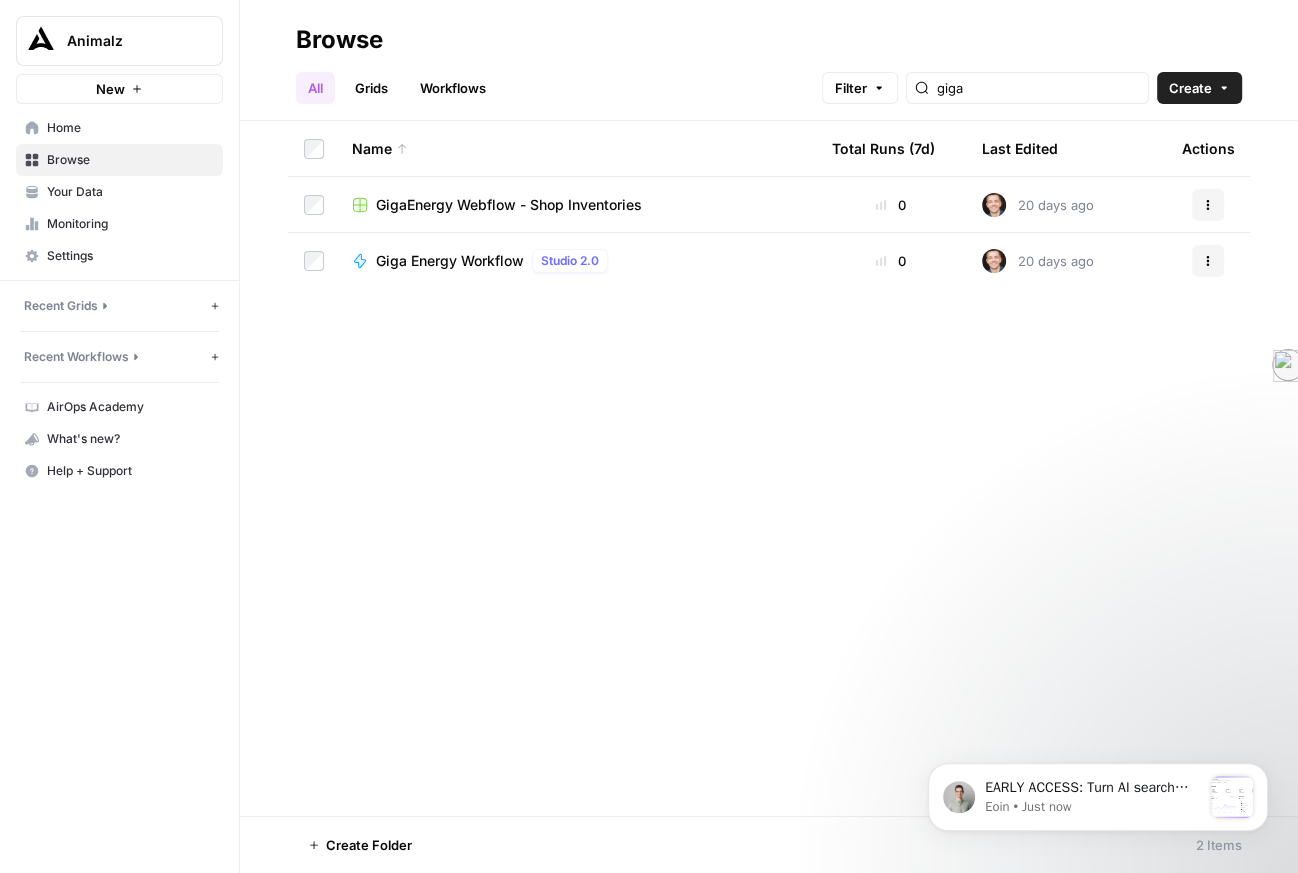 click on "giga" at bounding box center [1027, 88] 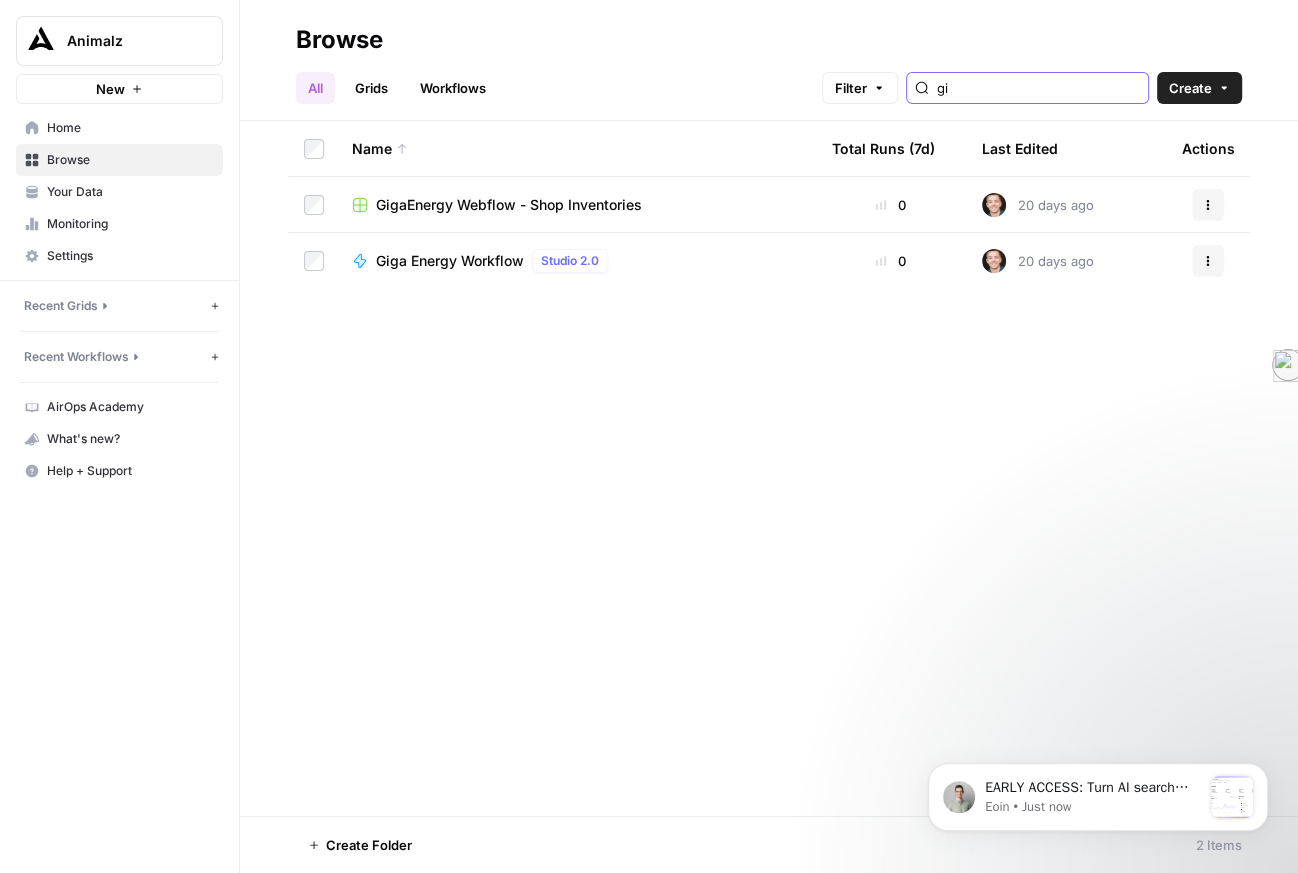 type on "g" 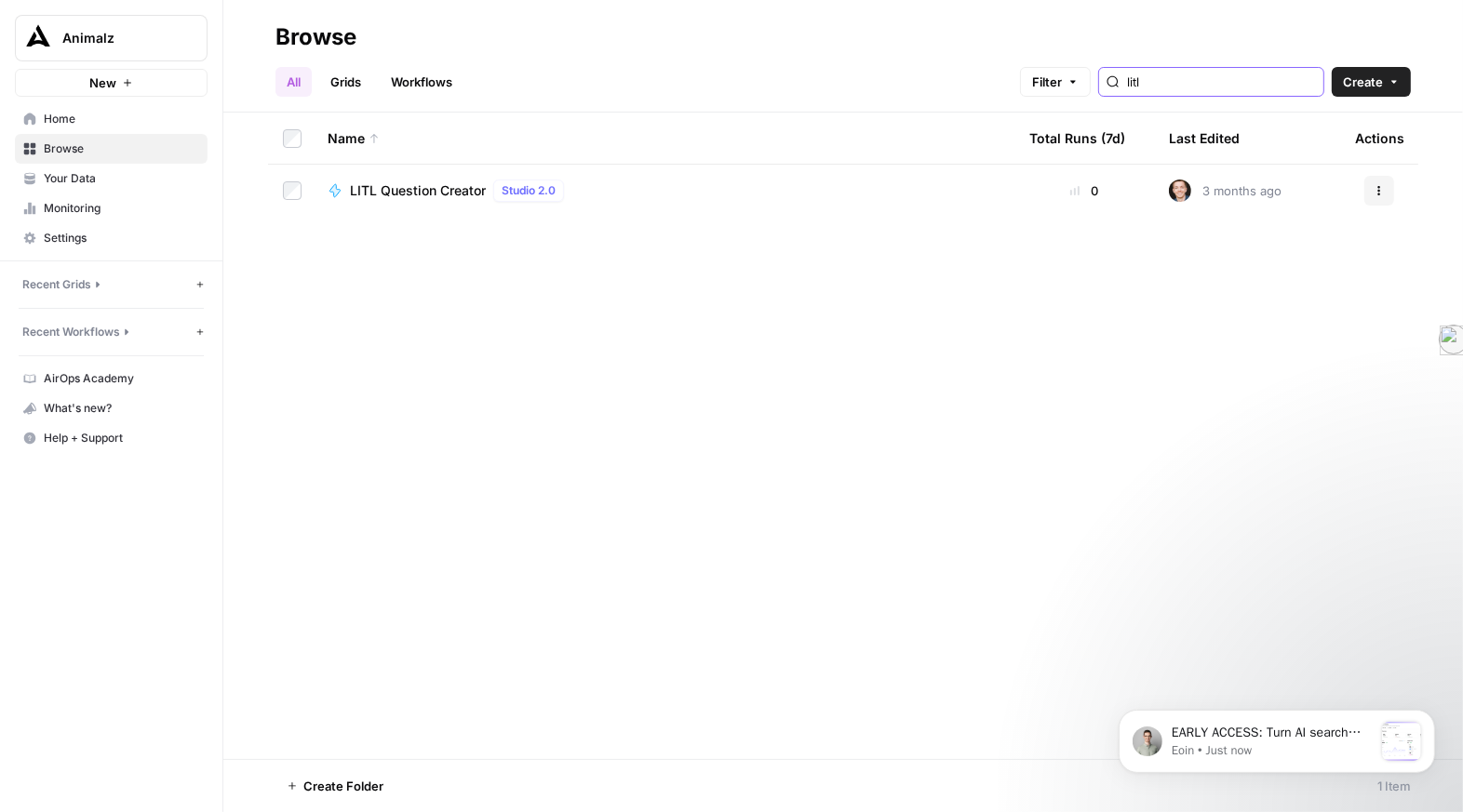 type on "litl" 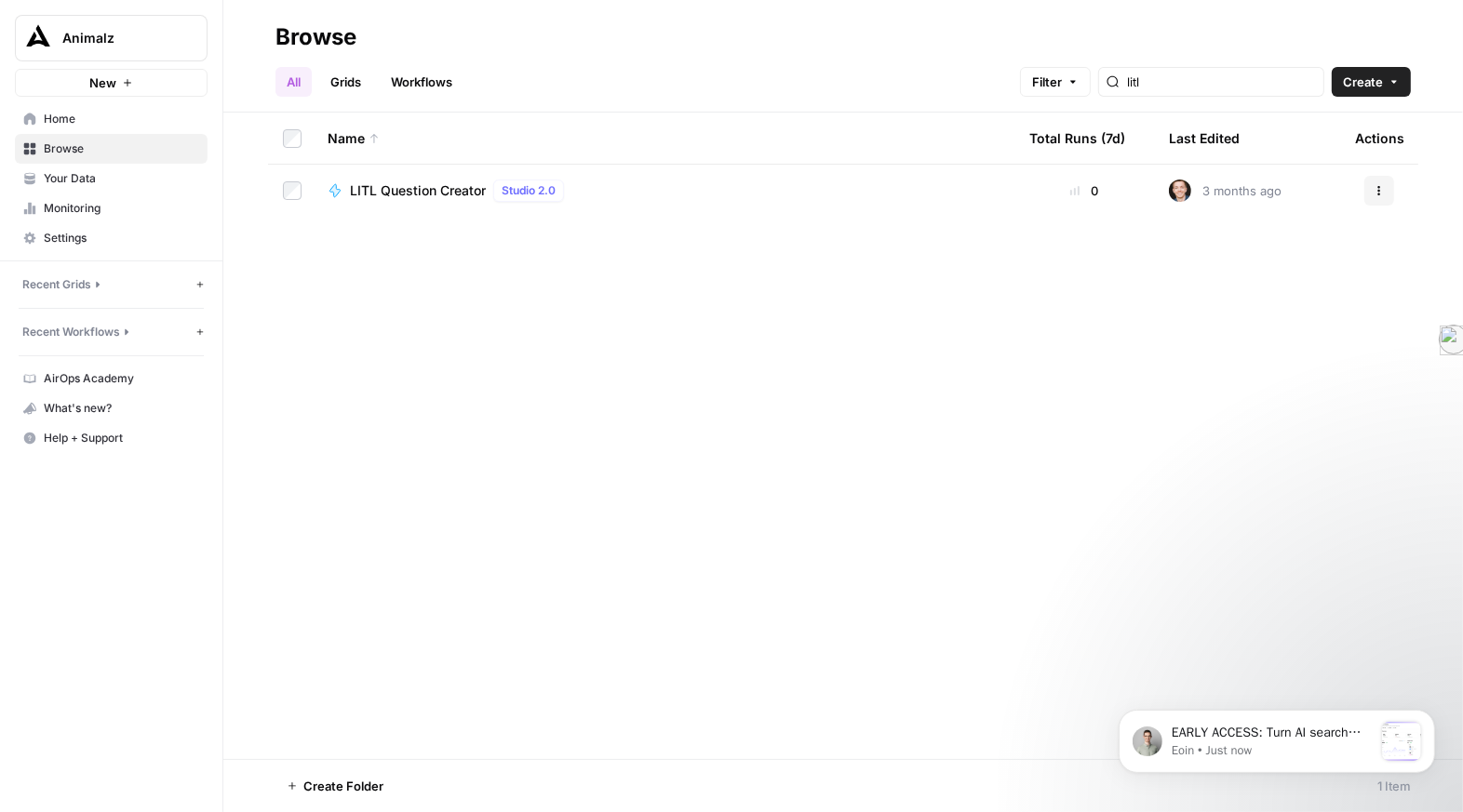 click on "Grids" at bounding box center (345, 82) 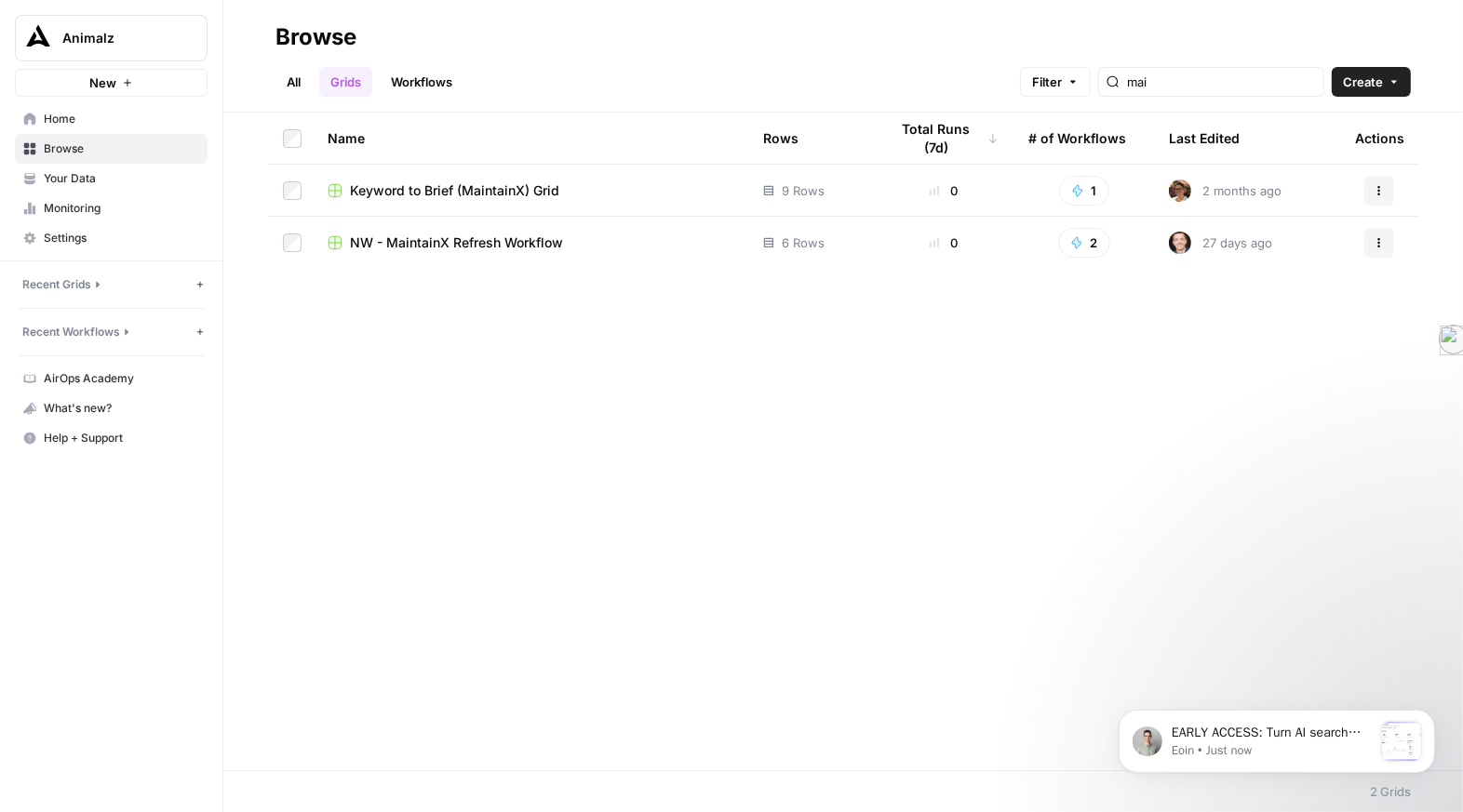 click on "mai" at bounding box center [1211, 82] 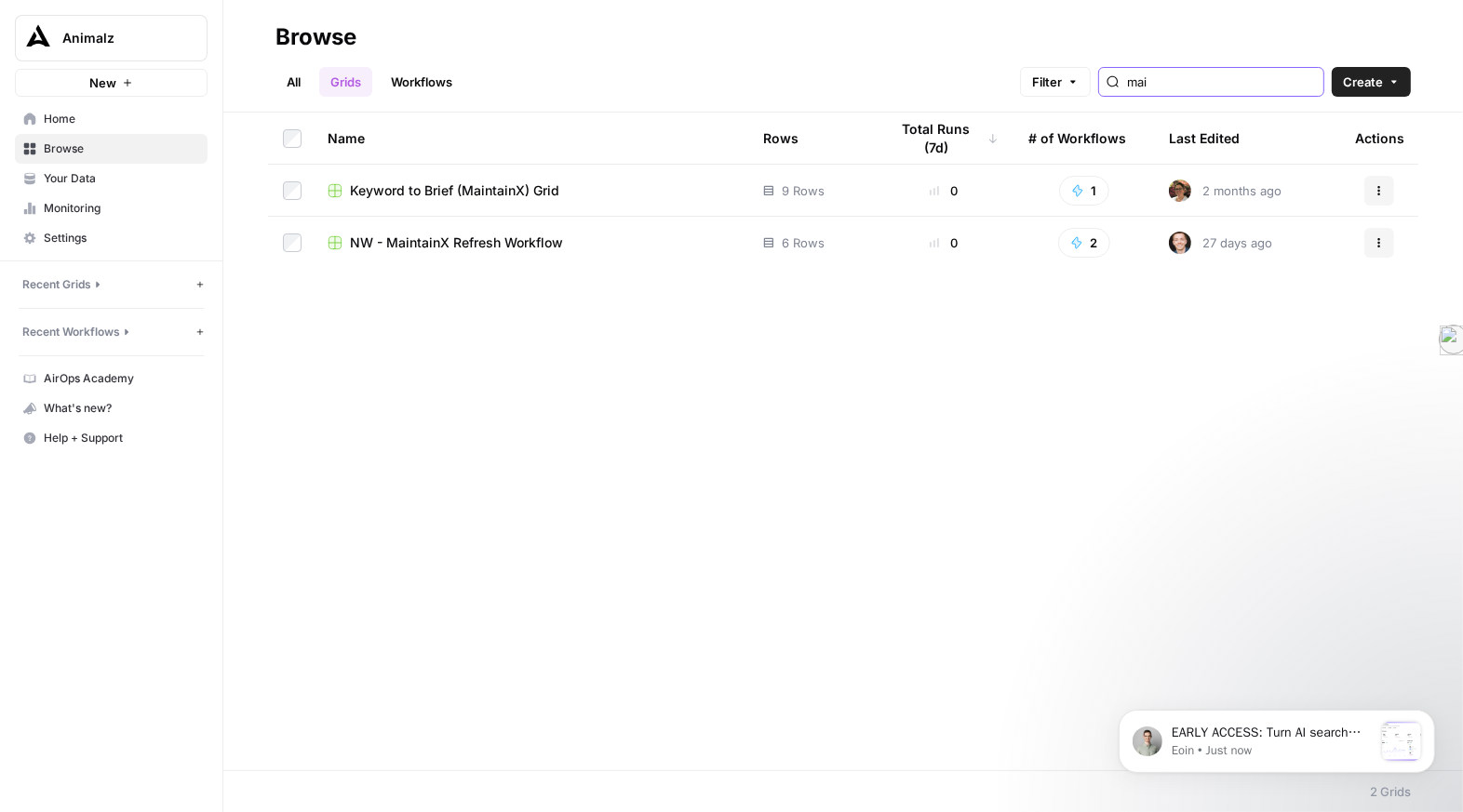 click on "mai" at bounding box center (1221, 82) 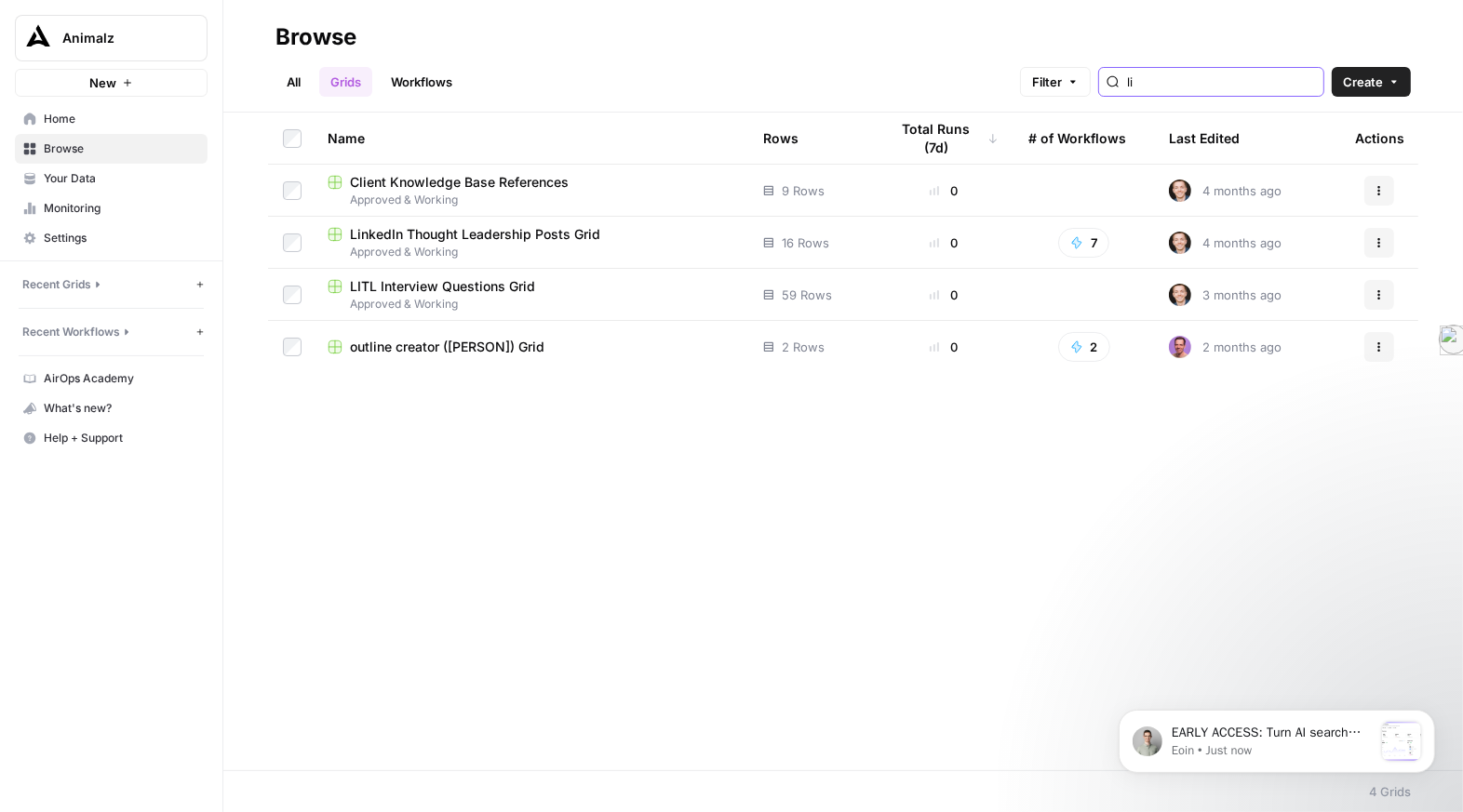 type on "li" 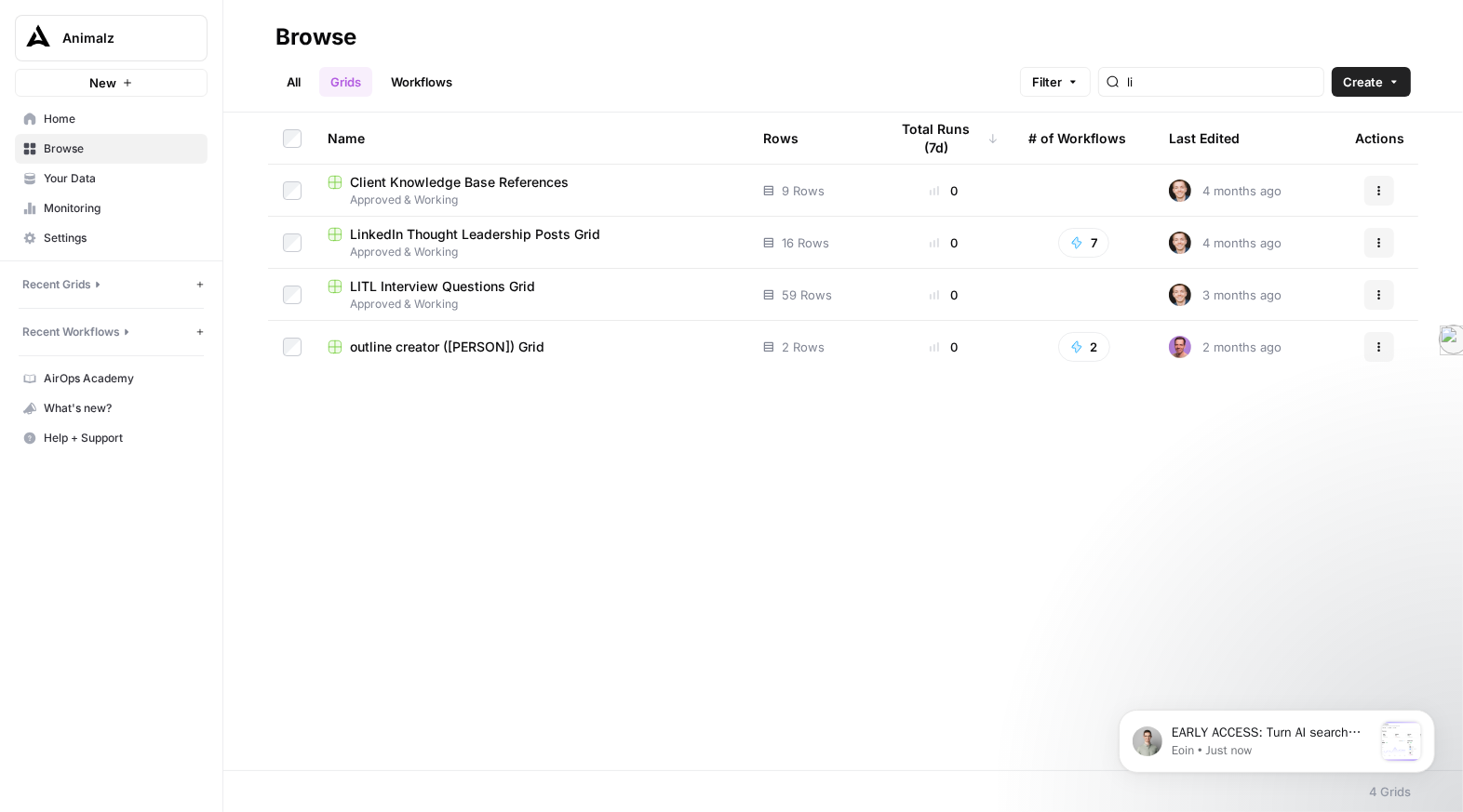 click on "LinkedIn Thought Leadership Posts Grid" at bounding box center [475, 234] 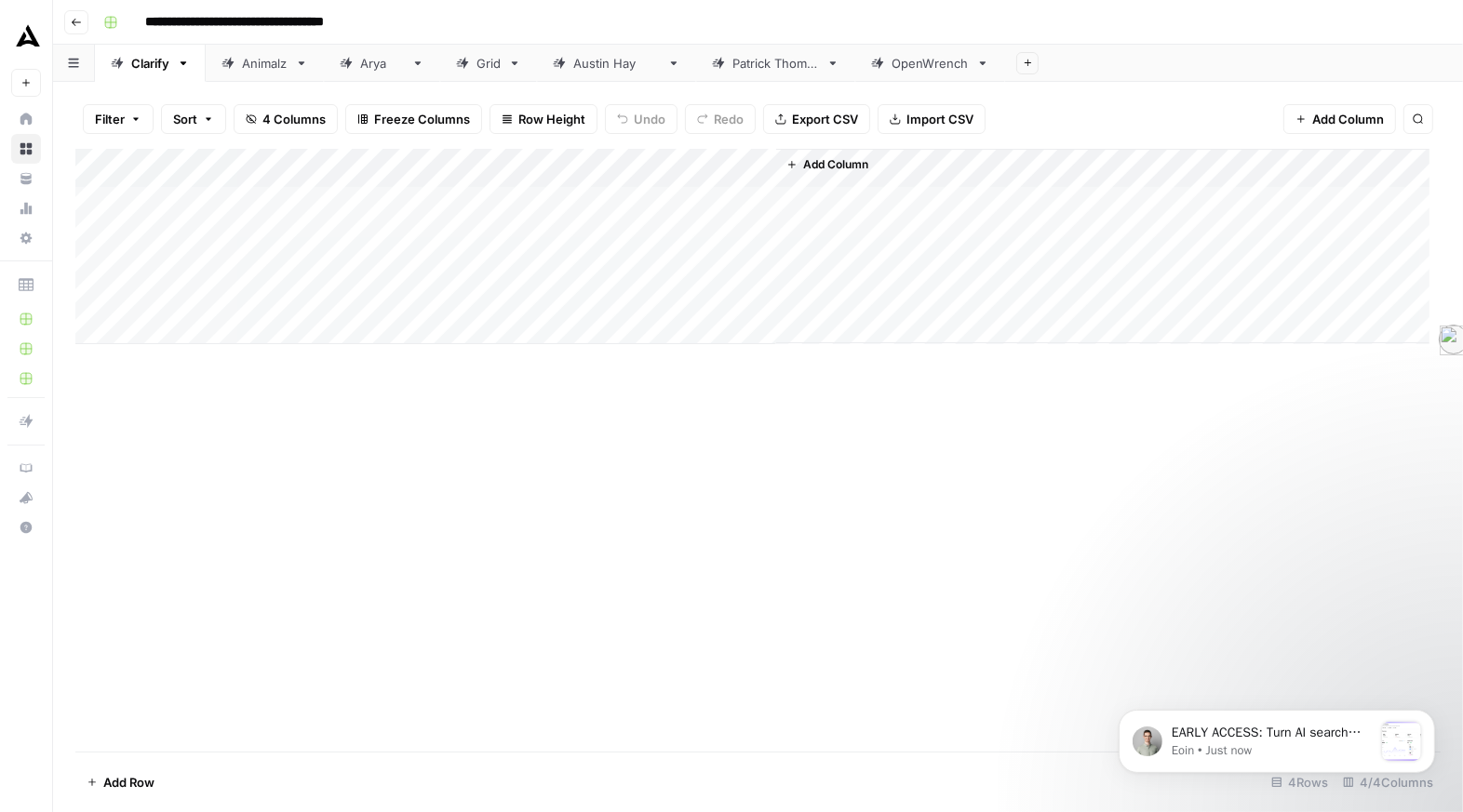 click on "Add Column" at bounding box center [752, 246] 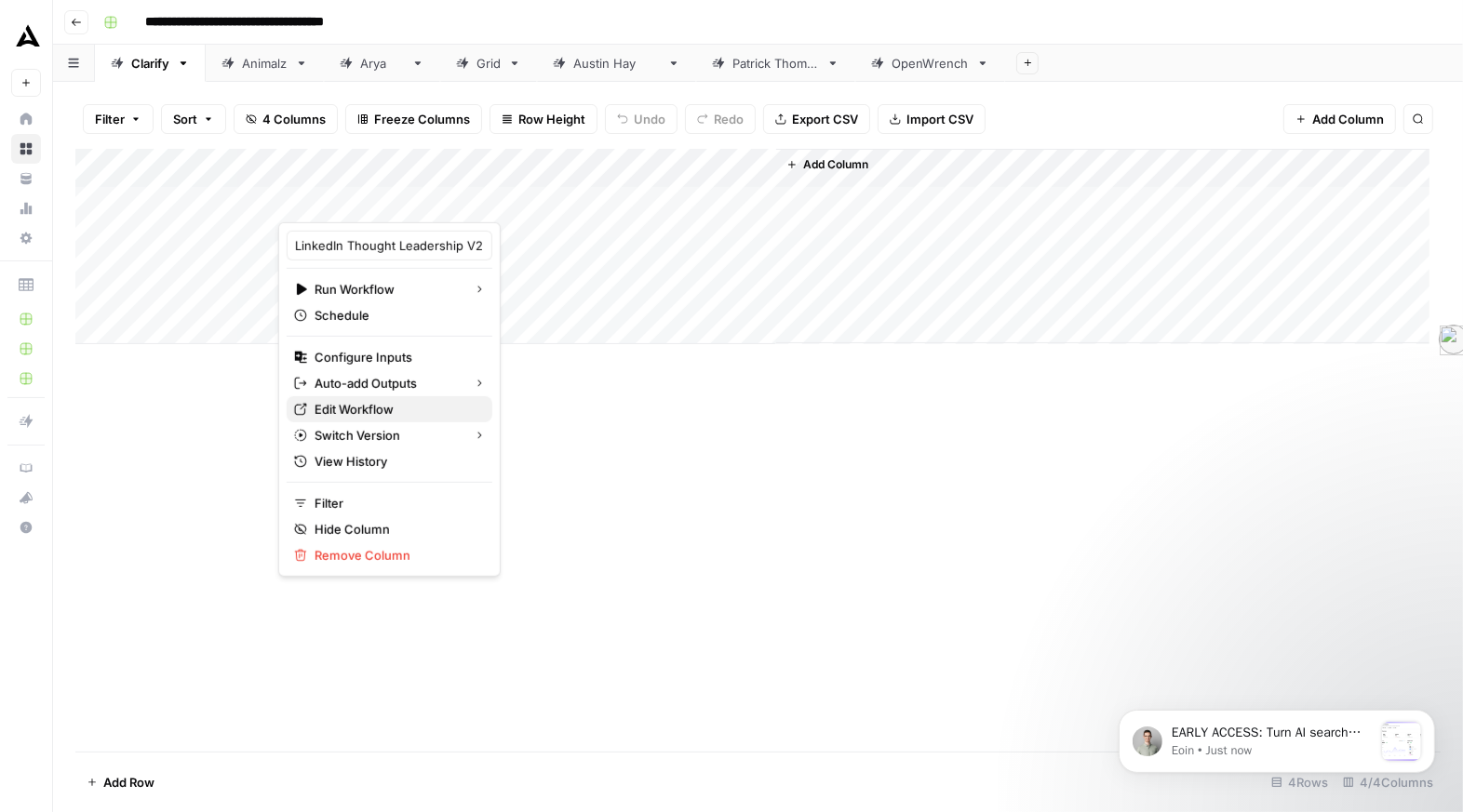 click on "Edit Workflow" at bounding box center [396, 409] 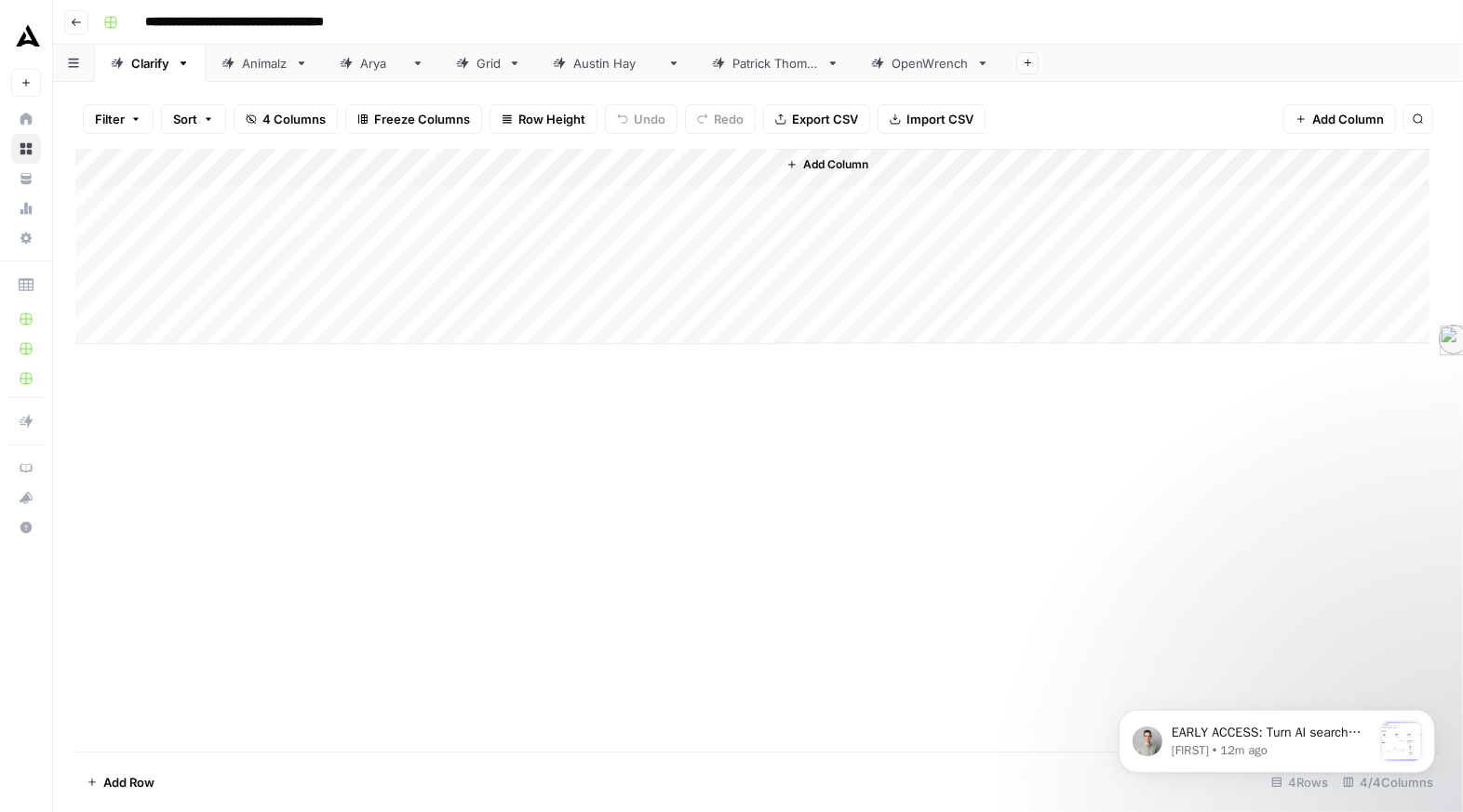 click on "Add Column" at bounding box center (752, 246) 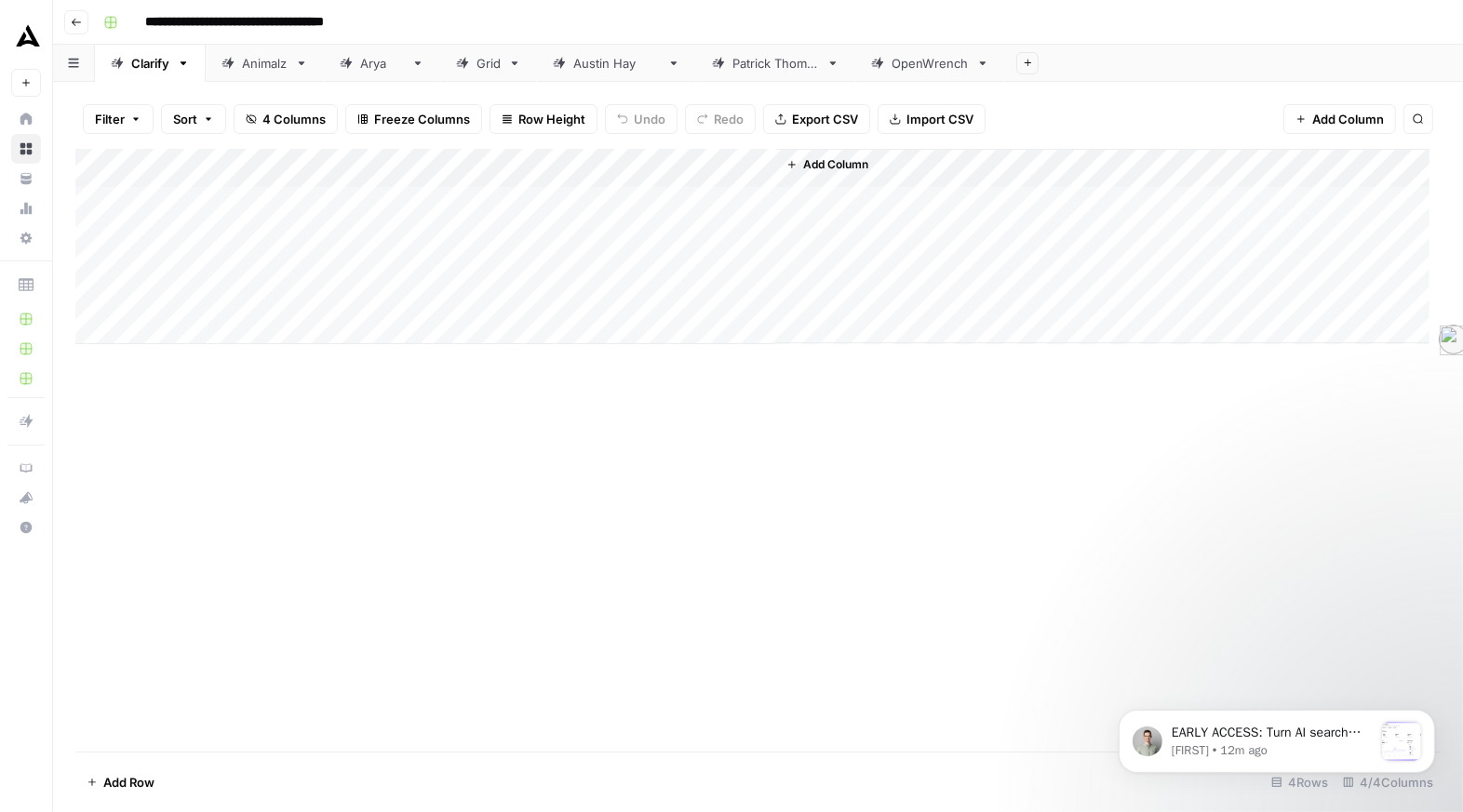 click on "Add Column" at bounding box center (752, 246) 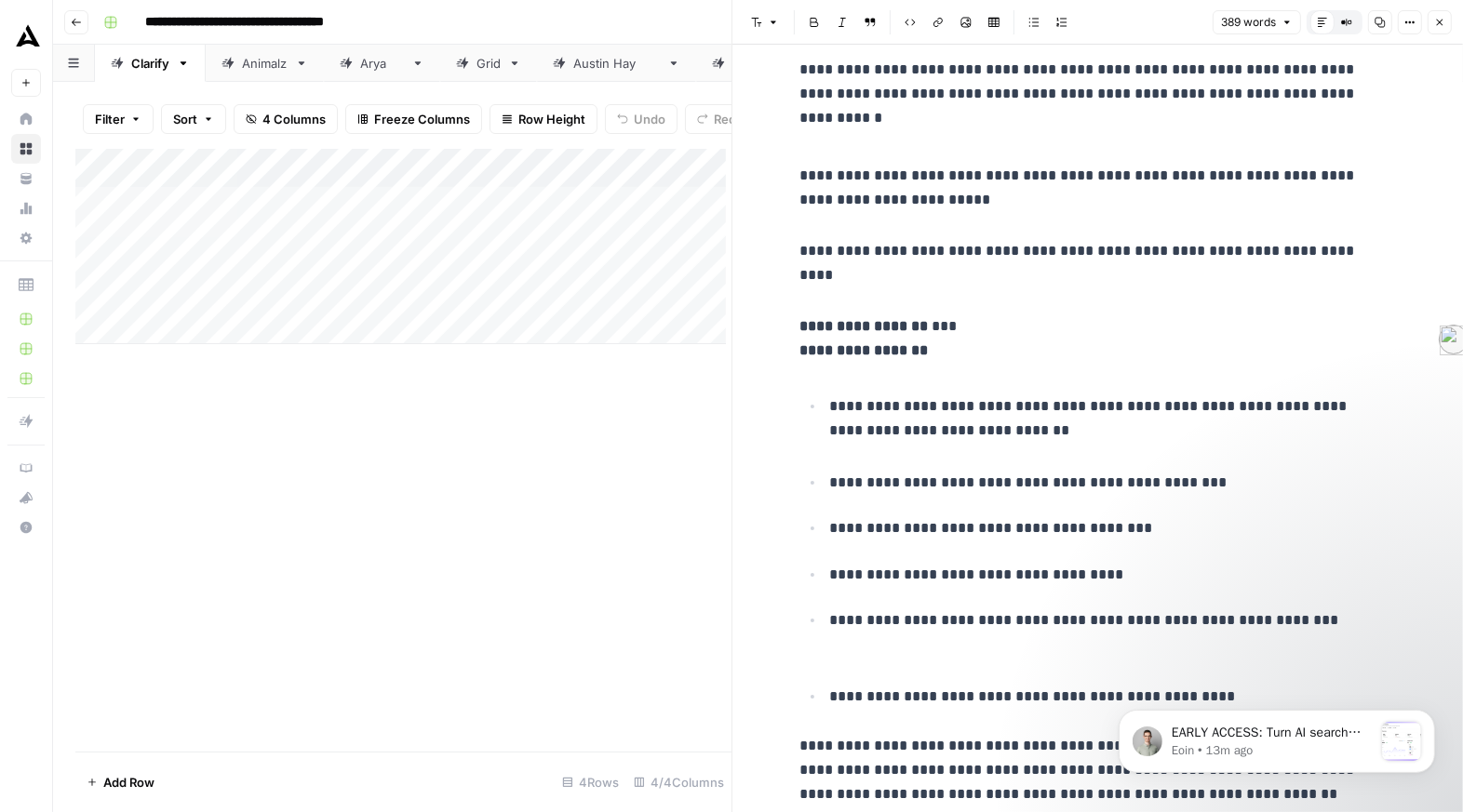 scroll, scrollTop: 1668, scrollLeft: 0, axis: vertical 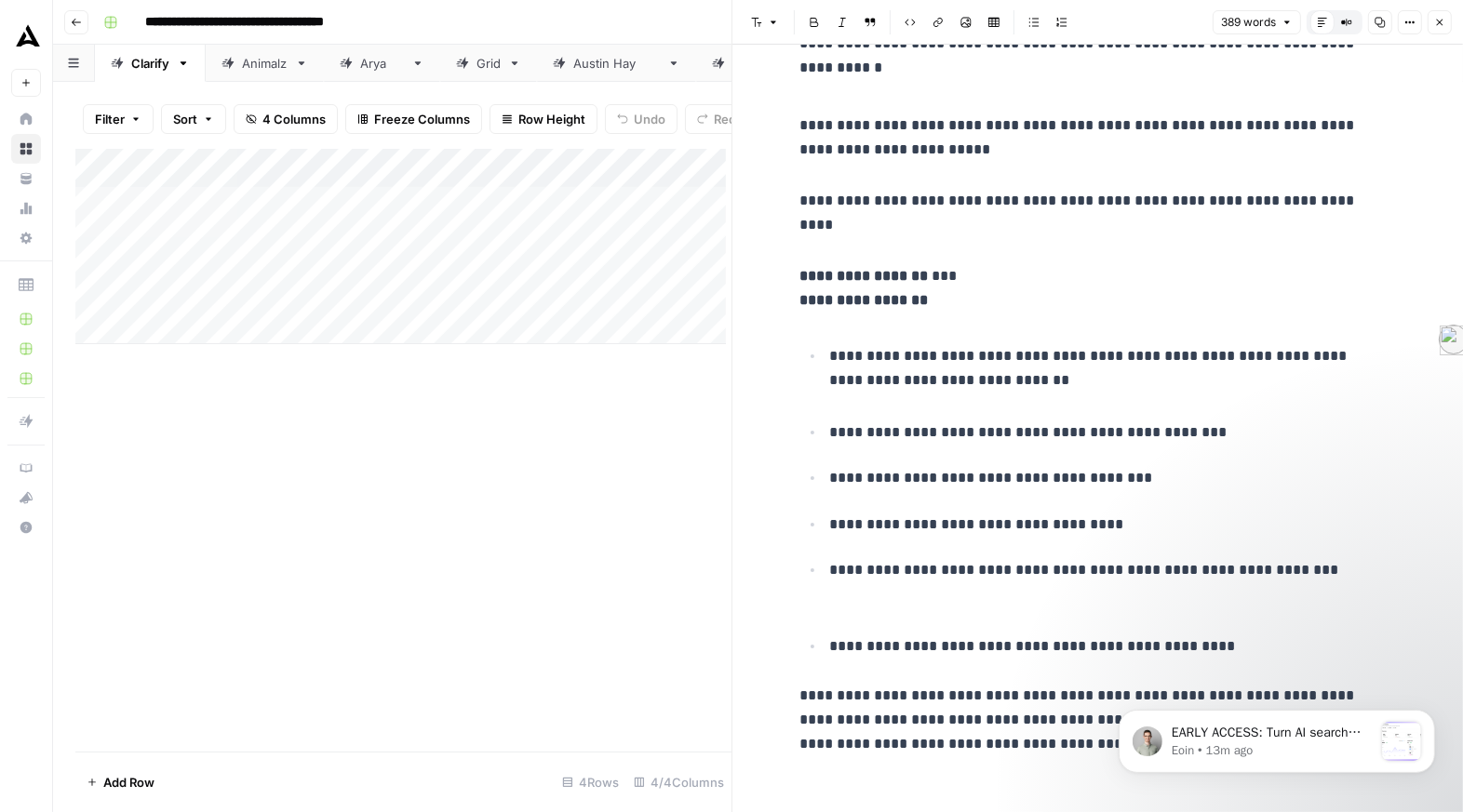 click on "Add Column" at bounding box center (400, 246) 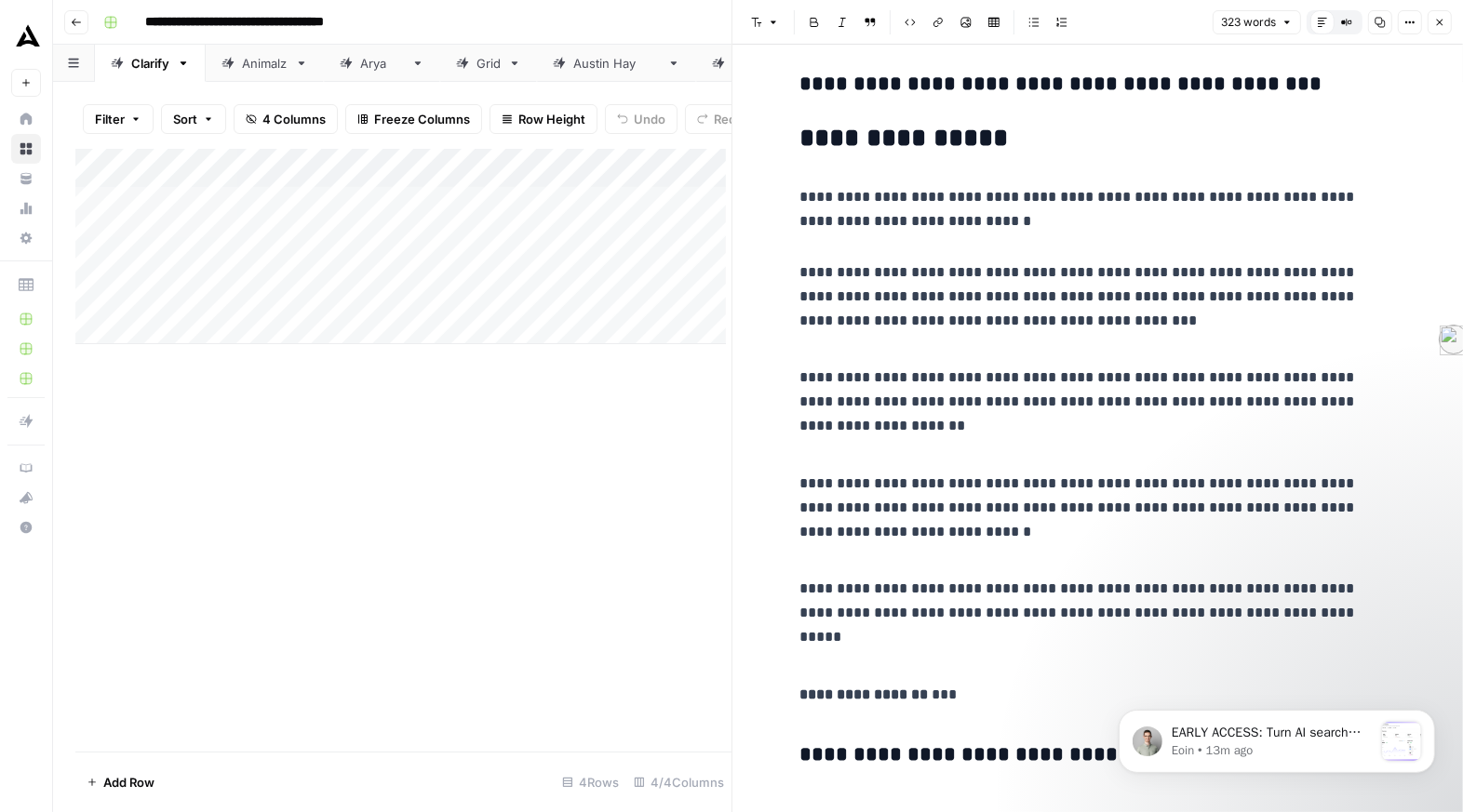 scroll, scrollTop: 0, scrollLeft: 0, axis: both 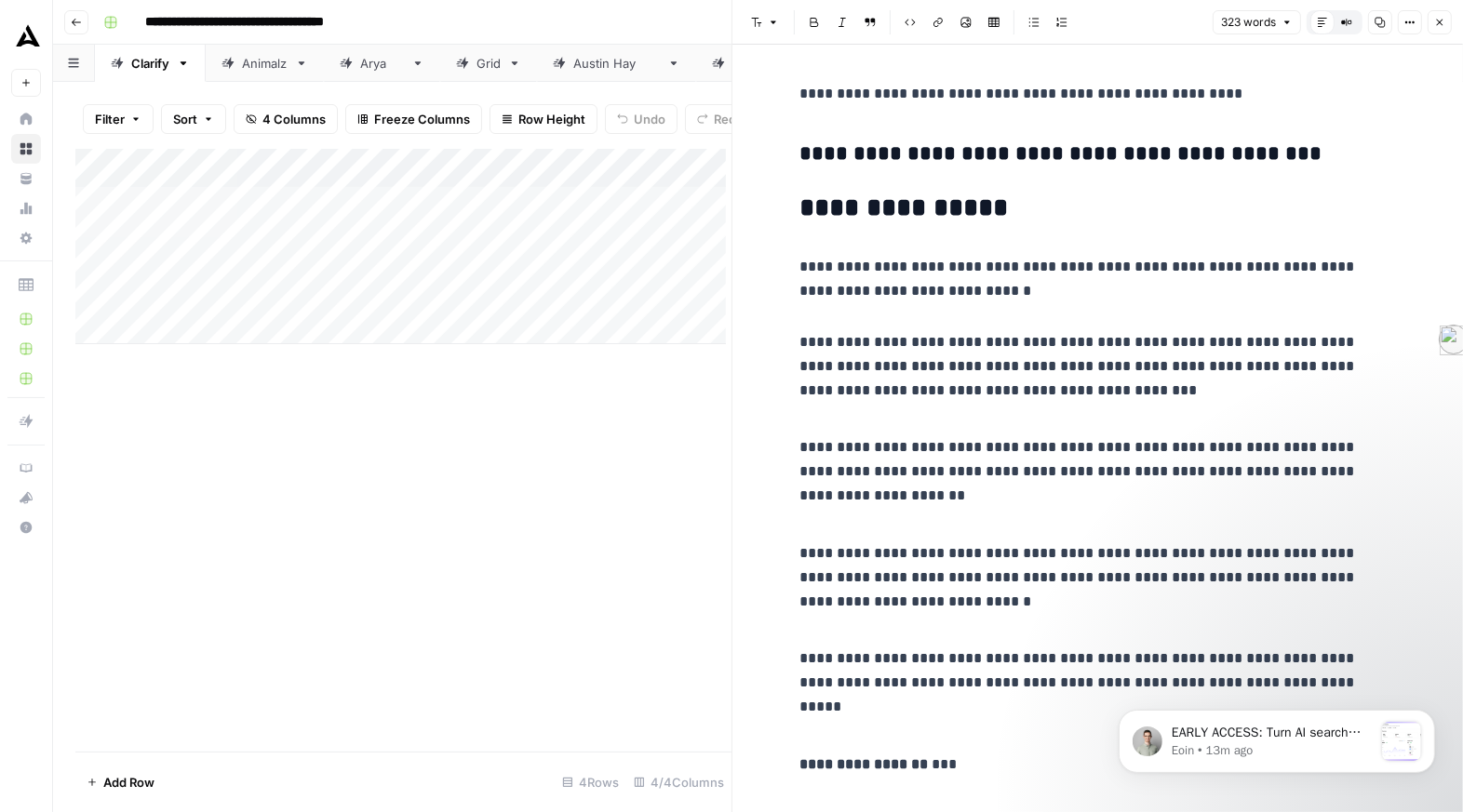 click on "Close" at bounding box center (1440, 22) 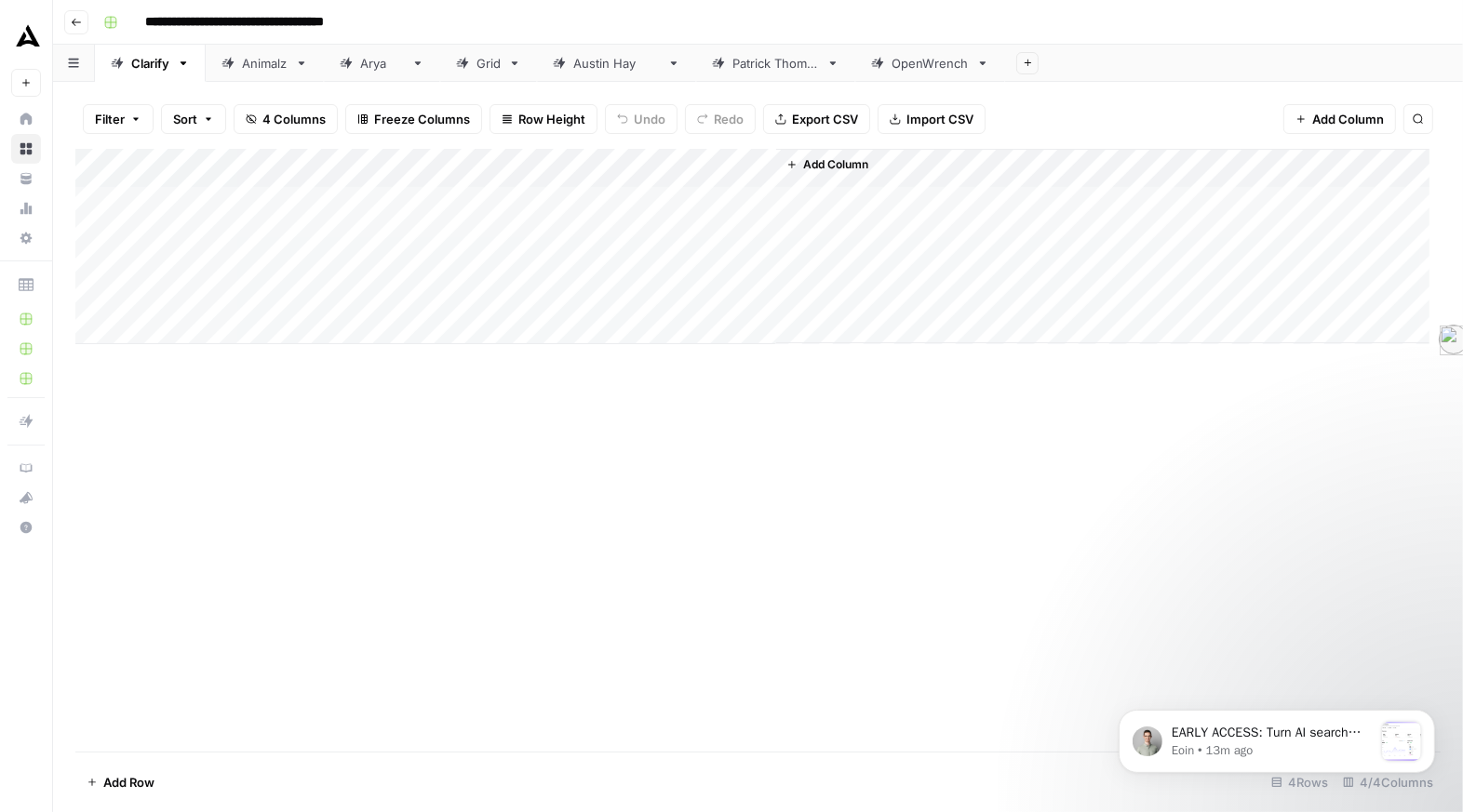 click on "Animalz" at bounding box center [264, 63] 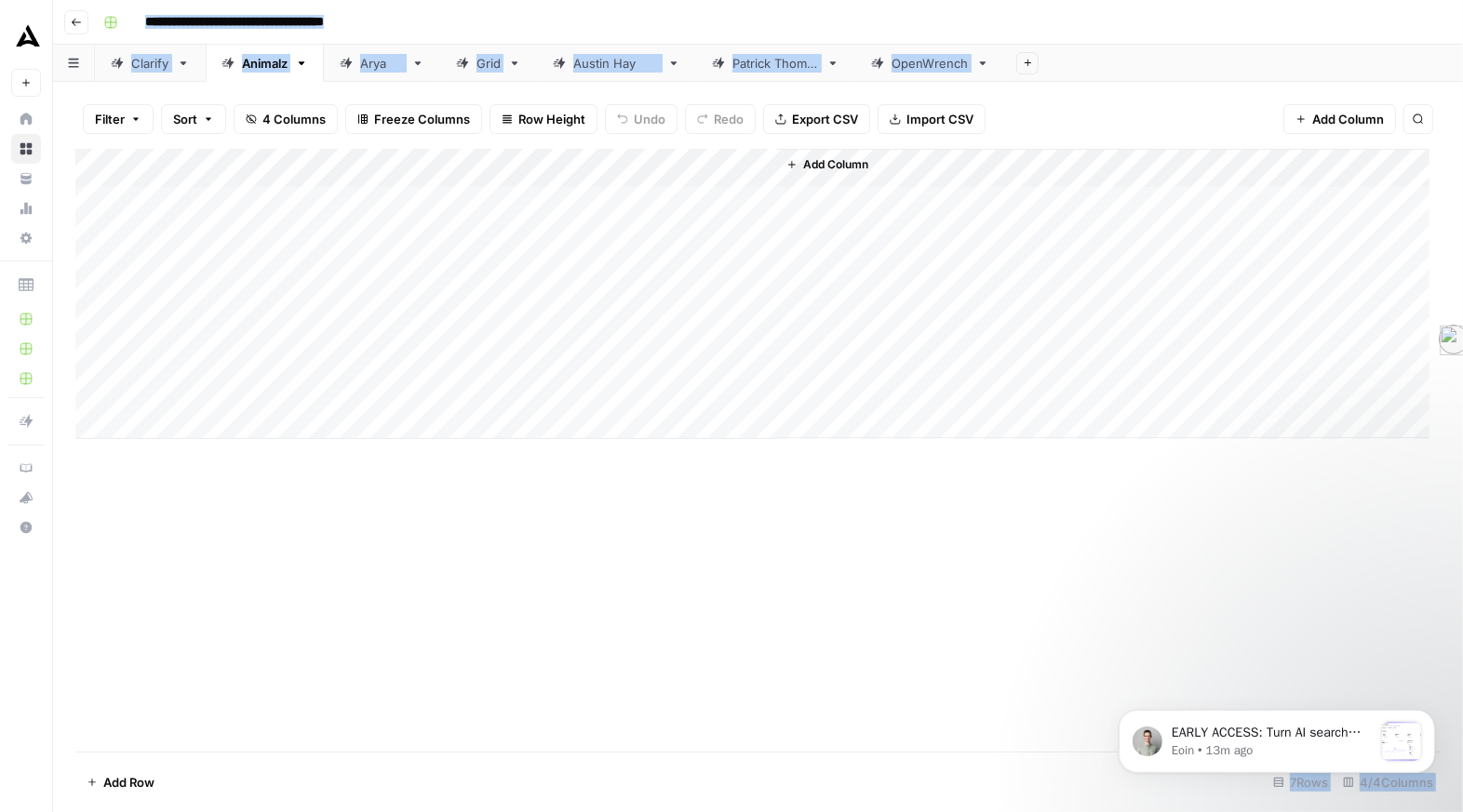 click on "Add Column" at bounding box center [752, 294] 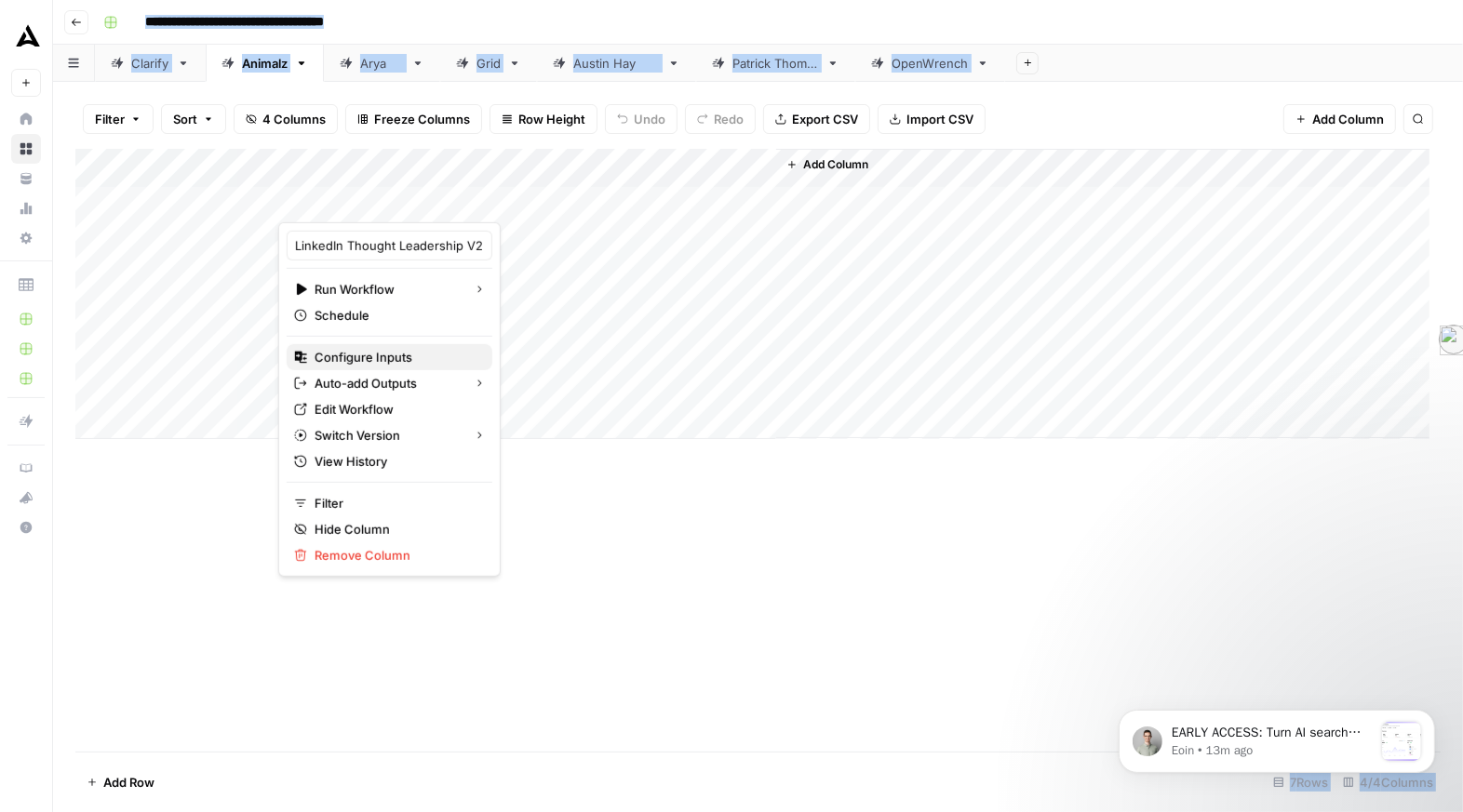 click on "Configure Inputs" at bounding box center [396, 357] 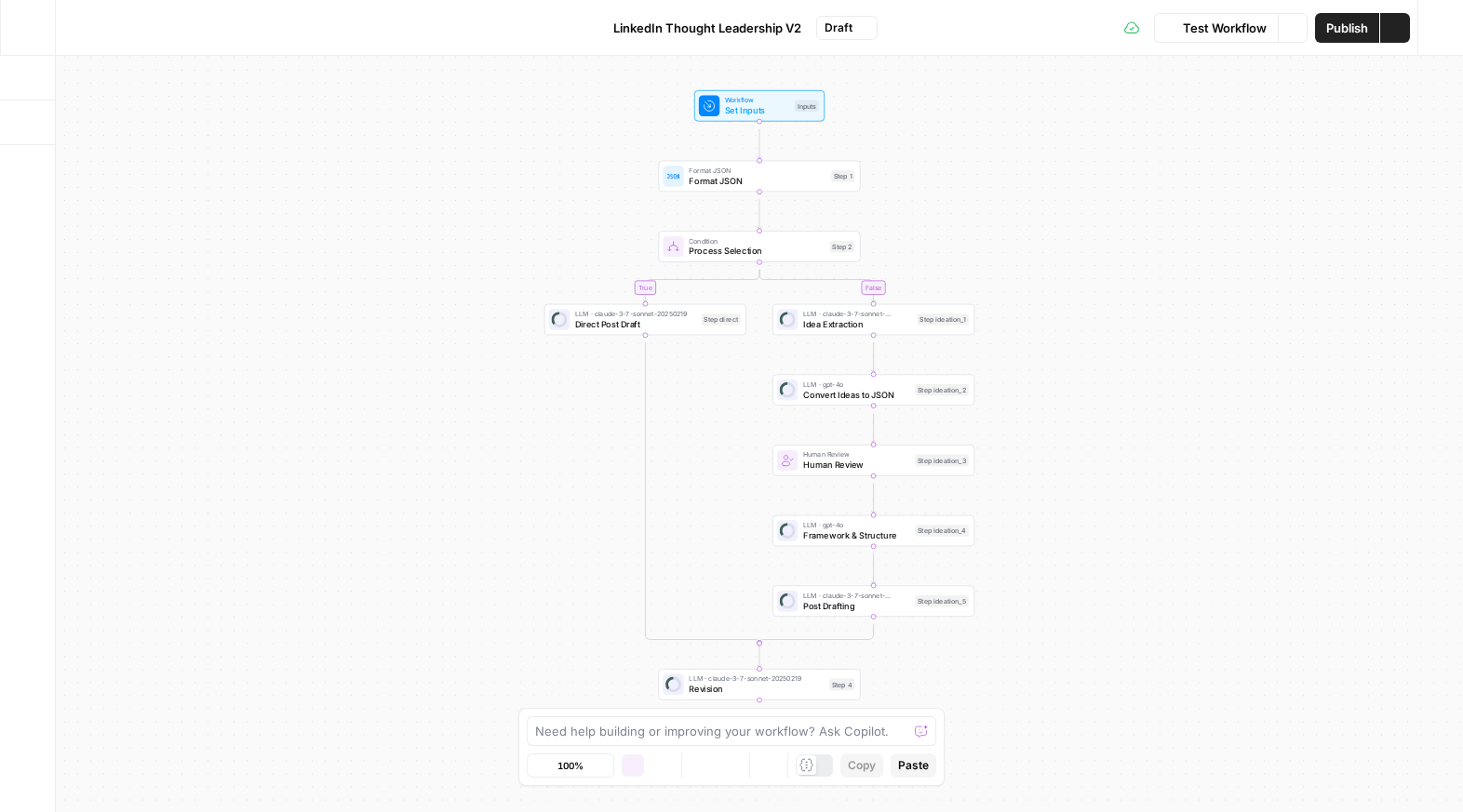 scroll, scrollTop: 0, scrollLeft: 0, axis: both 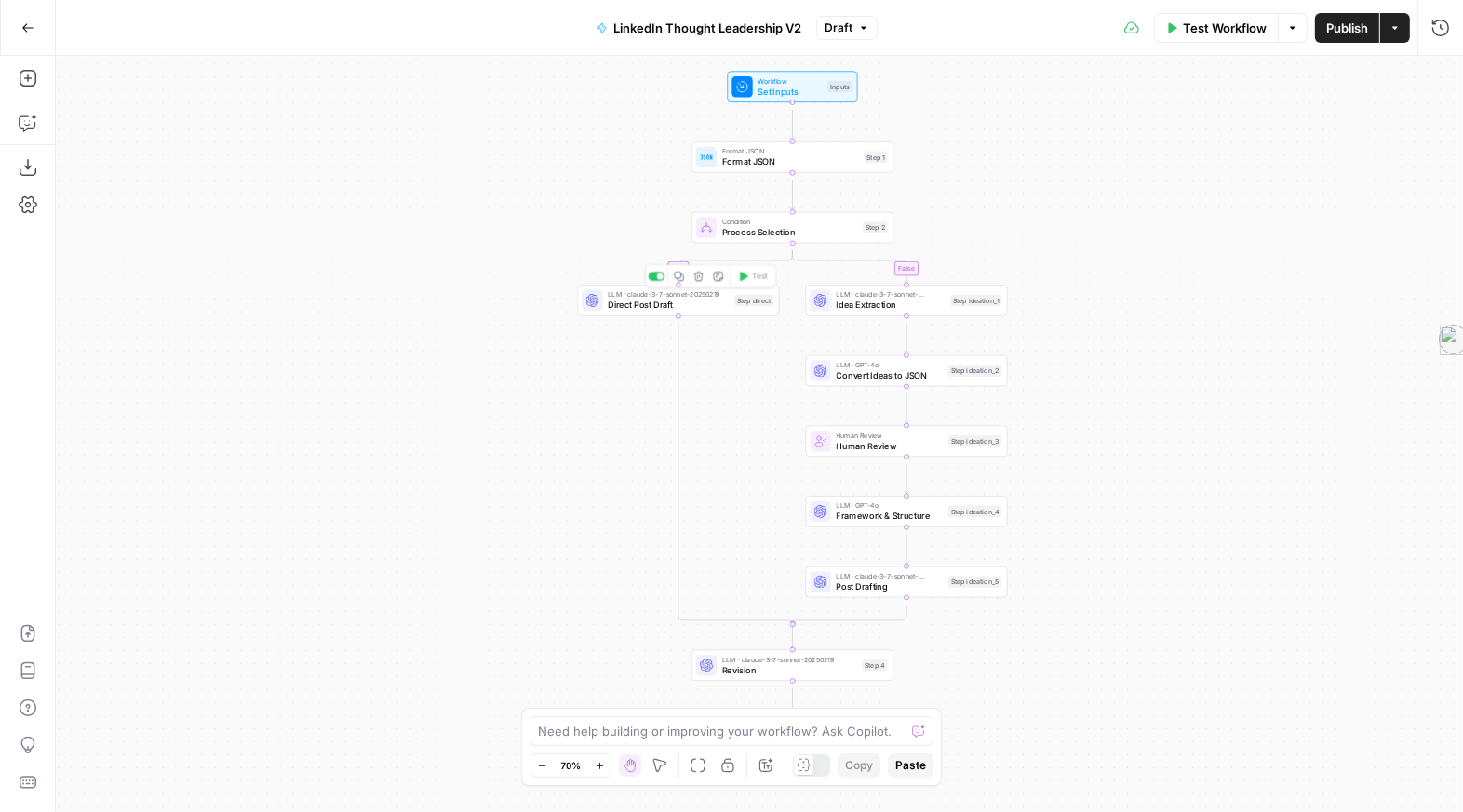 click on "Direct Post Draft" at bounding box center [668, 305] 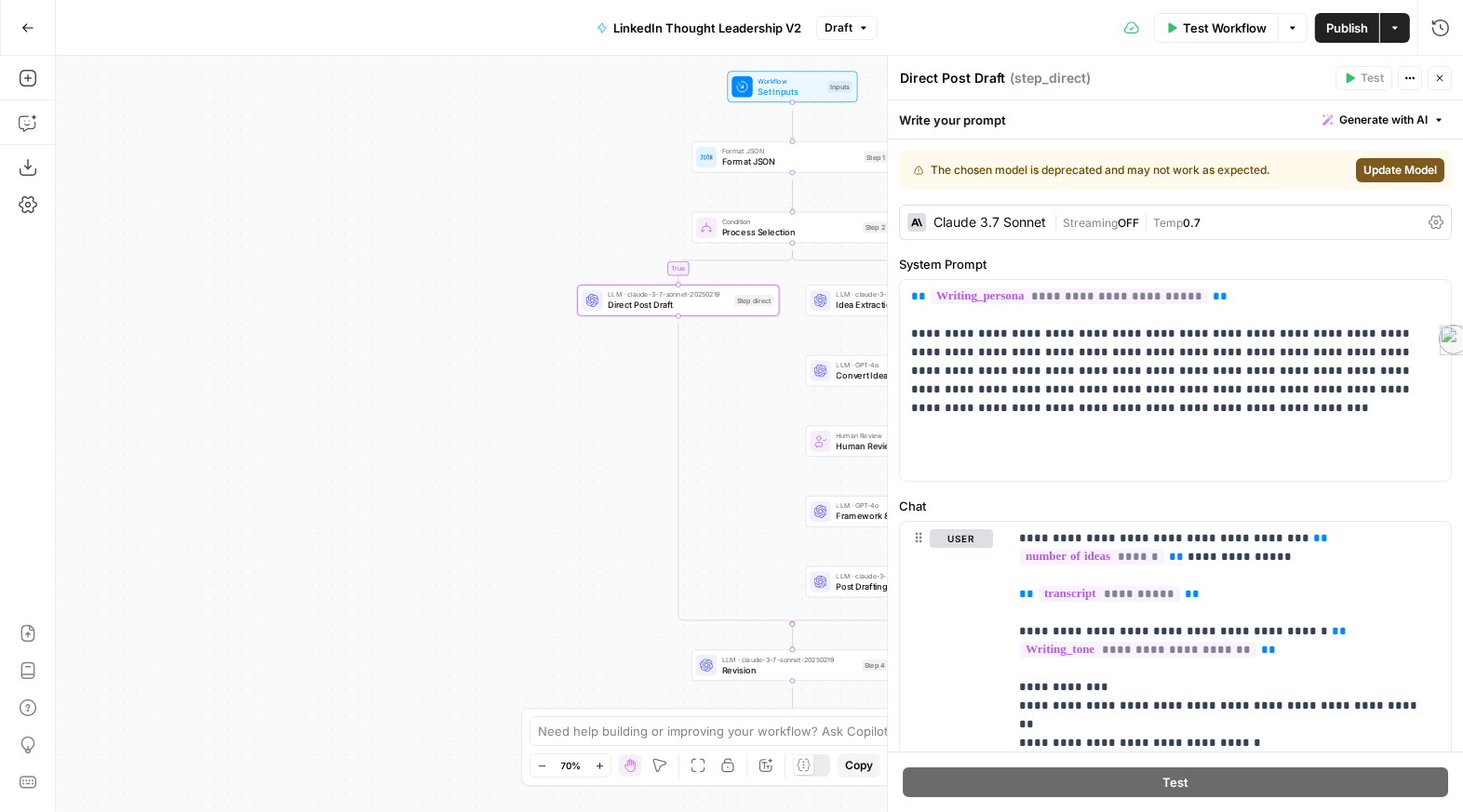 click on "Update Model" at bounding box center (1400, 170) 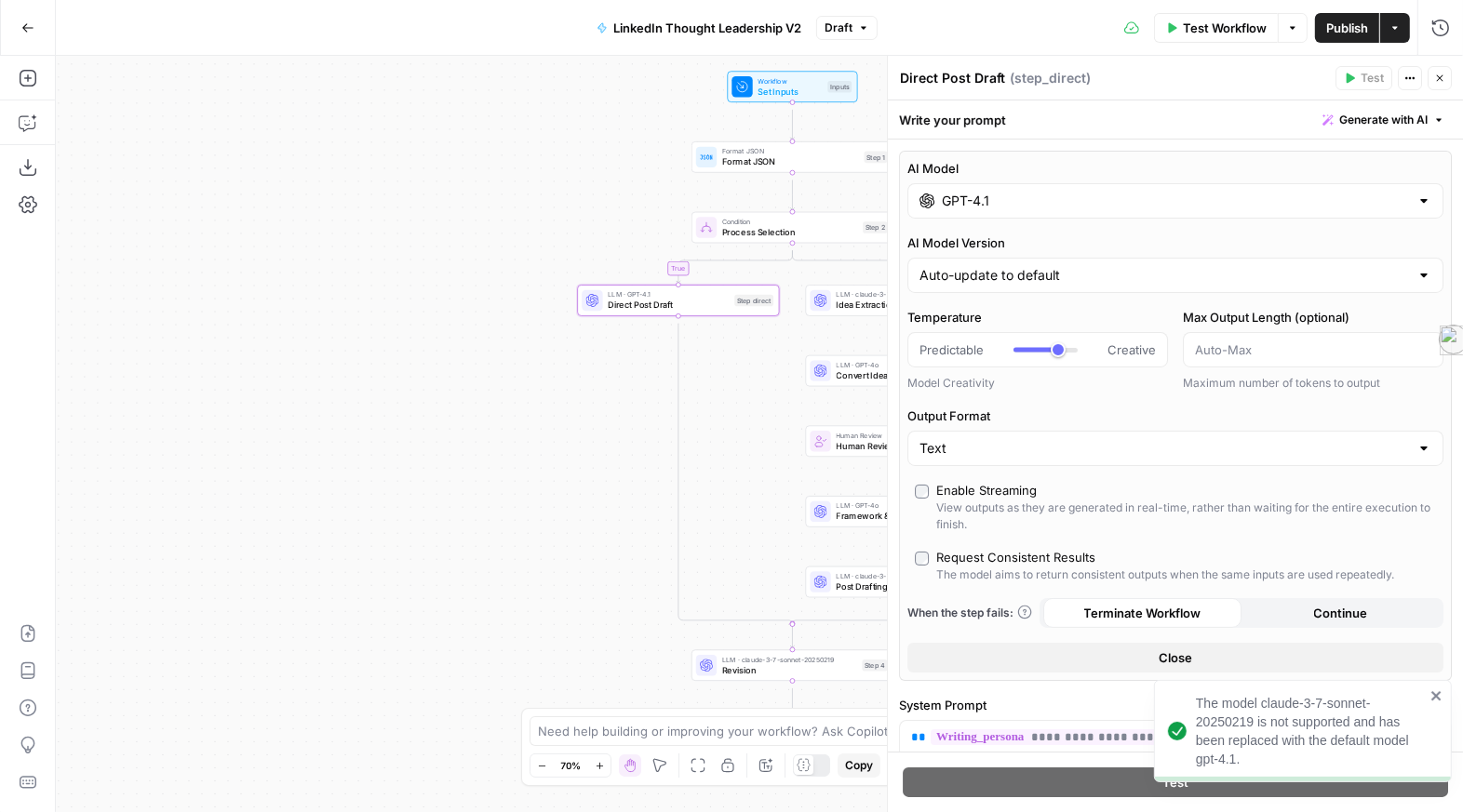 click on "GPT-4.1" at bounding box center [1175, 201] 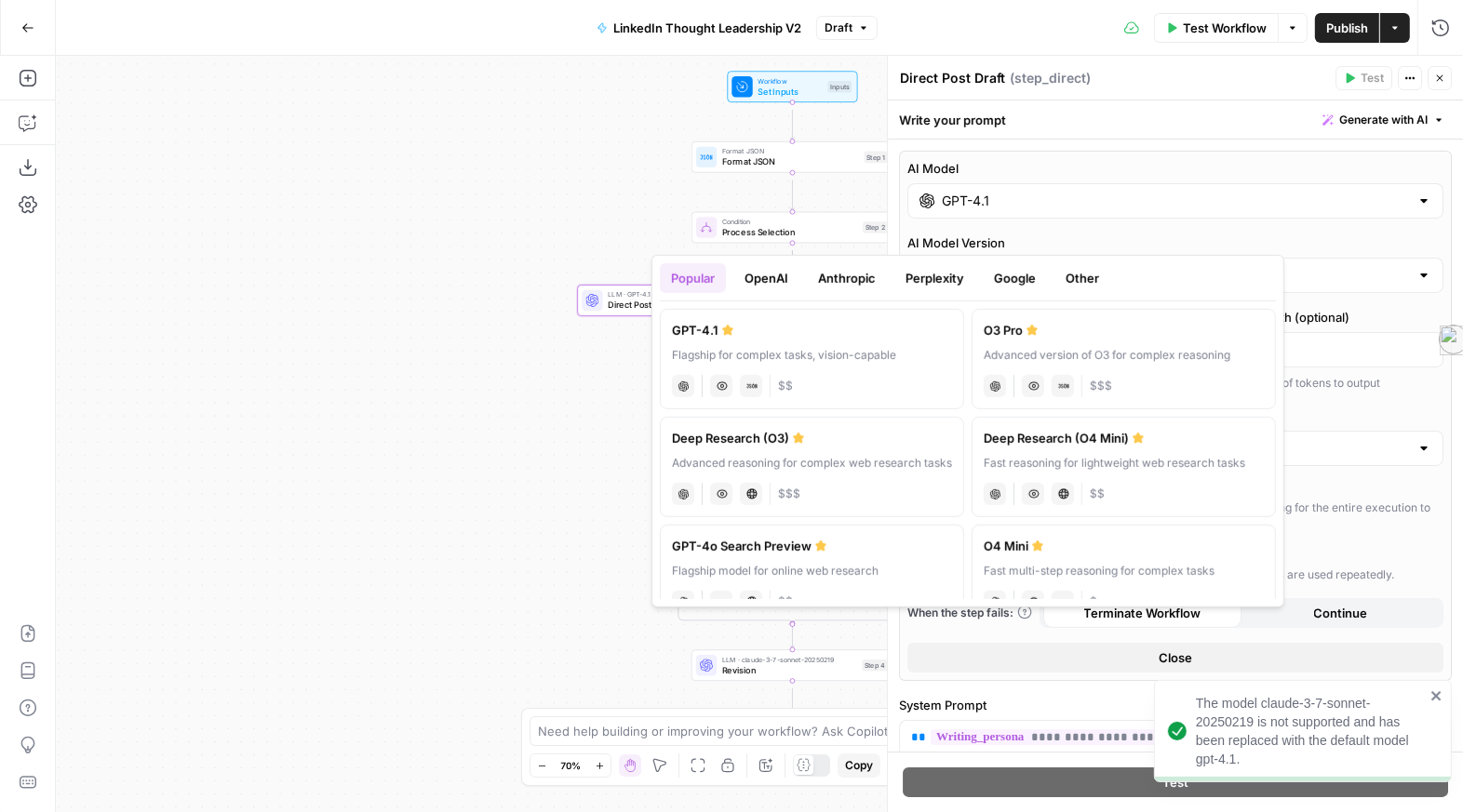 click on "Anthropic" at bounding box center (847, 278) 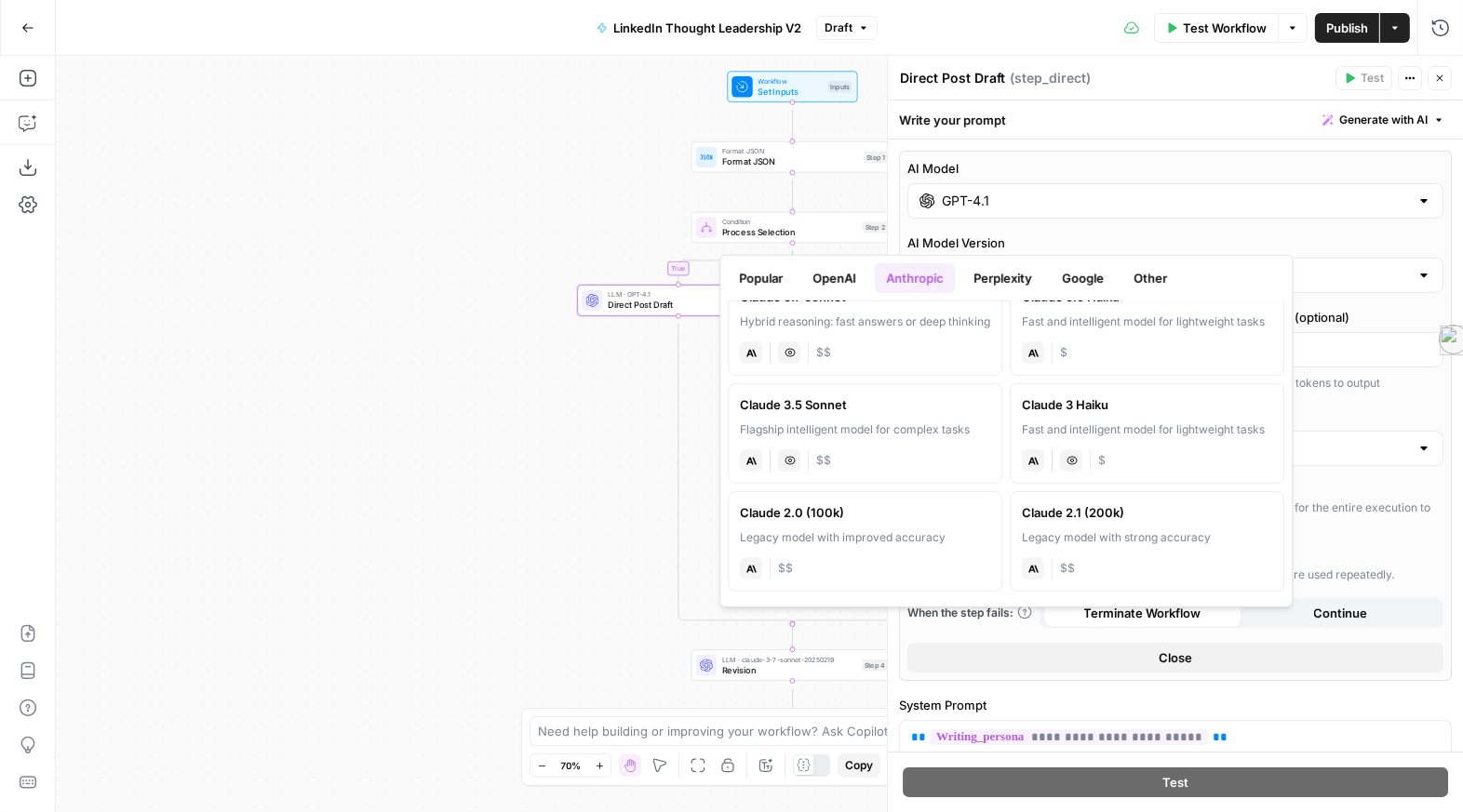 scroll, scrollTop: 0, scrollLeft: 0, axis: both 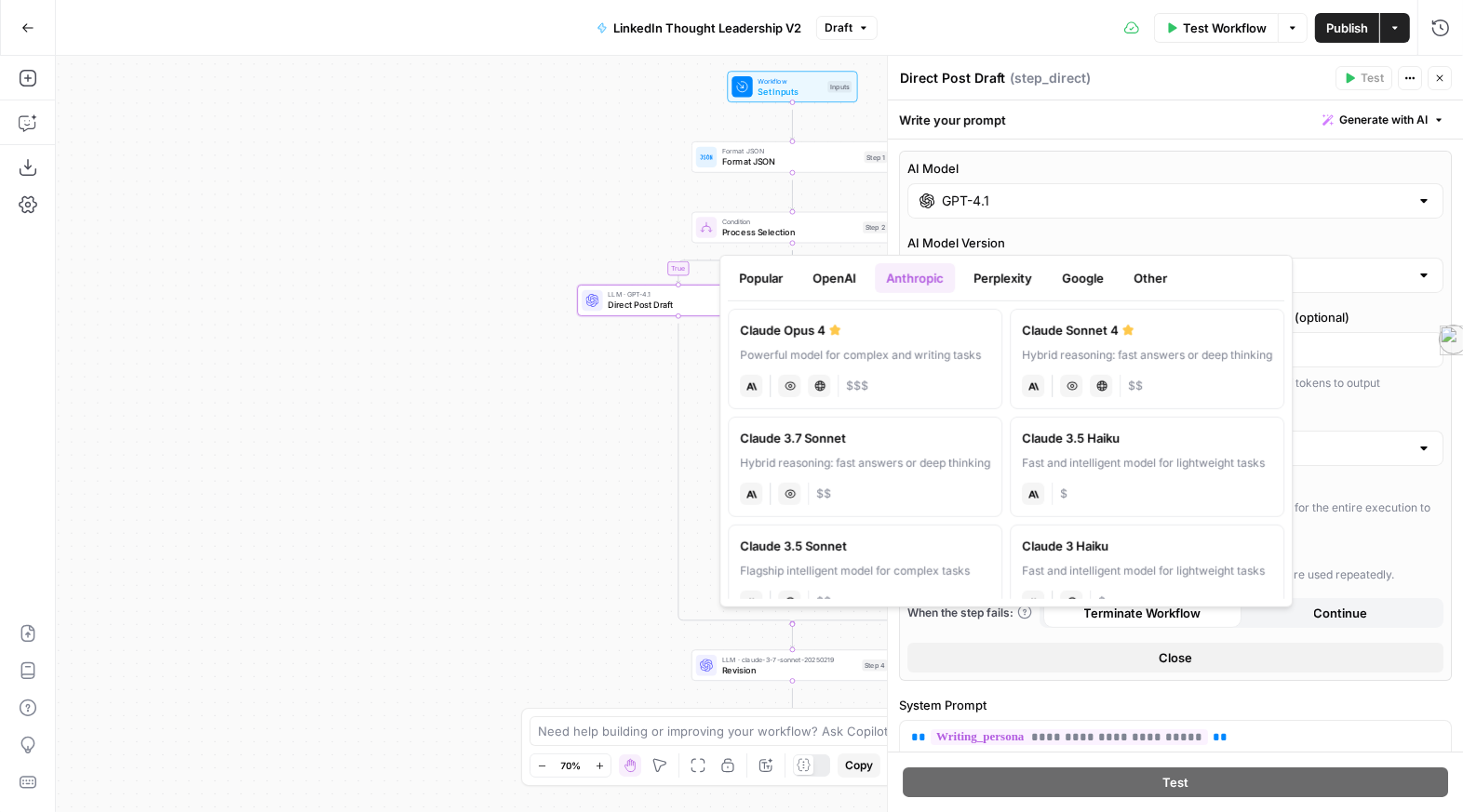 click on "Powerful model for complex and writing tasks" at bounding box center [865, 355] 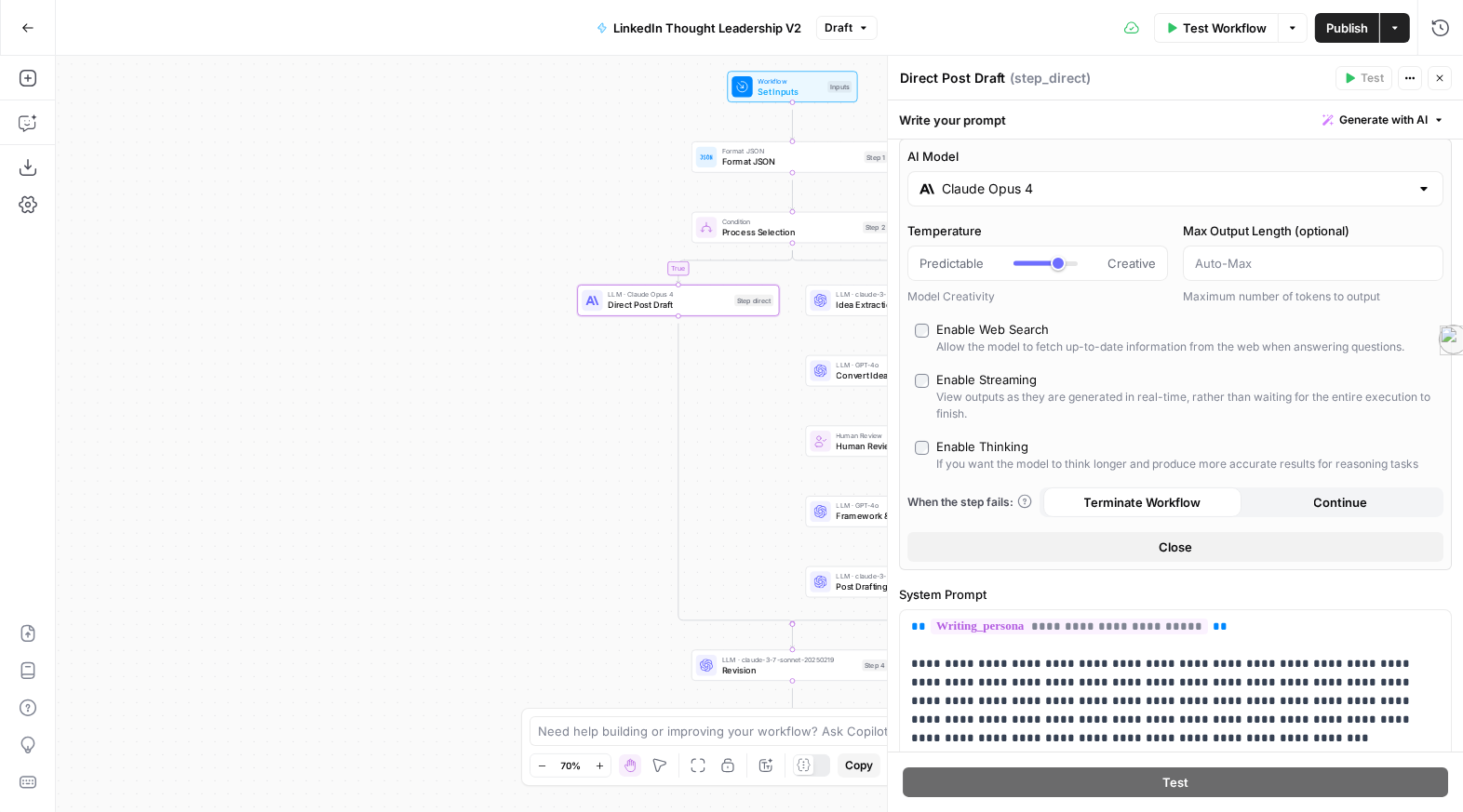 scroll, scrollTop: 0, scrollLeft: 0, axis: both 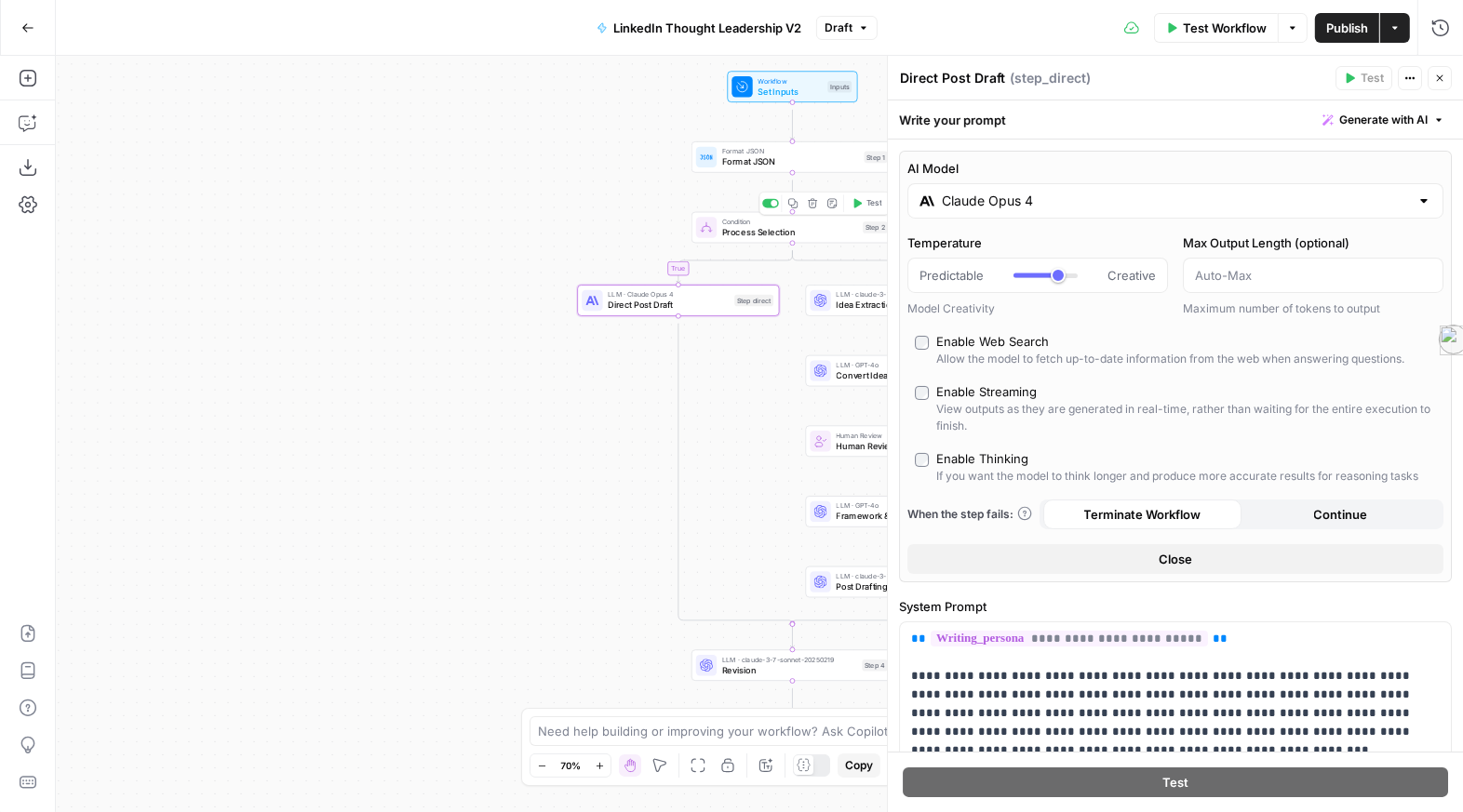 click on "Process Selection" at bounding box center (790, 232) 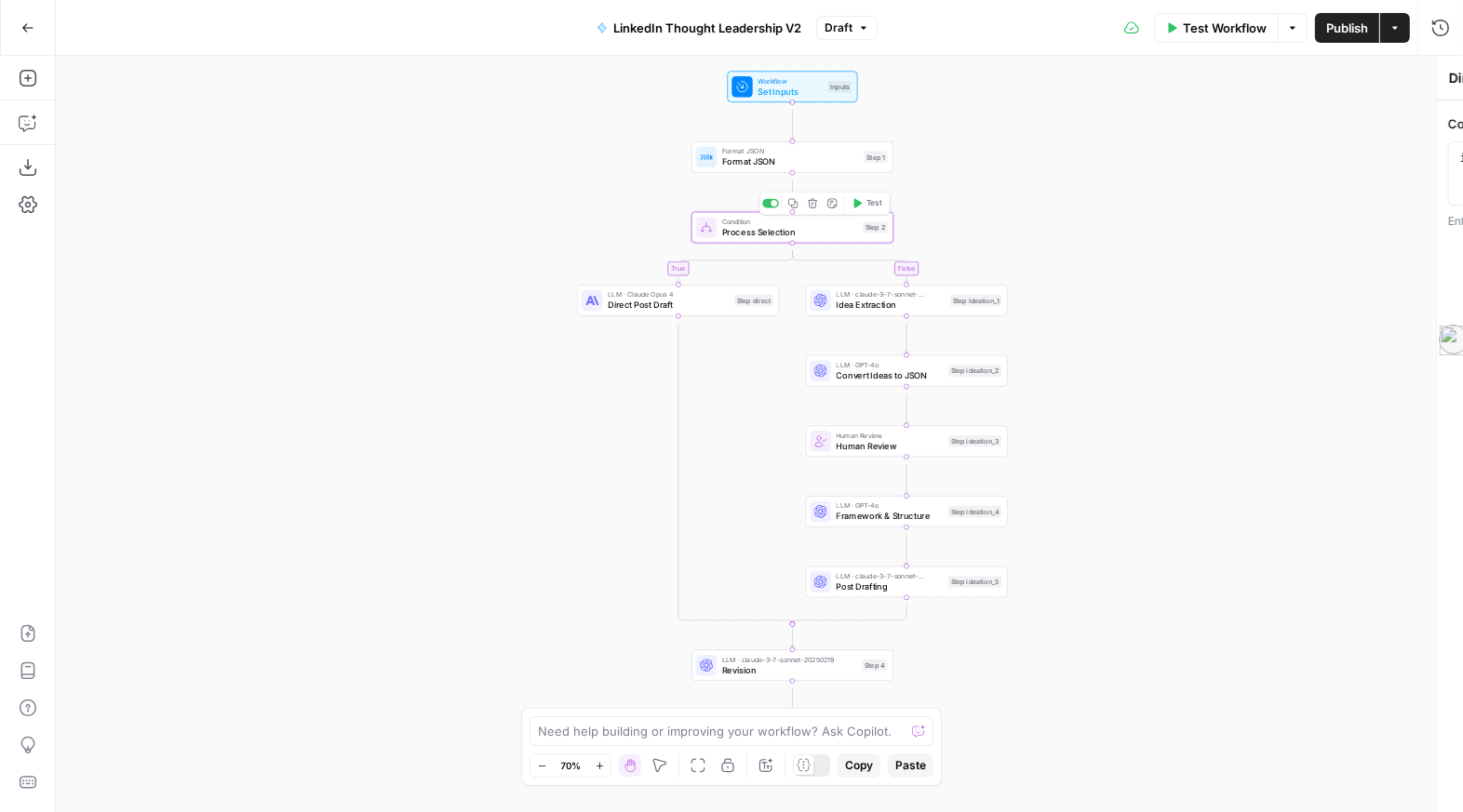 type on "Process Selection" 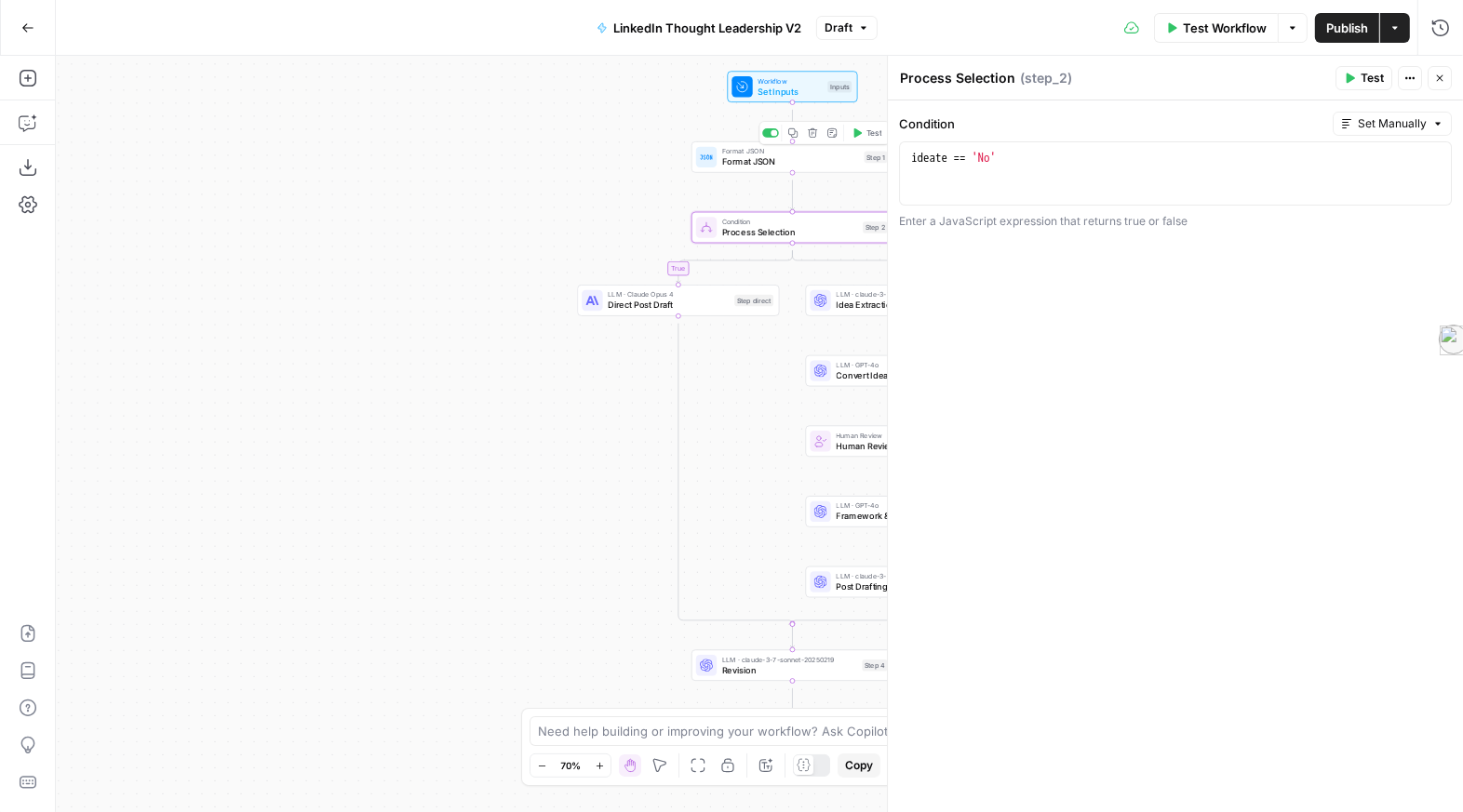 click on "Format JSON" at bounding box center [790, 162] 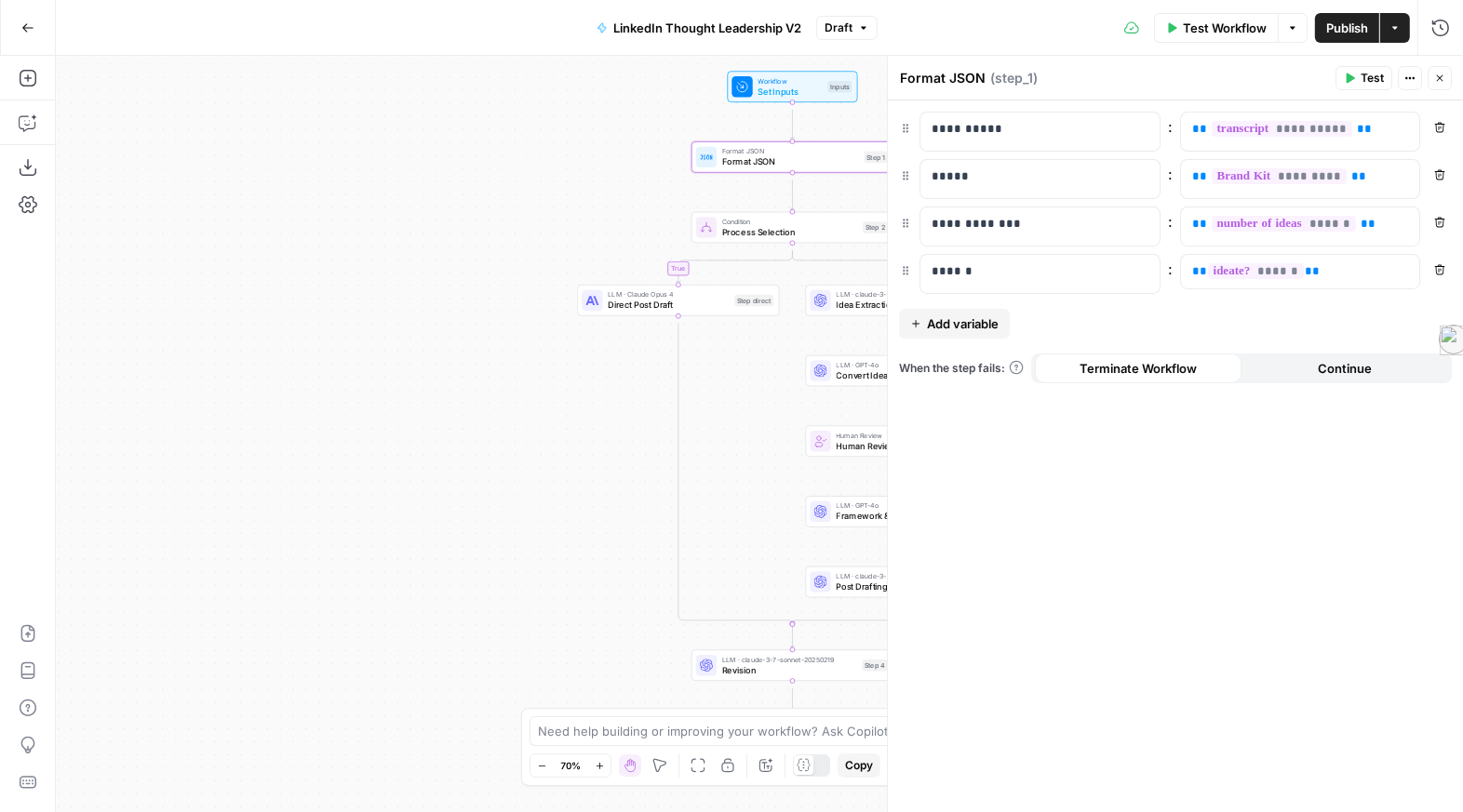 click on "LLM · claude-3-7-sonnet-20250219 Idea Extraction Step ideation_1 Copy step Delete step Add Note Test" at bounding box center (906, 300) 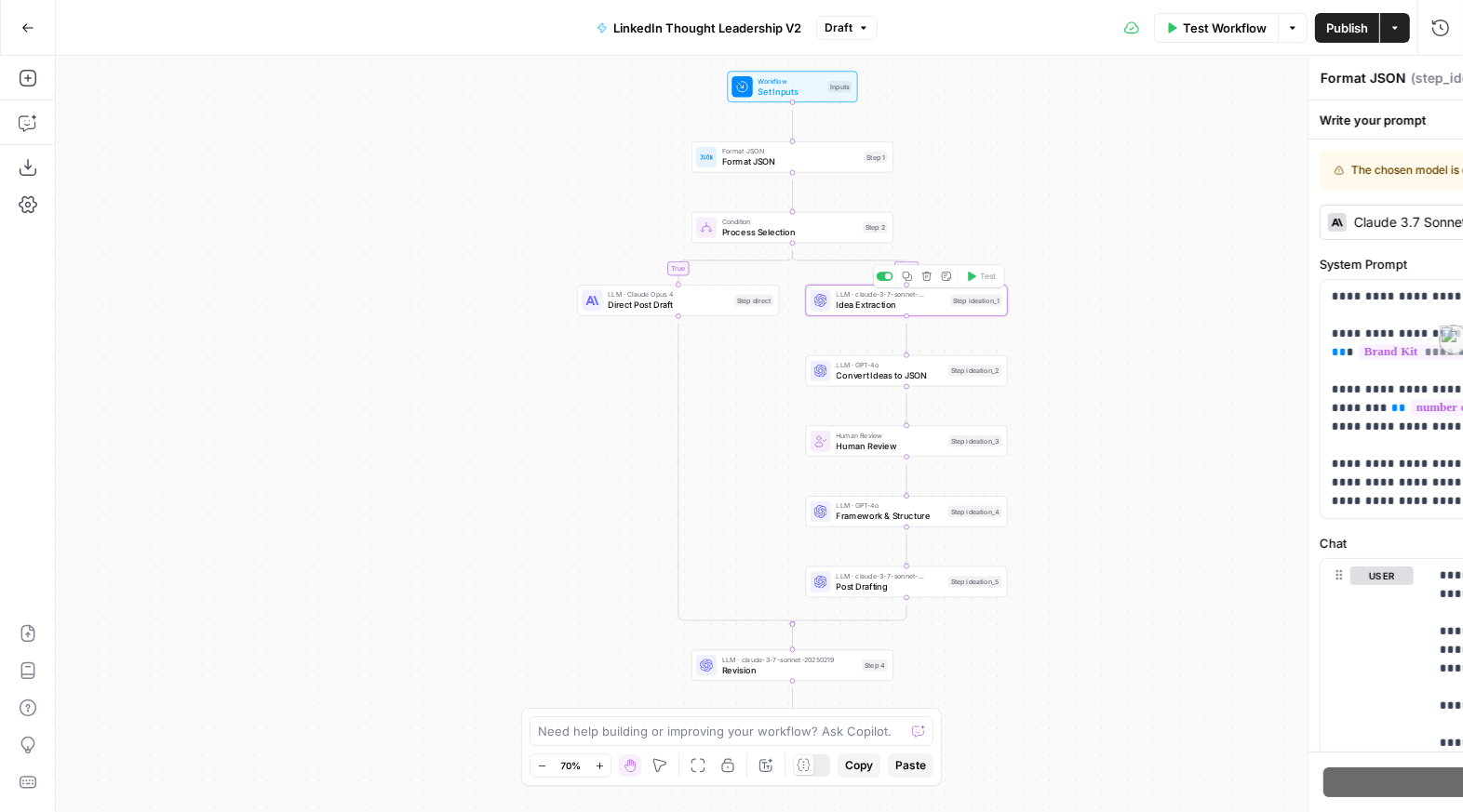 type on "Idea Extraction" 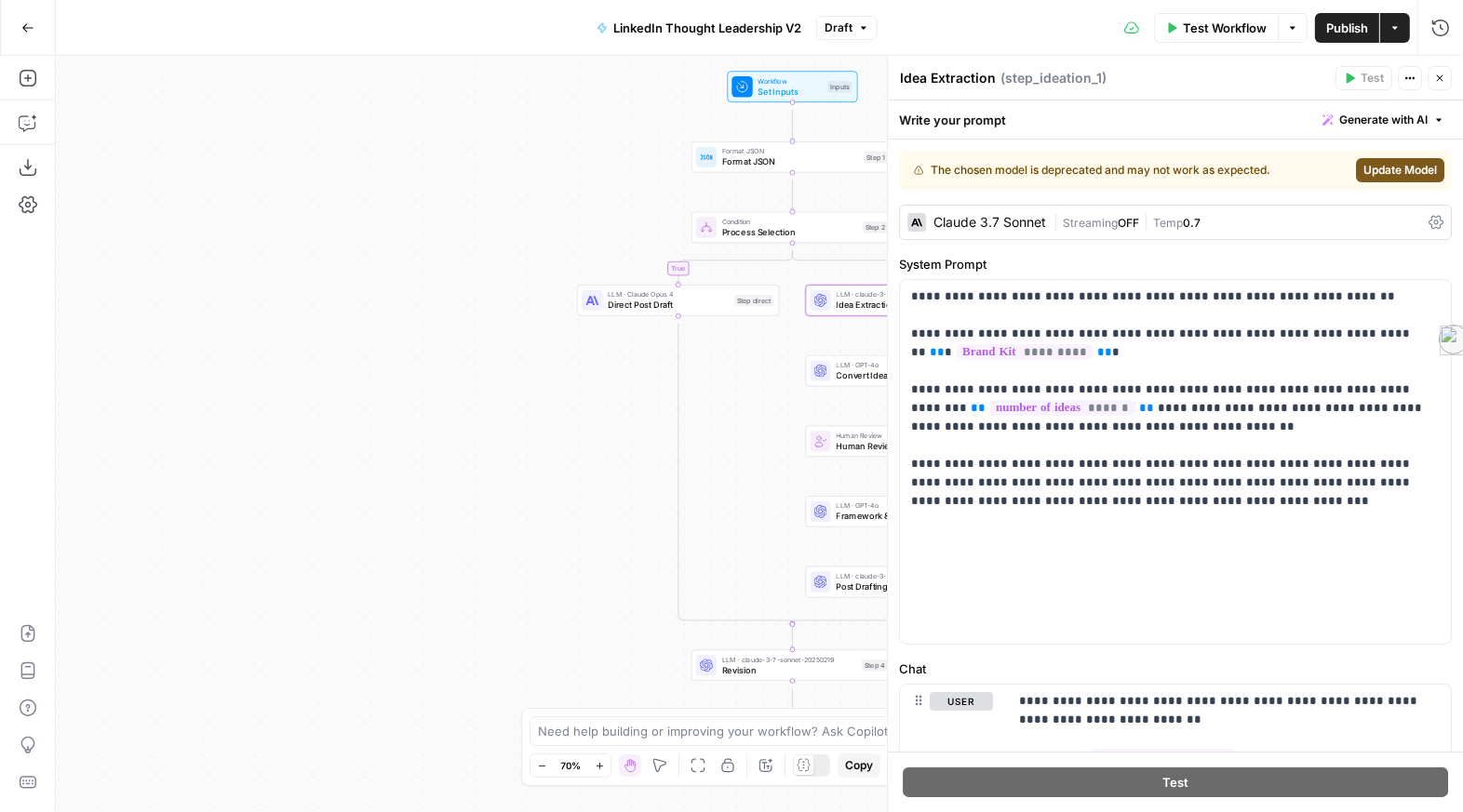 click on "Claude 3.7 Sonnet" at bounding box center [989, 222] 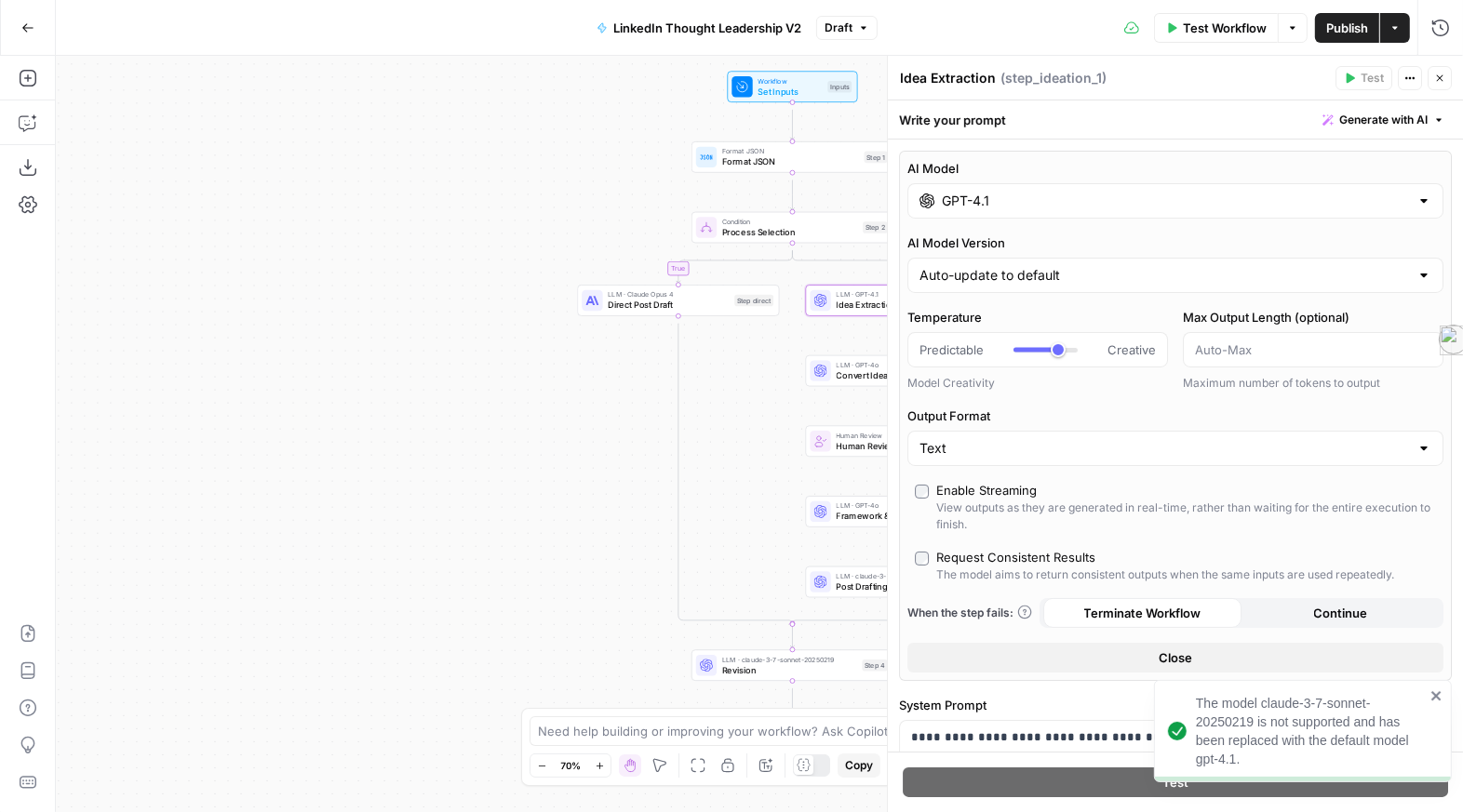 click on "GPT-4.1" at bounding box center [1175, 201] 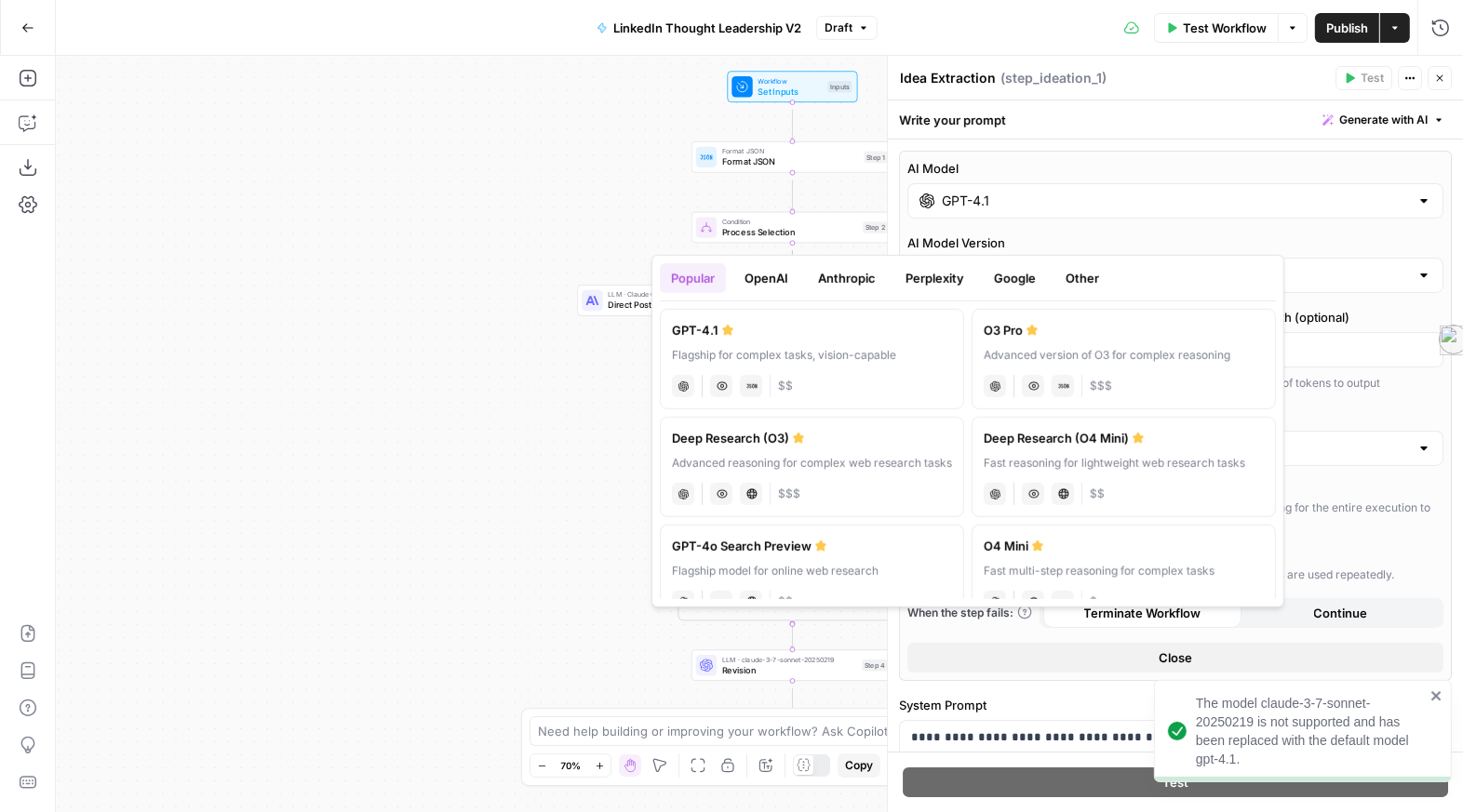 click on "Anthropic" at bounding box center [847, 278] 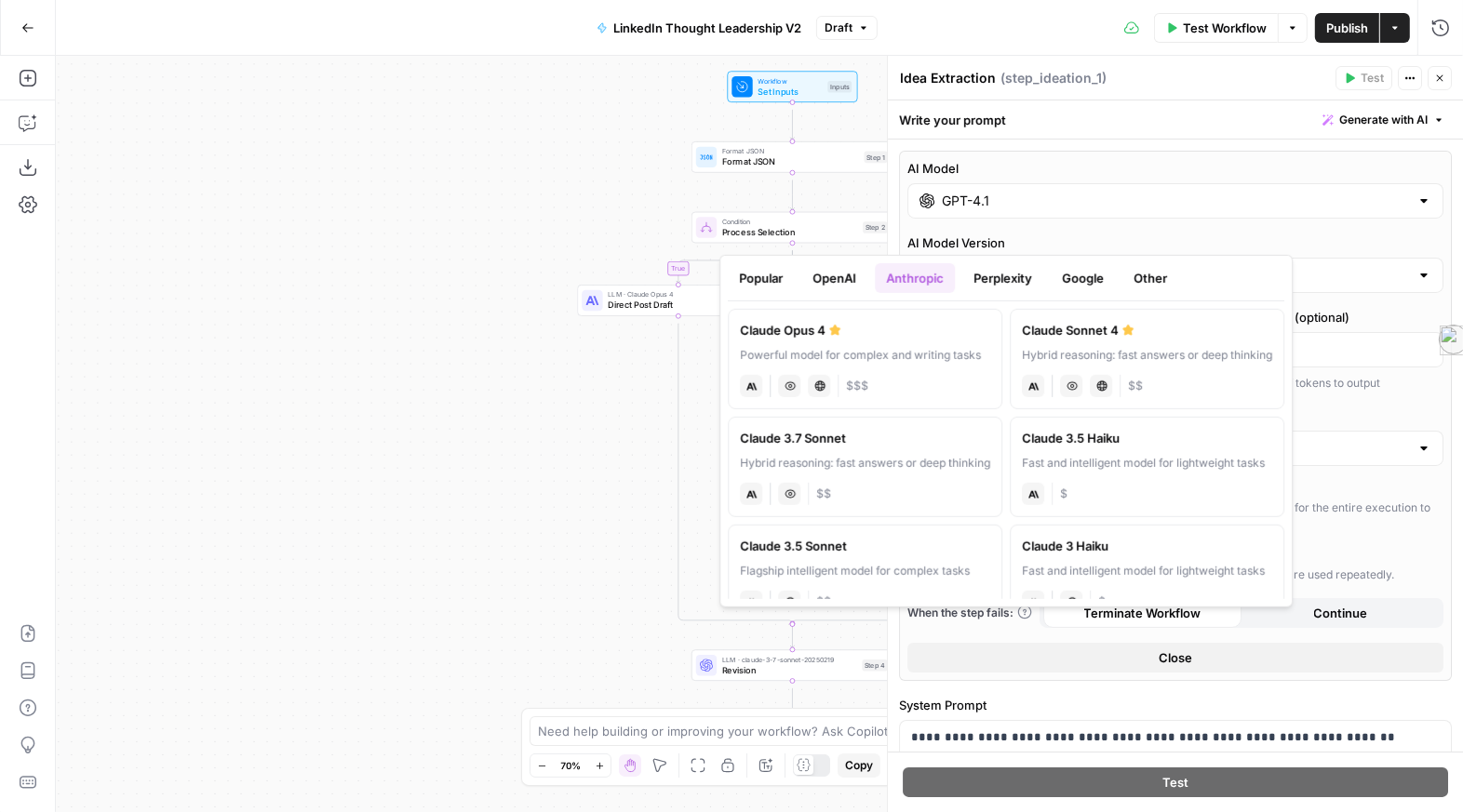 click on "Powerful model for complex and writing tasks" at bounding box center [865, 355] 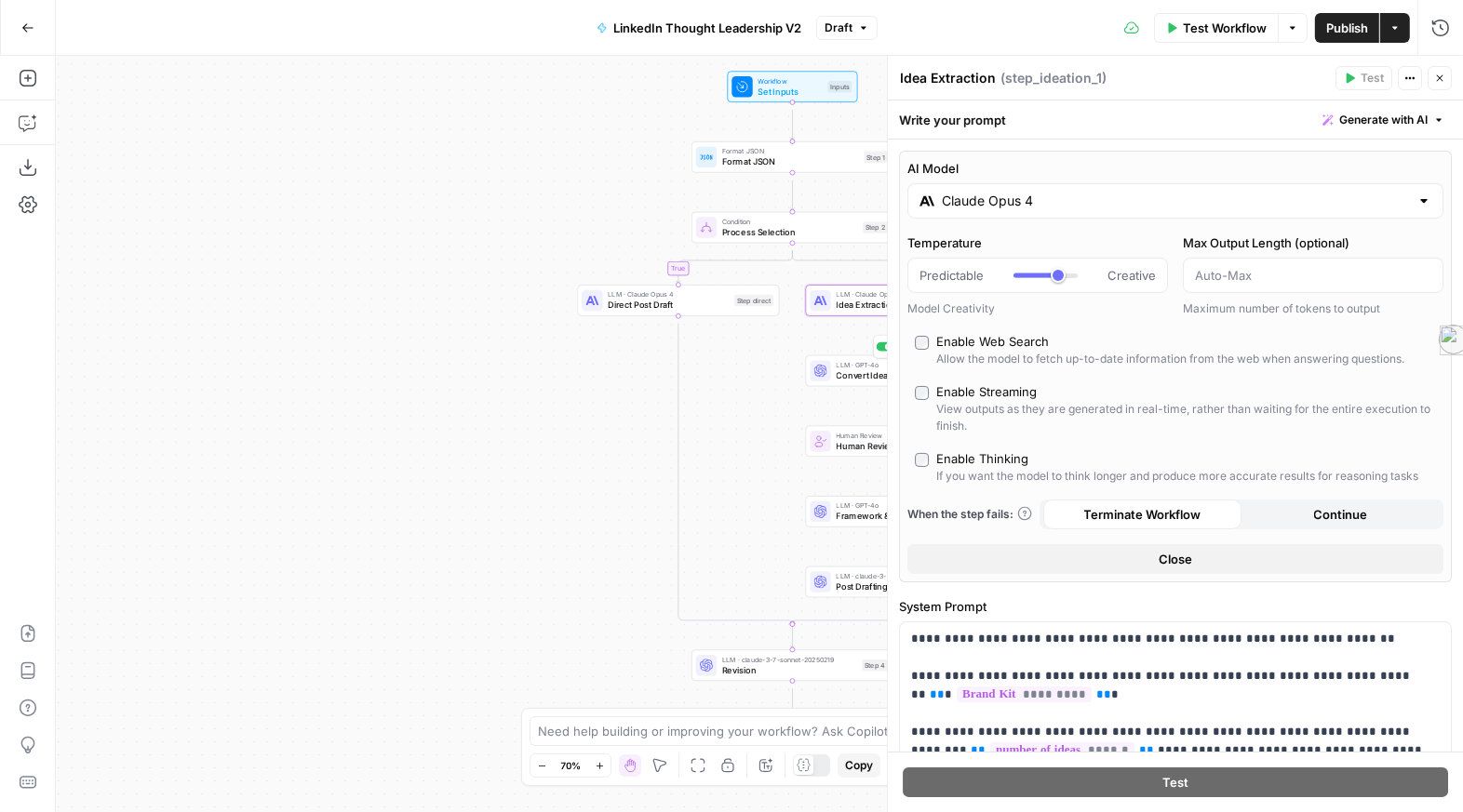 click on "LLM · GPT-4o" at bounding box center (889, 365) 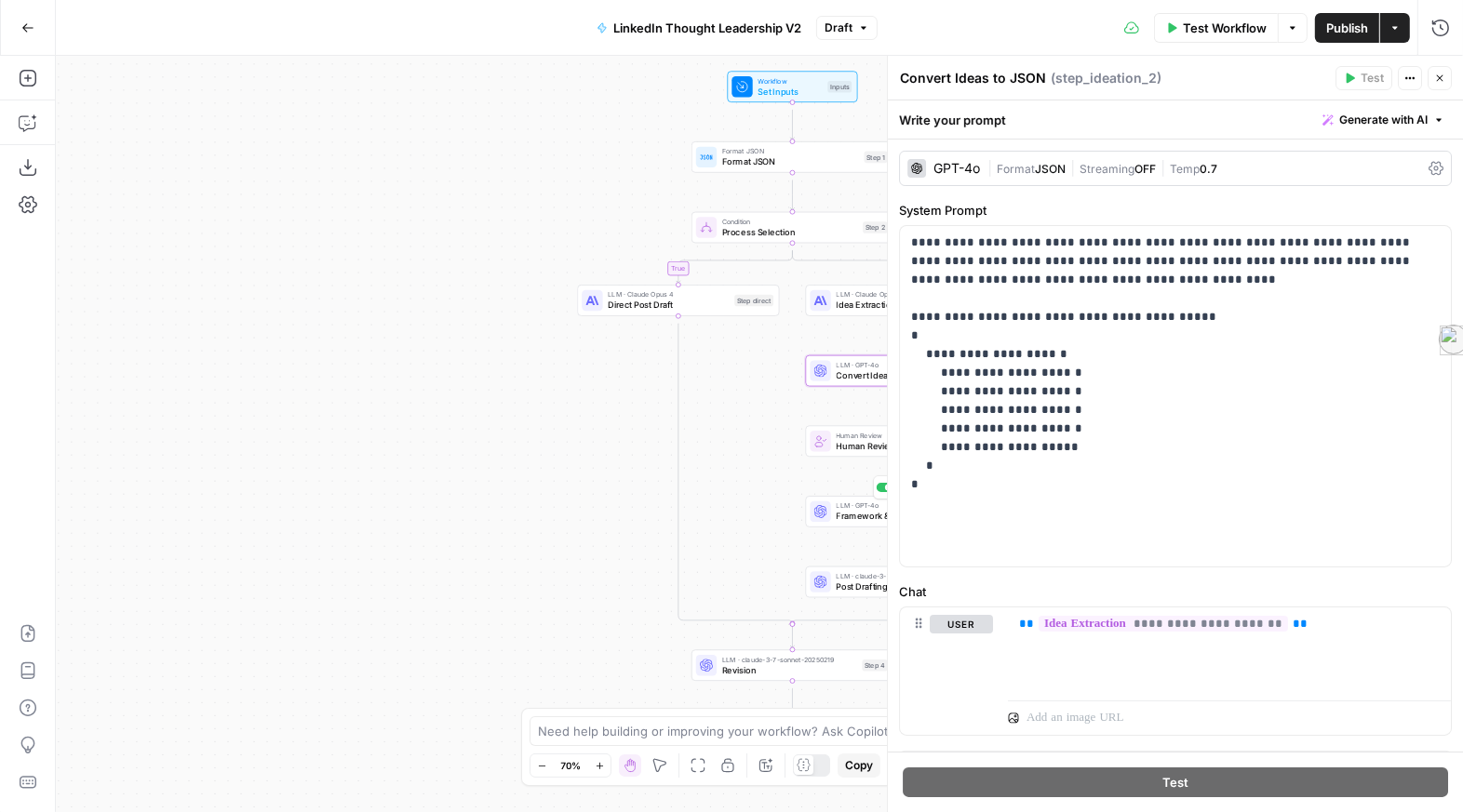 click on "Framework & Structure" at bounding box center (889, 516) 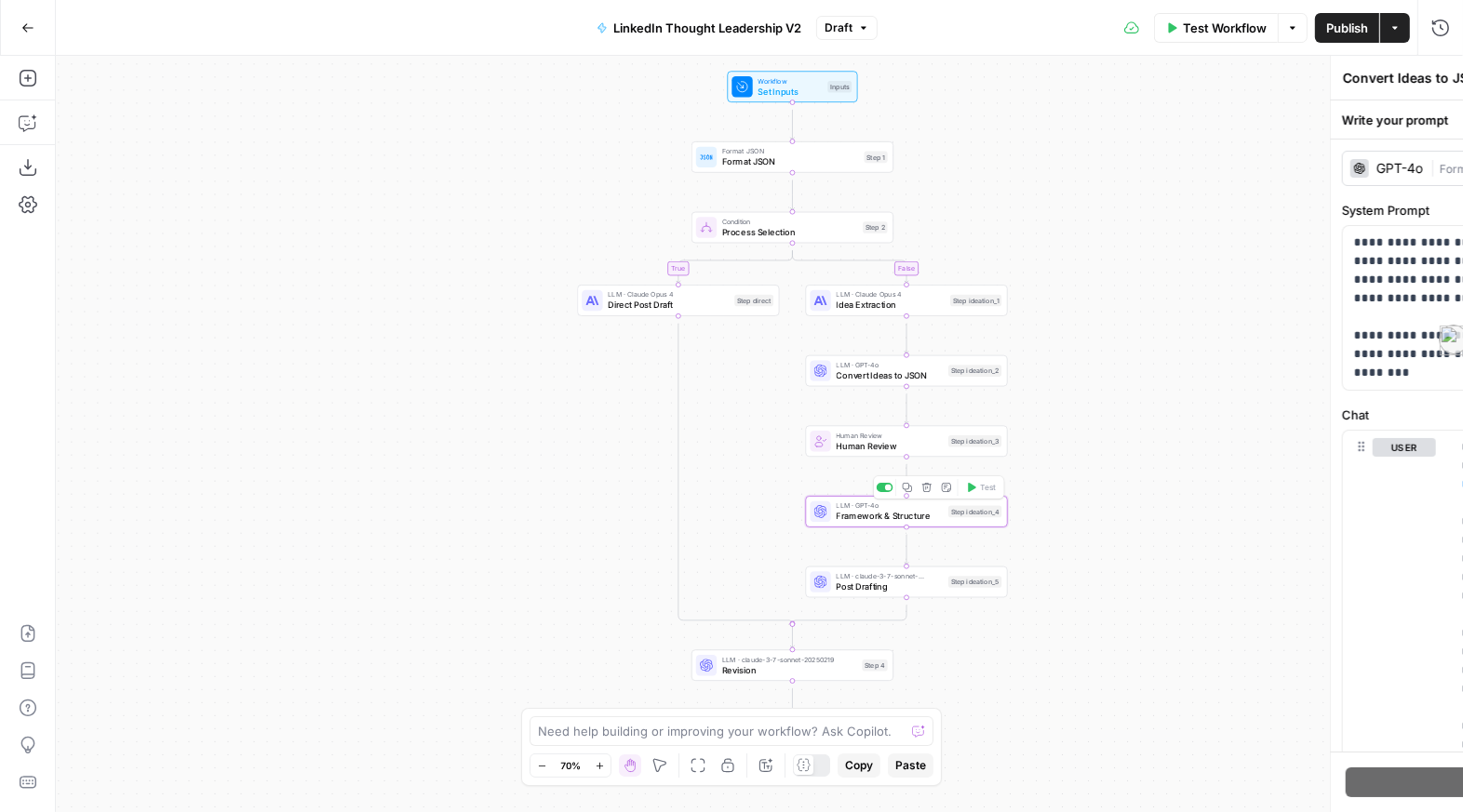 type on "Framework & Structure" 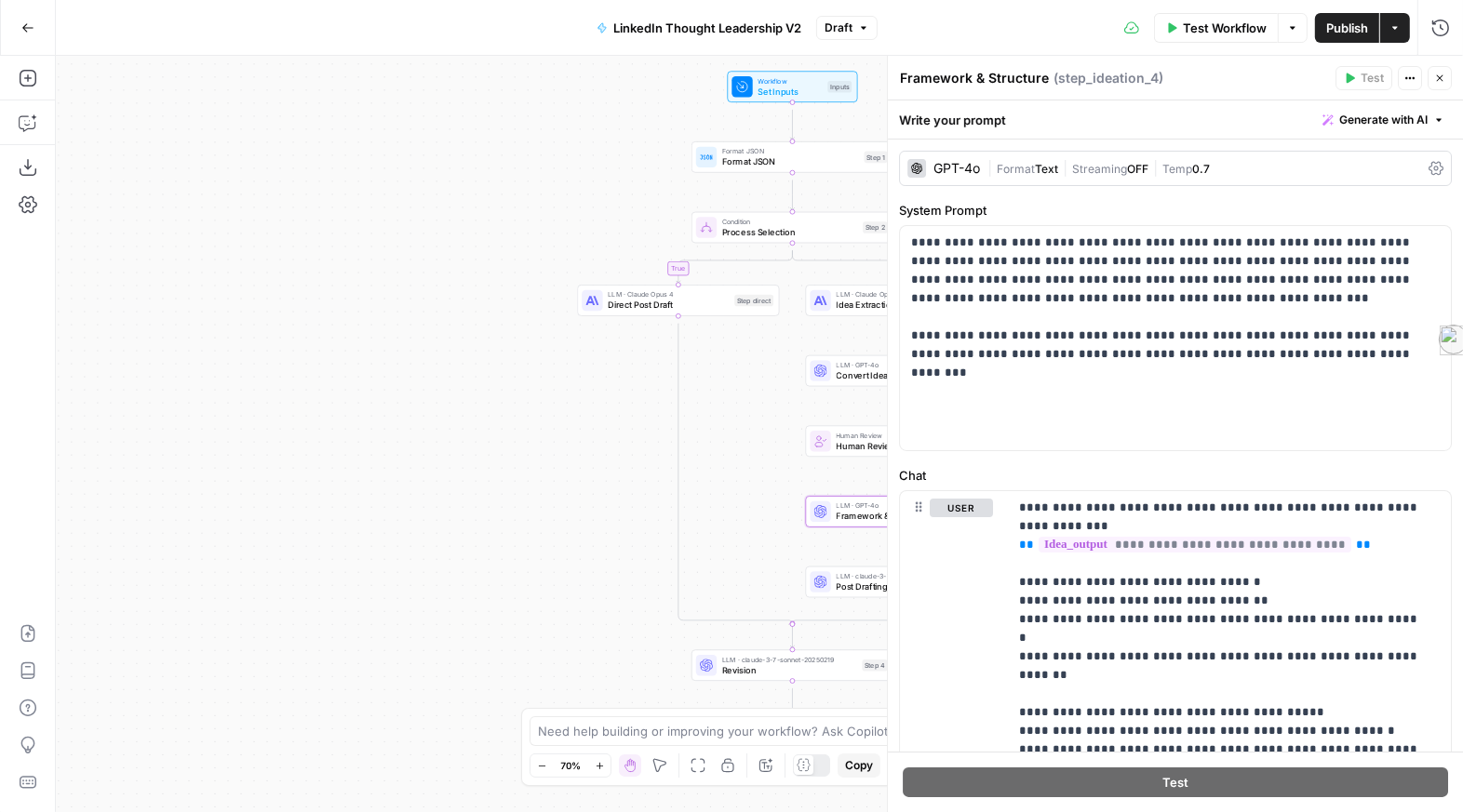 click on "Post Drafting" at bounding box center [889, 587] 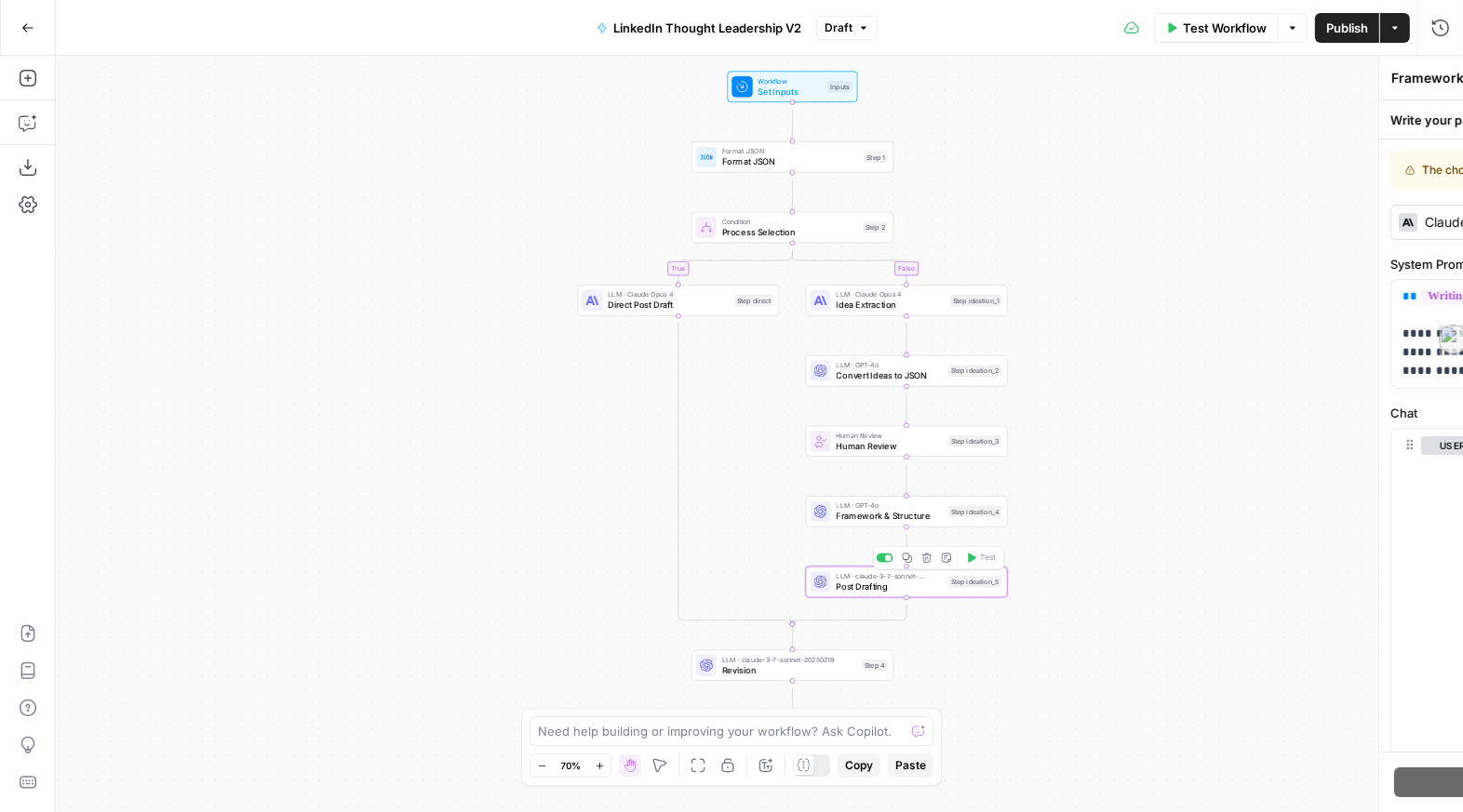 type on "Post Drafting" 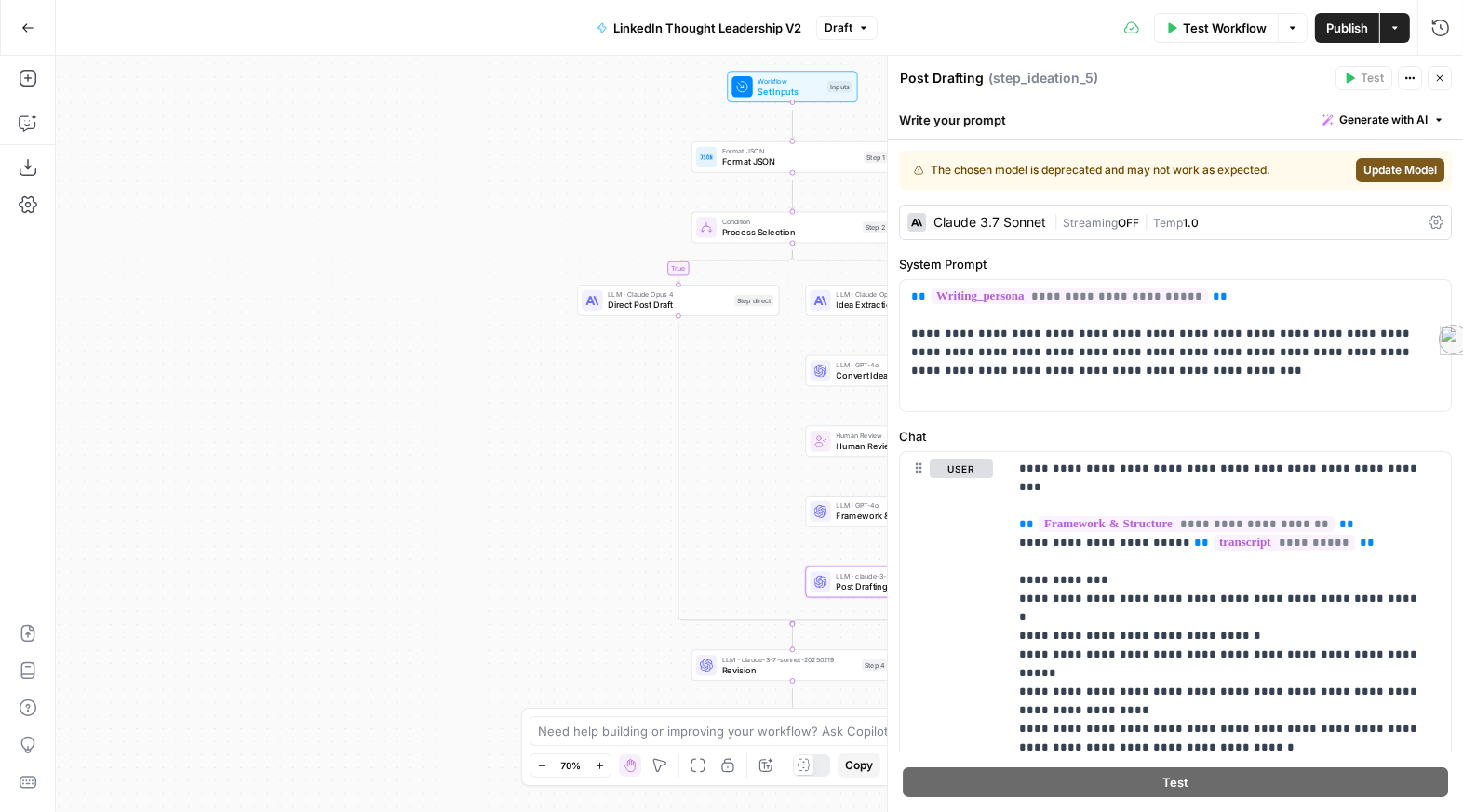 click on "Claude 3.7 Sonnet" at bounding box center [989, 222] 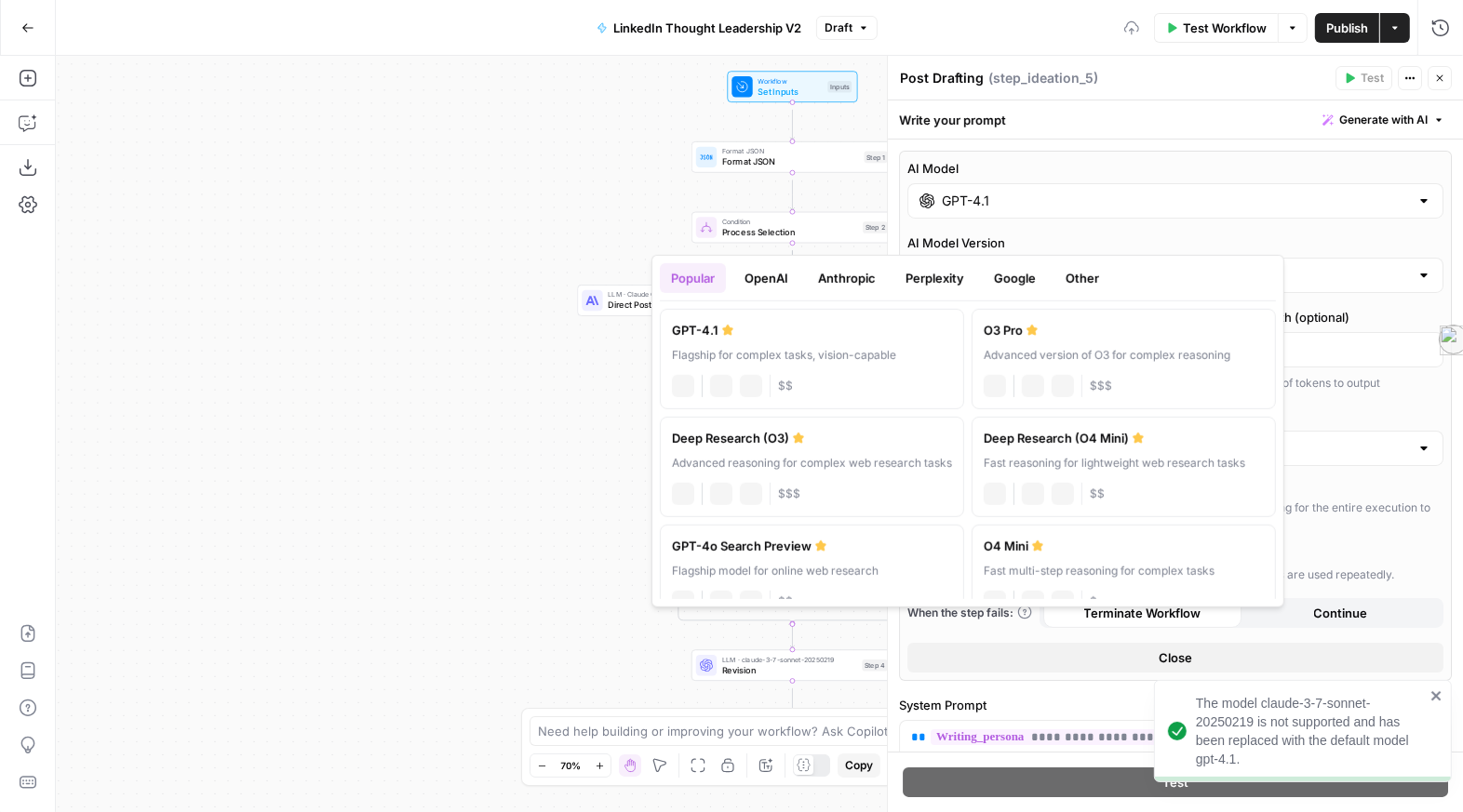 click on "GPT-4.1" at bounding box center [1175, 201] 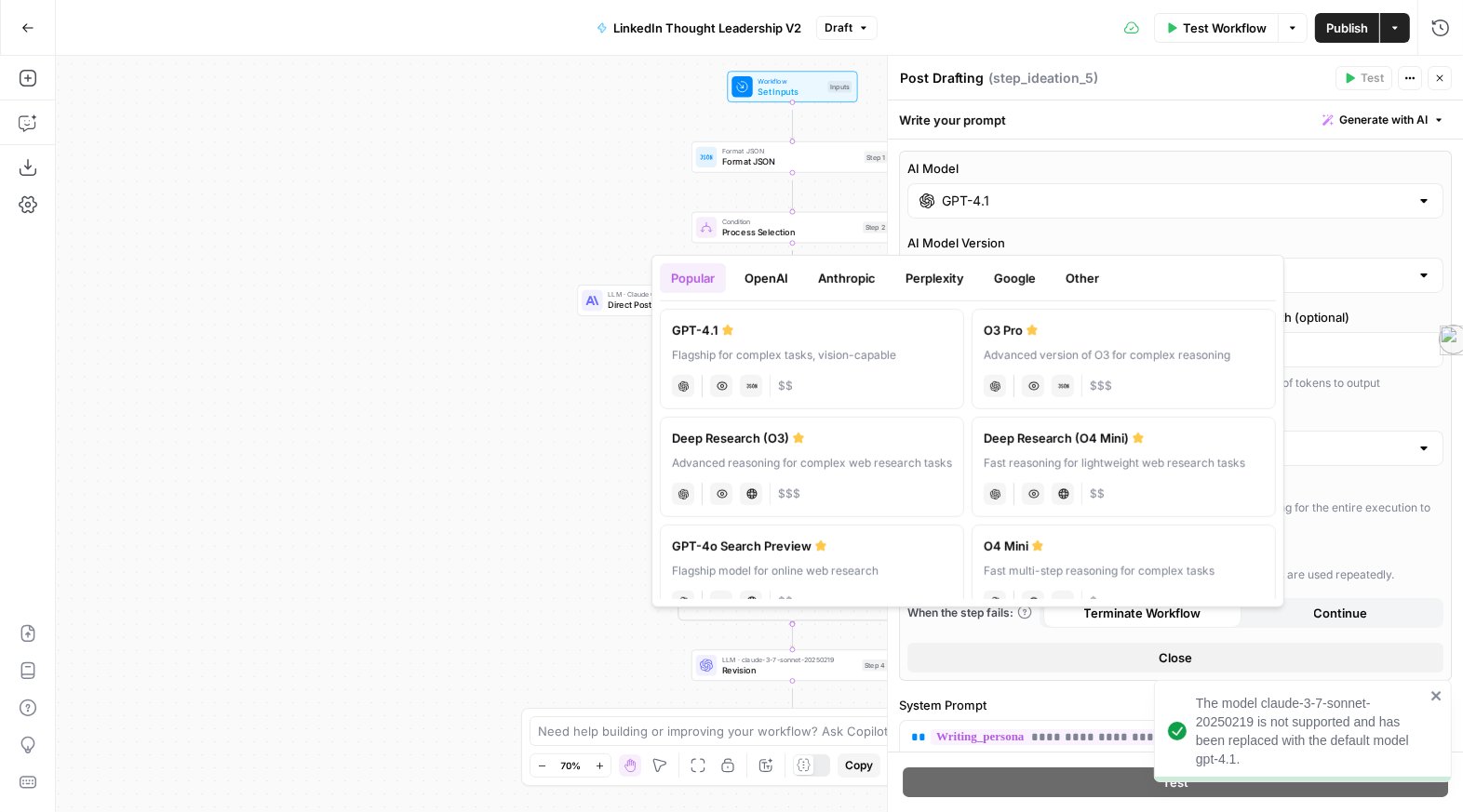 click on "Anthropic" at bounding box center [847, 278] 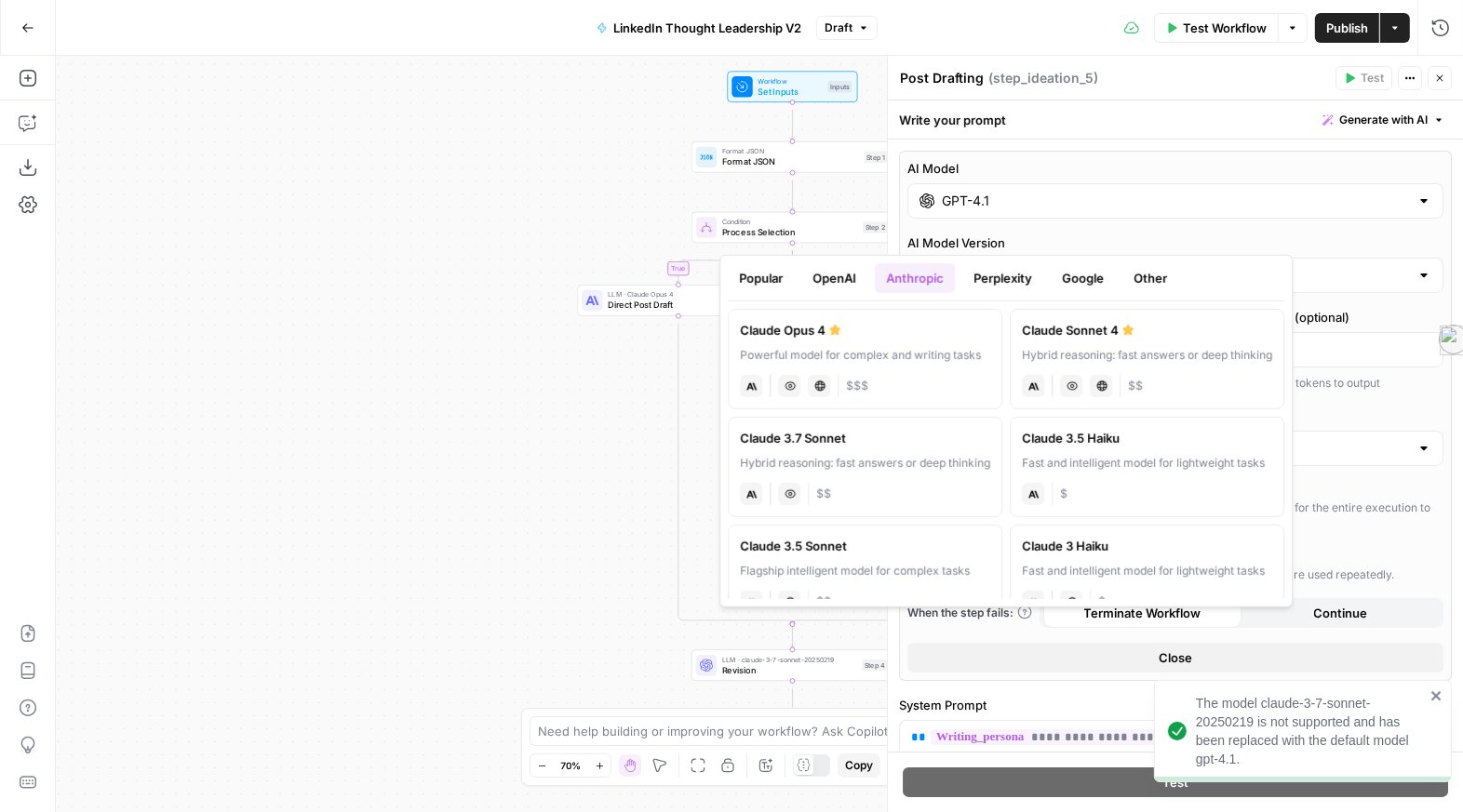 click on "Claude Opus 4" at bounding box center (865, 330) 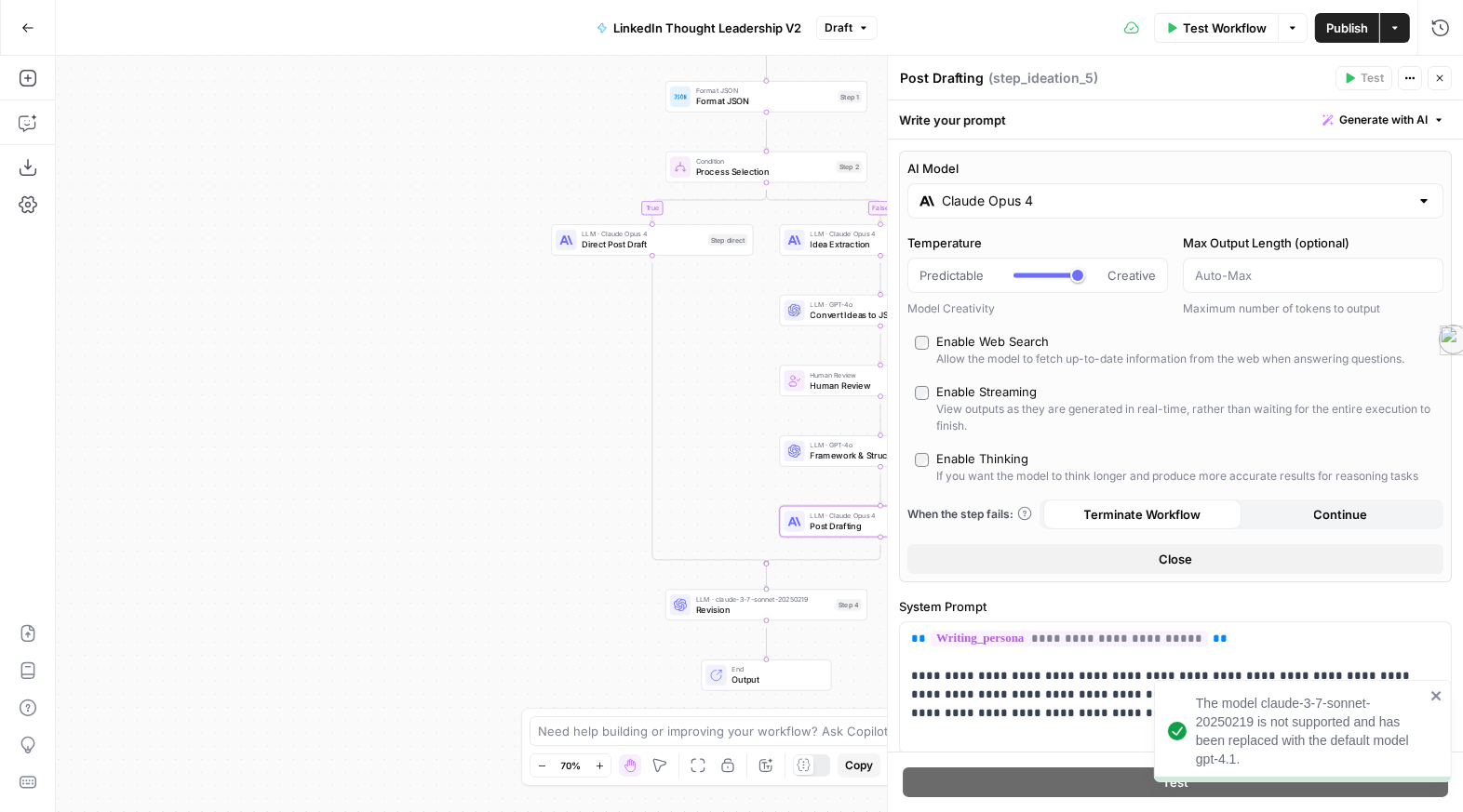 drag, startPoint x: 638, startPoint y: 541, endPoint x: 608, endPoint y: 468, distance: 78.92401 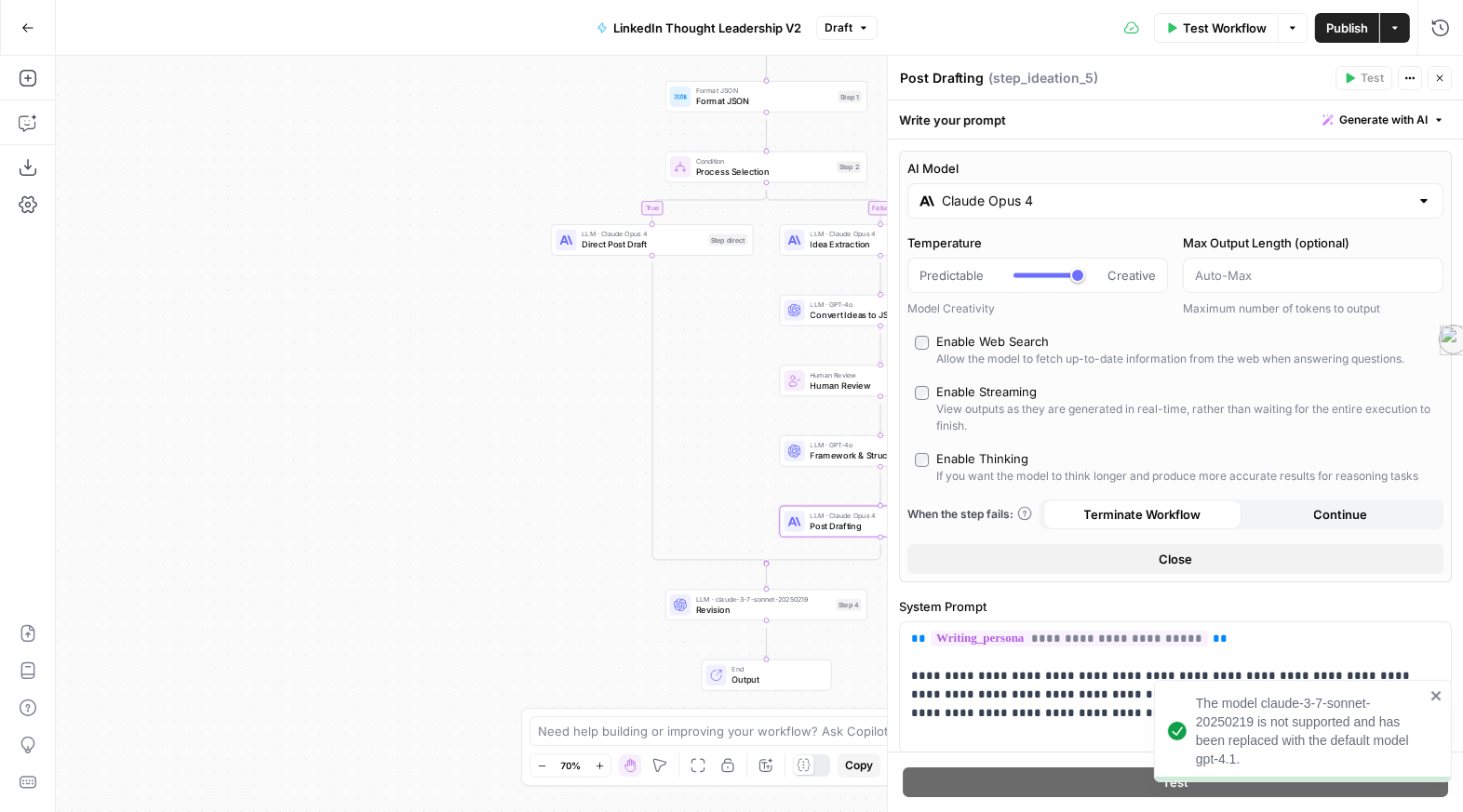 click on "true false Workflow Set Inputs Inputs Format JSON Format JSON Step 1 Condition Process Selection Step 2 LLM · Claude Opus 4 Direct Post Draft Step direct LLM · Claude Opus 4 Idea Extraction Step ideation_1 LLM · GPT-4o Convert Ideas to JSON Step ideation_2 Human Review Human Review Step ideation_3 LLM · GPT-4o Framework & Structure Step ideation_4 LLM · Claude Opus 4 Post Drafting Step ideation_5 LLM · claude-3-7-sonnet-20250219 Revision Step 4 End Output" at bounding box center [759, 433] 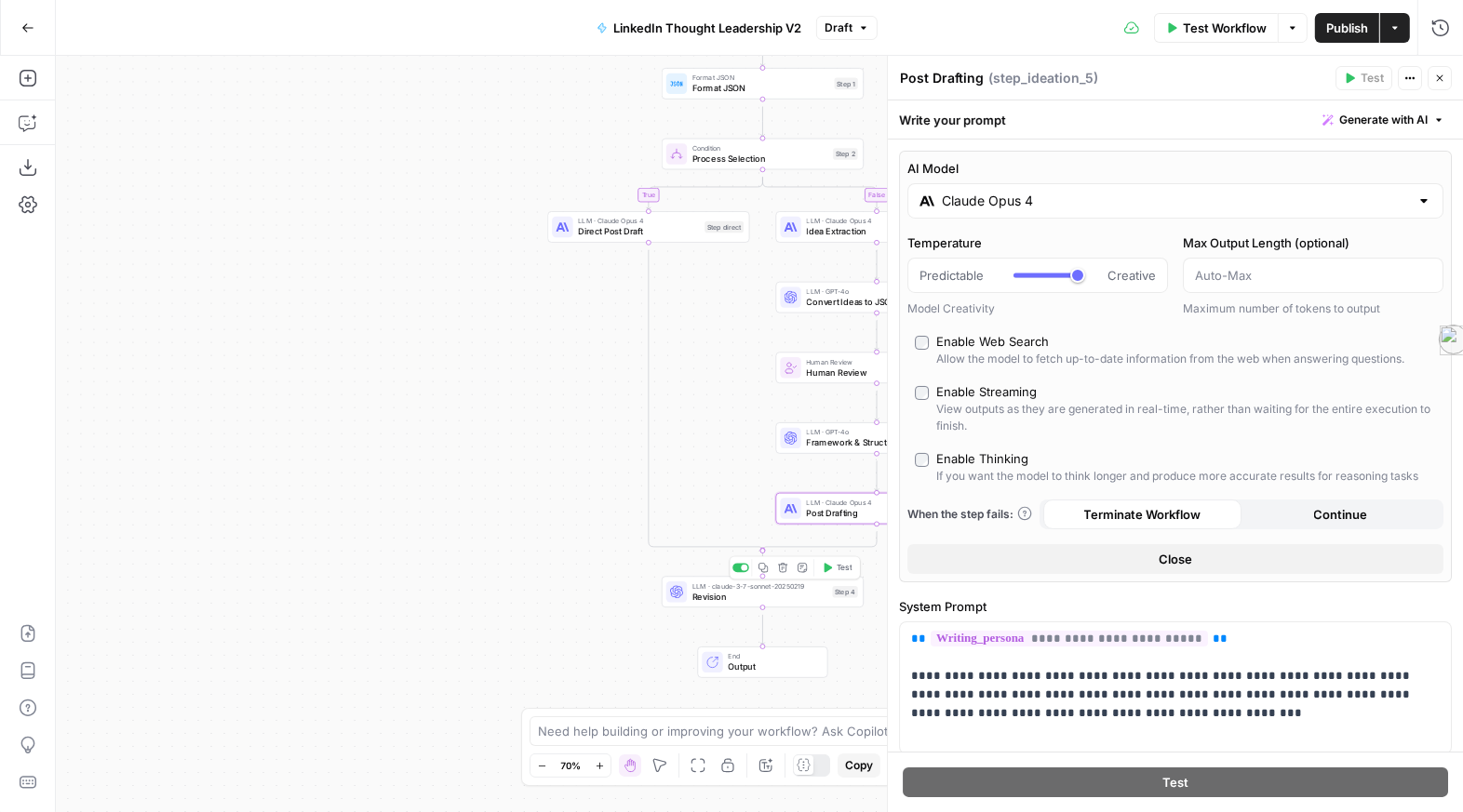 click on "Revision" at bounding box center [759, 596] 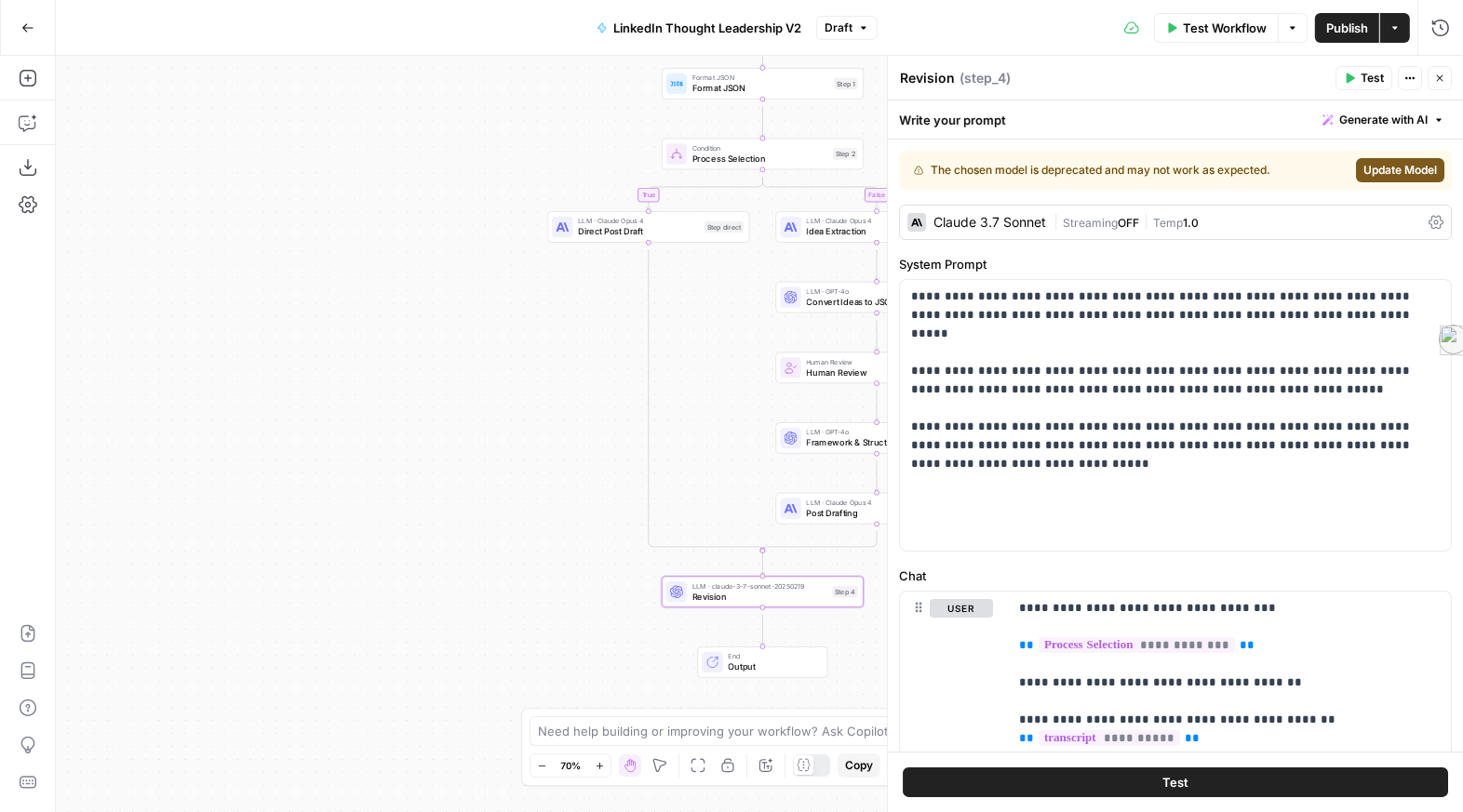 click on "Claude 3.7 Sonnet" at bounding box center [989, 222] 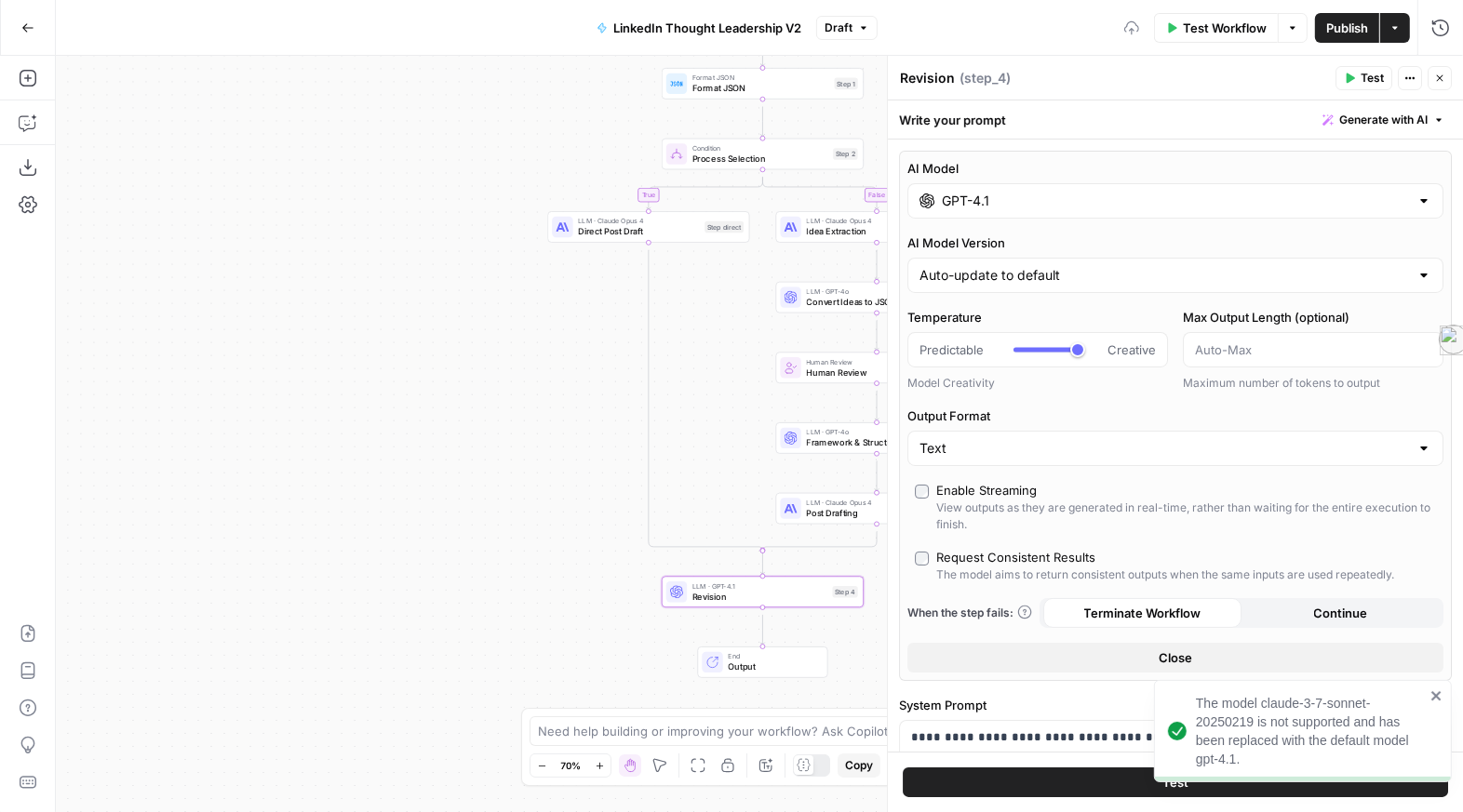 click on "GPT-4.1" at bounding box center (1175, 201) 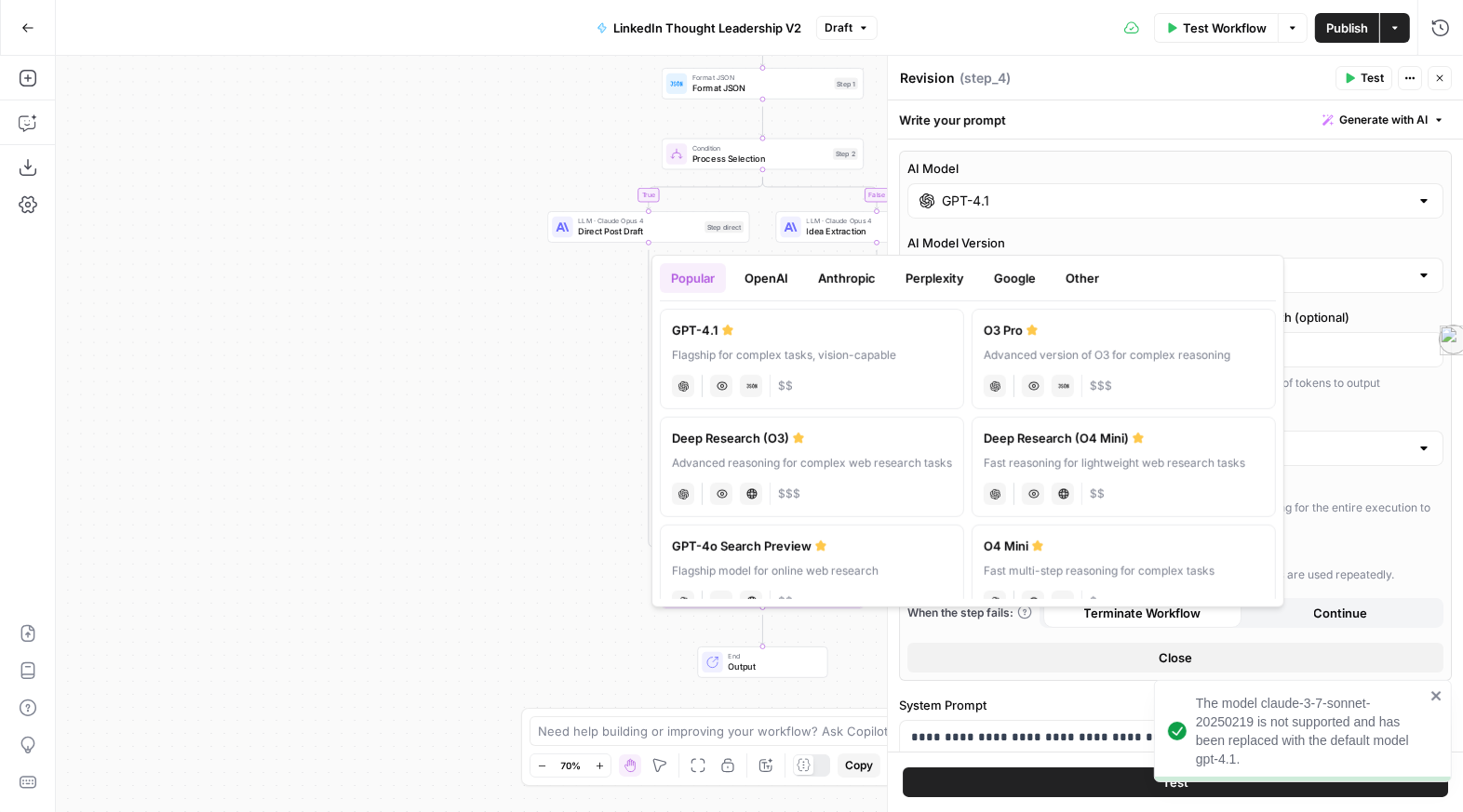 click on "Anthropic" at bounding box center (847, 278) 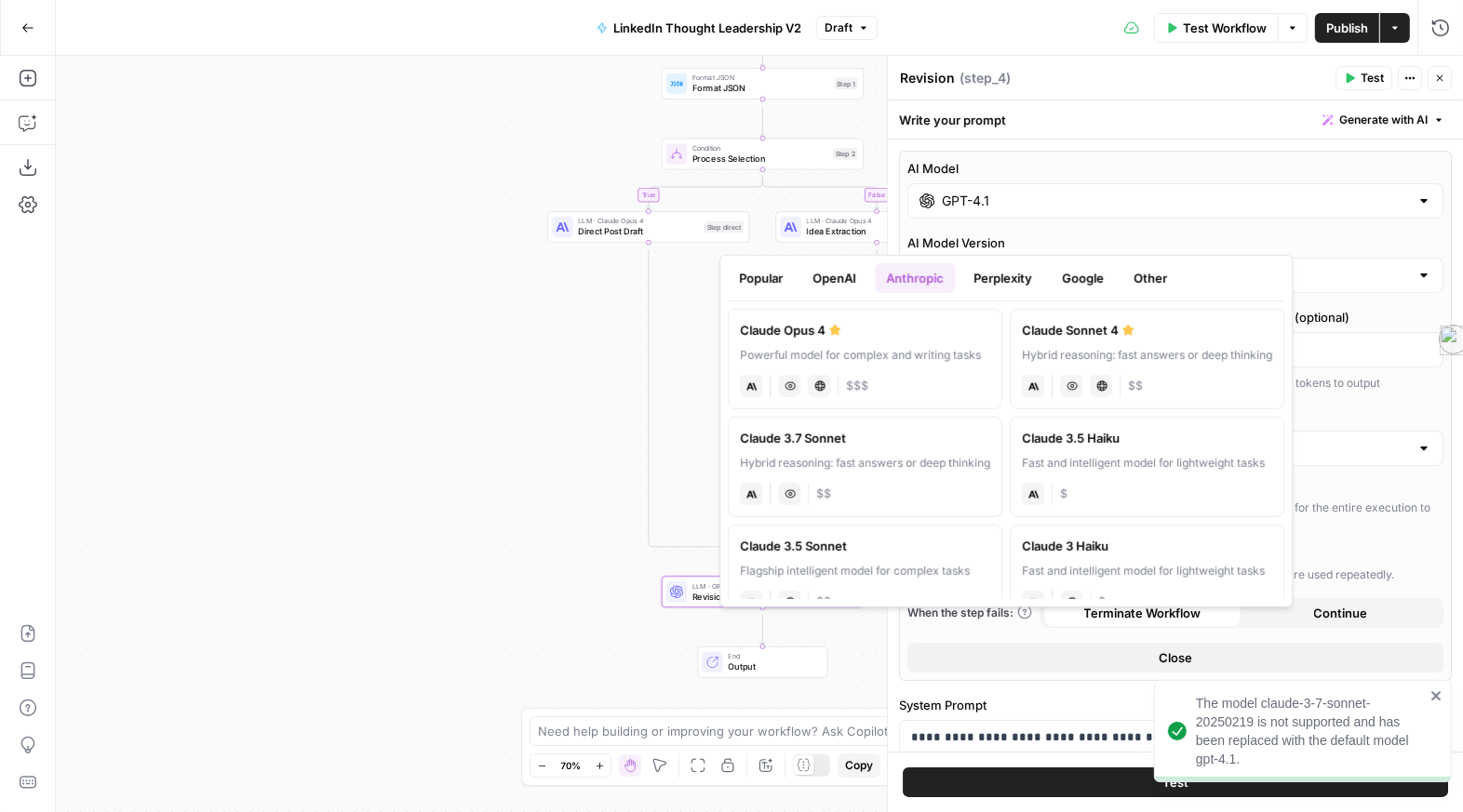 click on "Claude Opus 4" at bounding box center (865, 330) 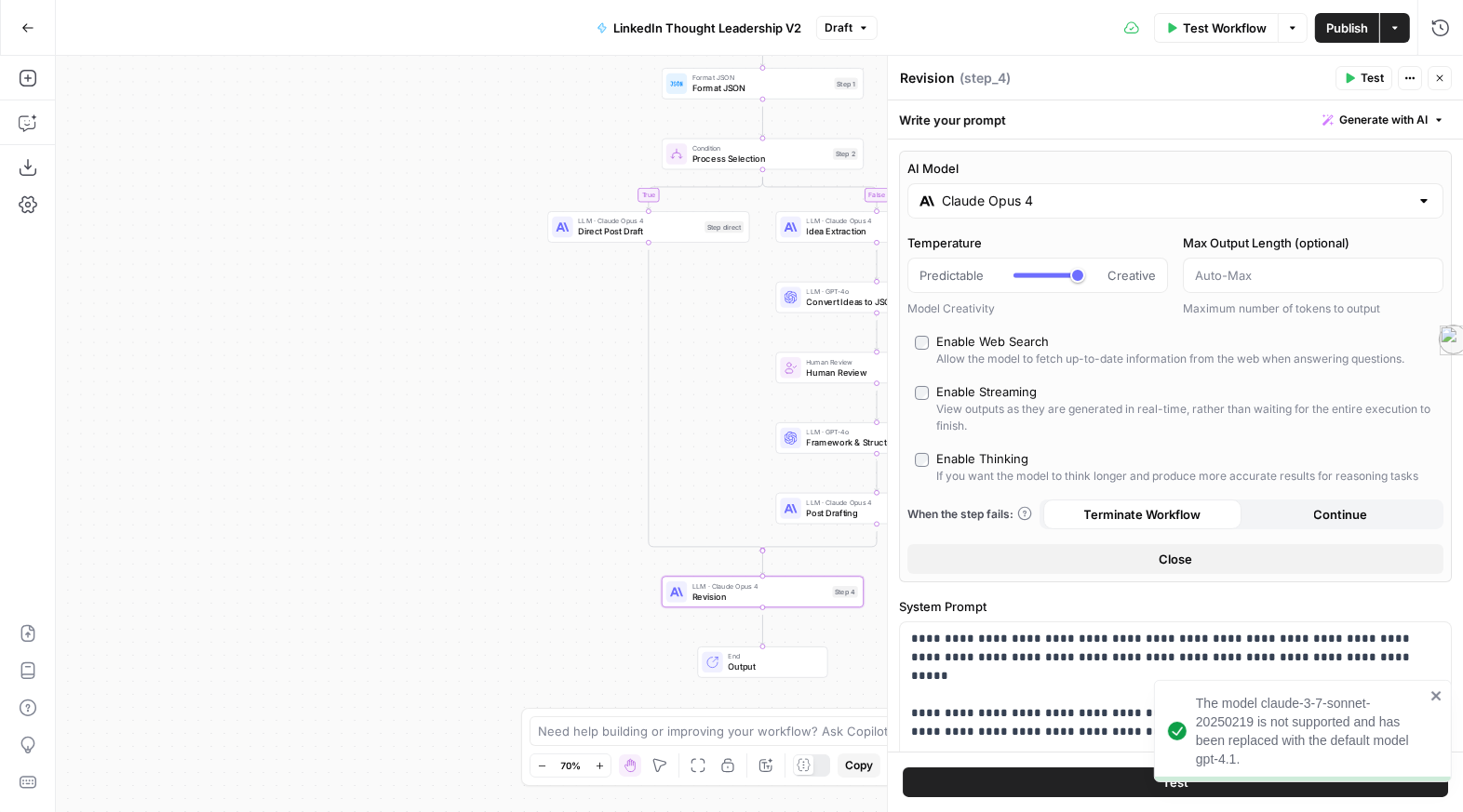 click on "Publish" at bounding box center (1347, 28) 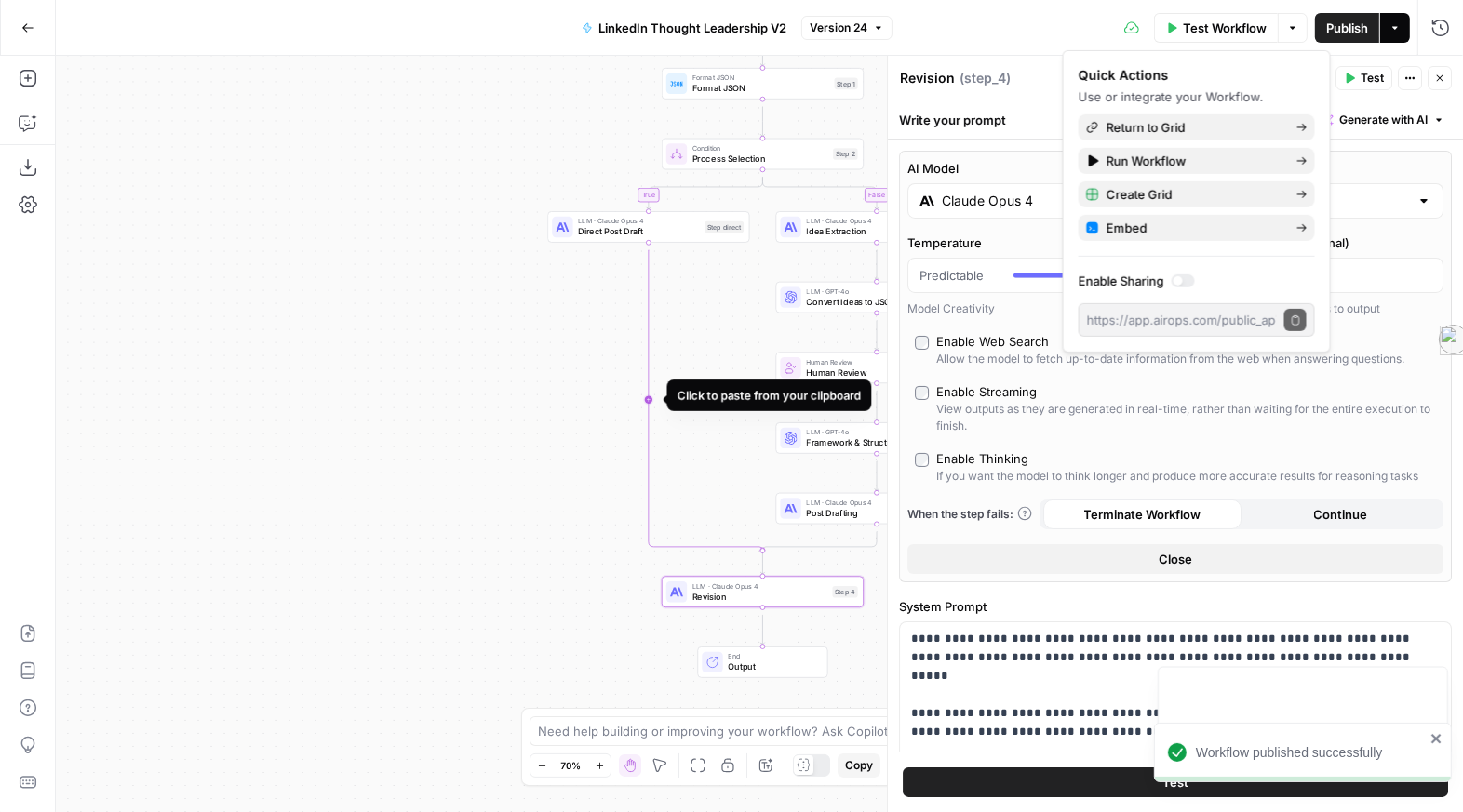 click 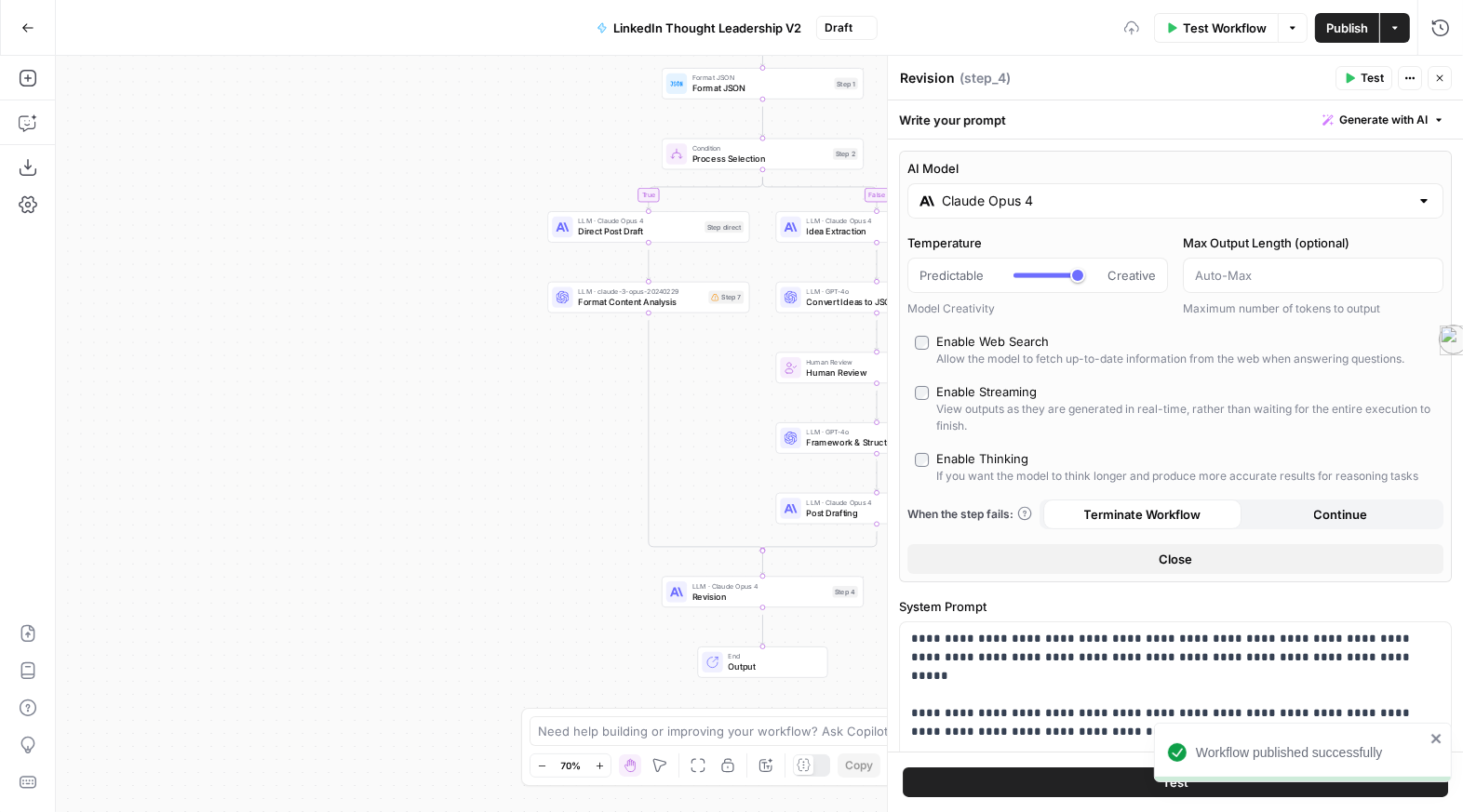 click on "true false Workflow Set Inputs Inputs Format JSON Format JSON Step 1 Condition Process Selection Step 2 LLM · Claude Opus 4 Direct Post Draft Step direct LLM · claude-3-opus-20240229 Format Content Analysis Step 7 LLM · Claude Opus 4 Idea Extraction Step ideation_1 LLM · GPT-4o Convert Ideas to JSON Step ideation_2 Human Review Human Review Step ideation_3 LLM · GPT-4o Framework & Structure Step ideation_4 LLM · Claude Opus 4 Post Drafting Step ideation_5 LLM · Claude Opus 4 Revision Step 4 End Output" at bounding box center (759, 433) 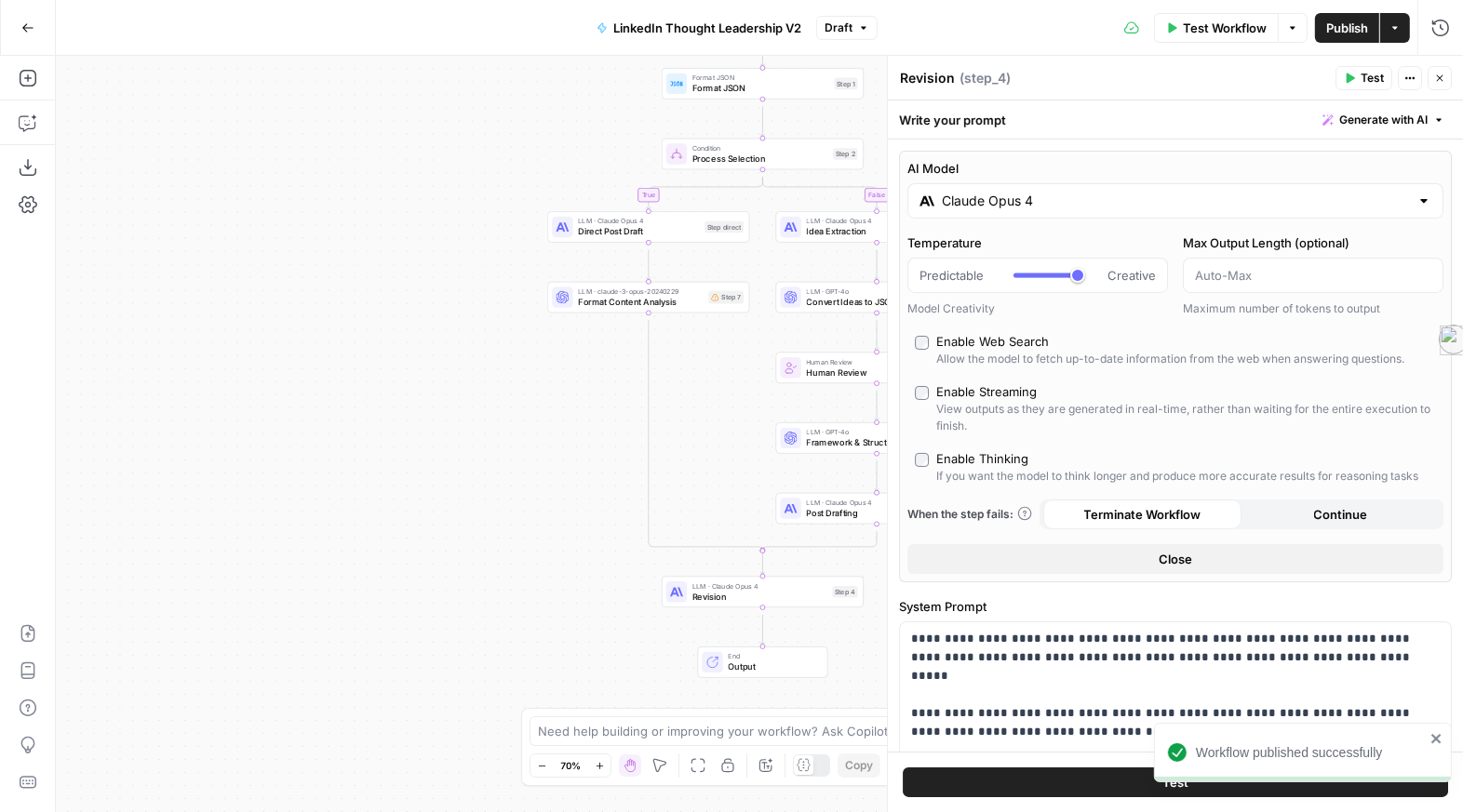 click on "true false Workflow Set Inputs Inputs Format JSON Format JSON Step 1 Condition Process Selection Step 2 LLM · Claude Opus 4 Direct Post Draft Step direct LLM · claude-3-opus-20240229 Format Content Analysis Step 7 LLM · Claude Opus 4 Idea Extraction Step ideation_1 LLM · GPT-4o Convert Ideas to JSON Step ideation_2 Human Review Human Review Step ideation_3 LLM · GPT-4o Framework & Structure Step ideation_4 LLM · Claude Opus 4 Post Drafting Step ideation_5 LLM · Claude Opus 4 Revision Step 4 End Output" at bounding box center (759, 433) 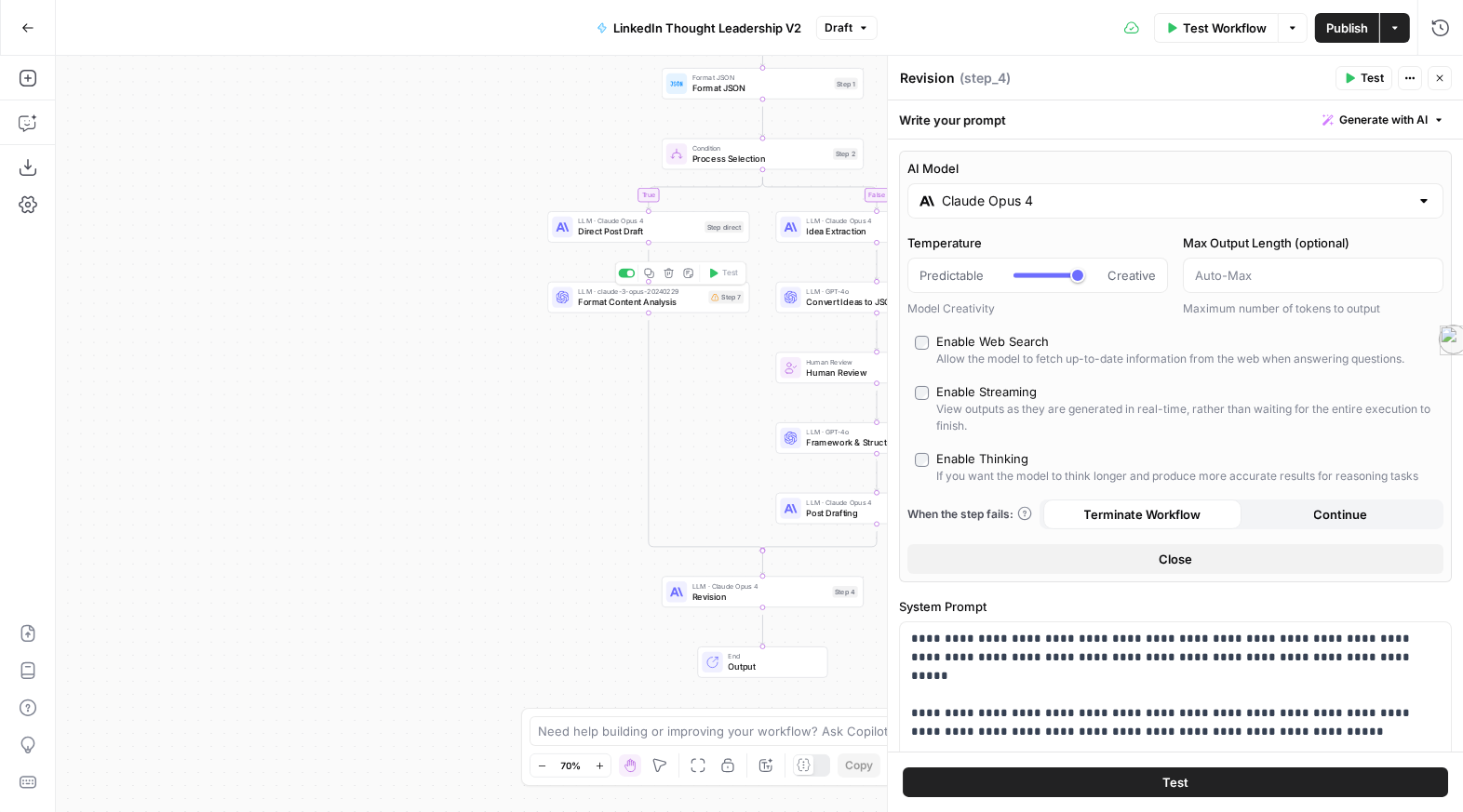 click on "Format Content Analysis" at bounding box center [640, 302] 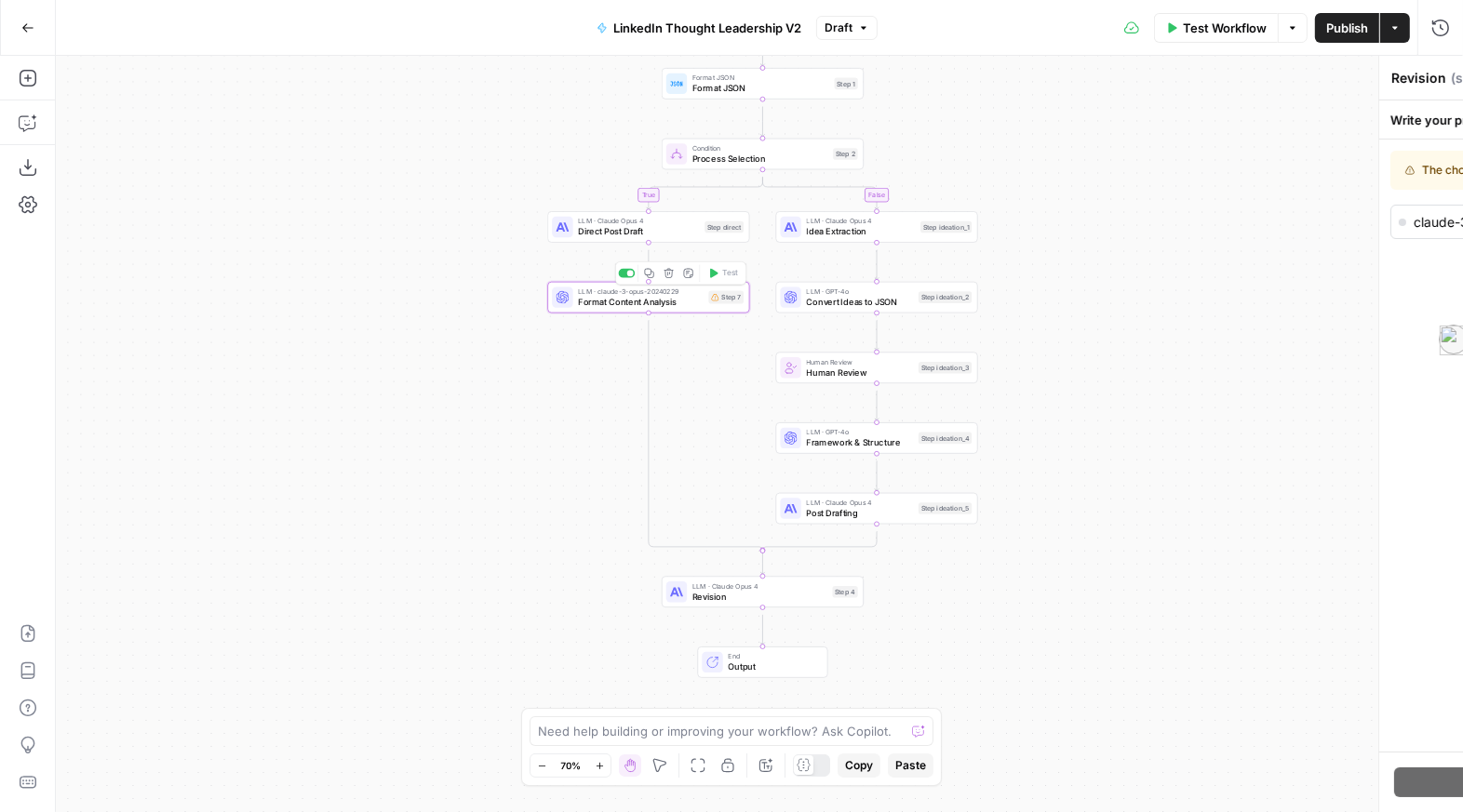 type on "Format Content Analysis" 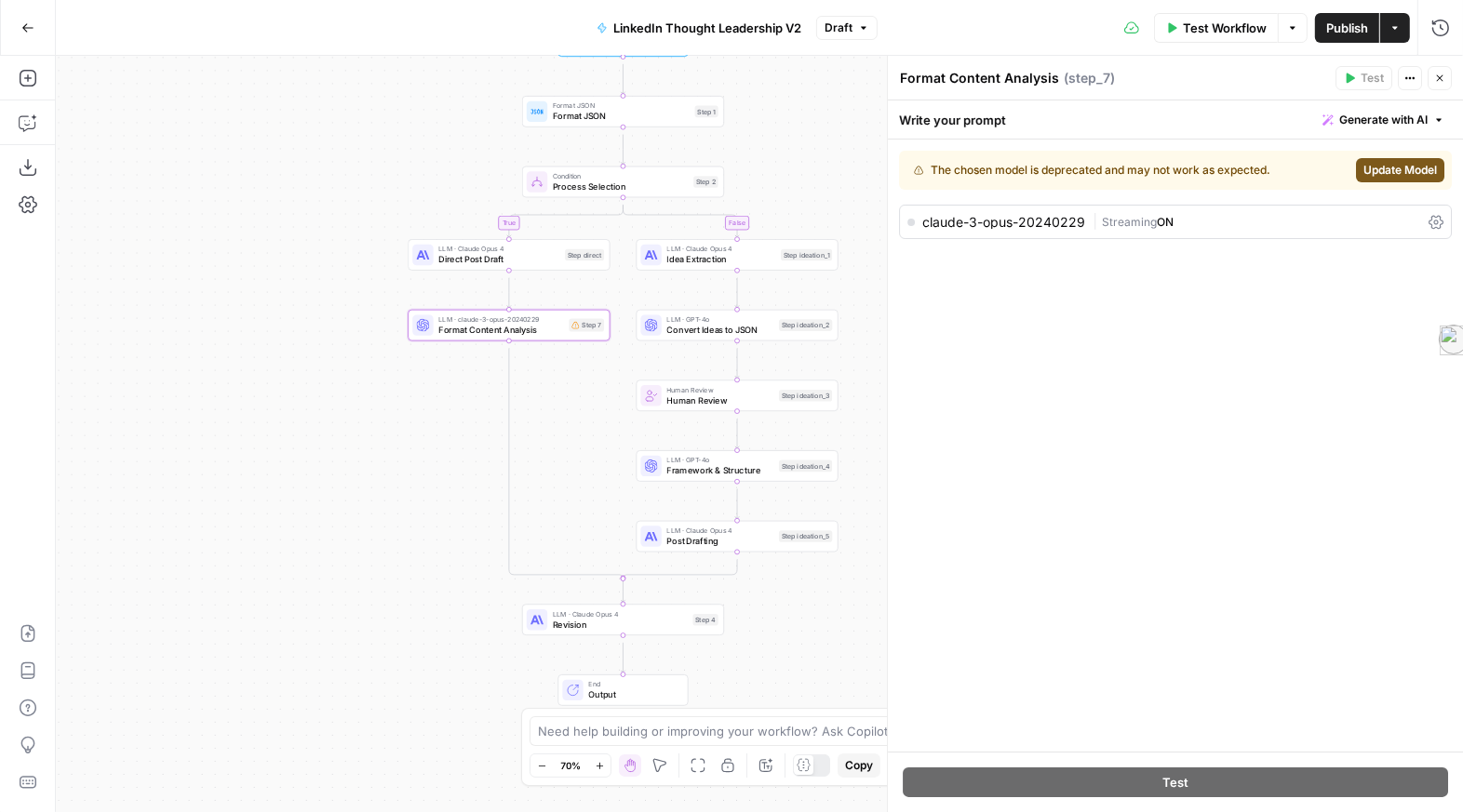 drag, startPoint x: 559, startPoint y: 439, endPoint x: 417, endPoint y: 467, distance: 144.73424 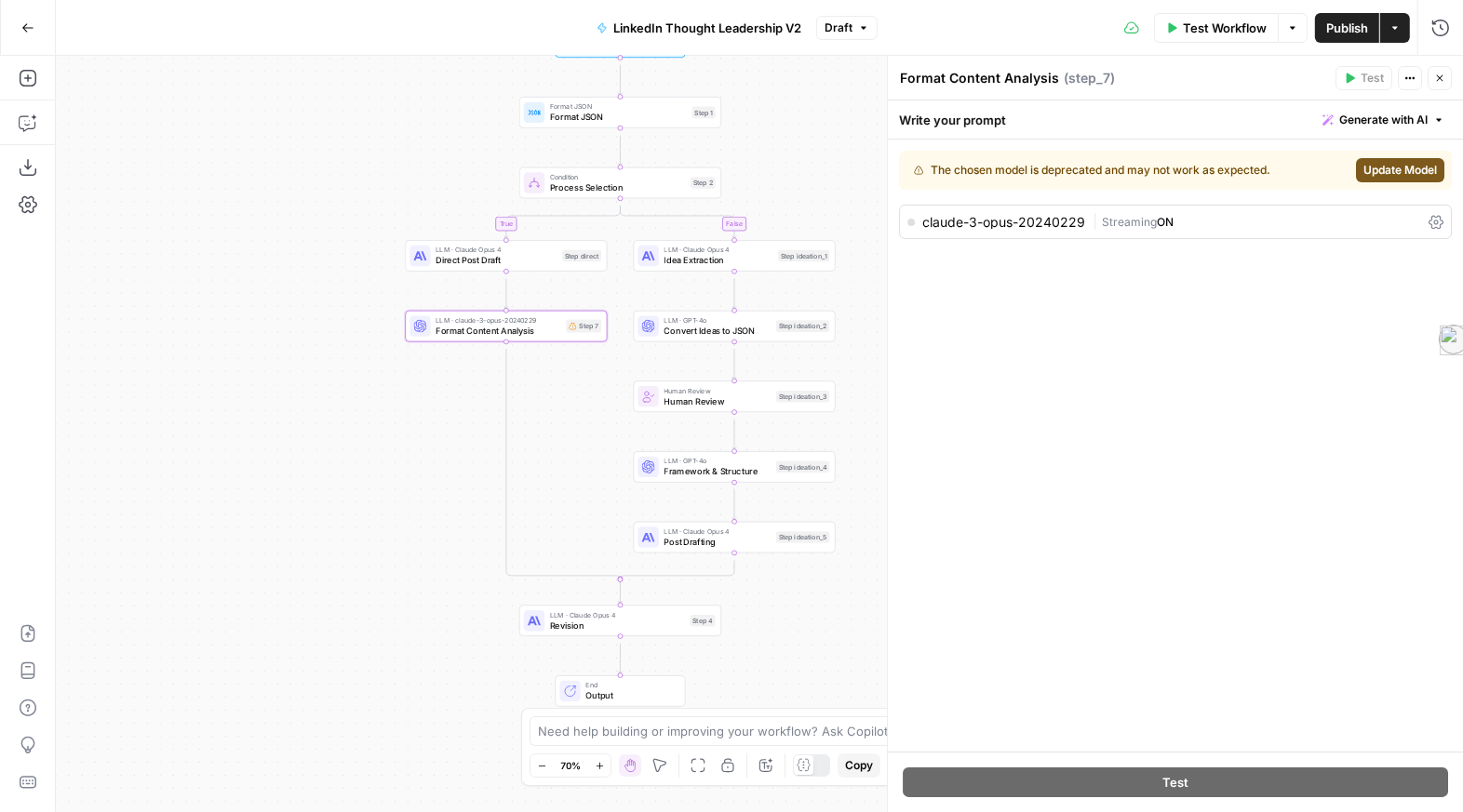 click 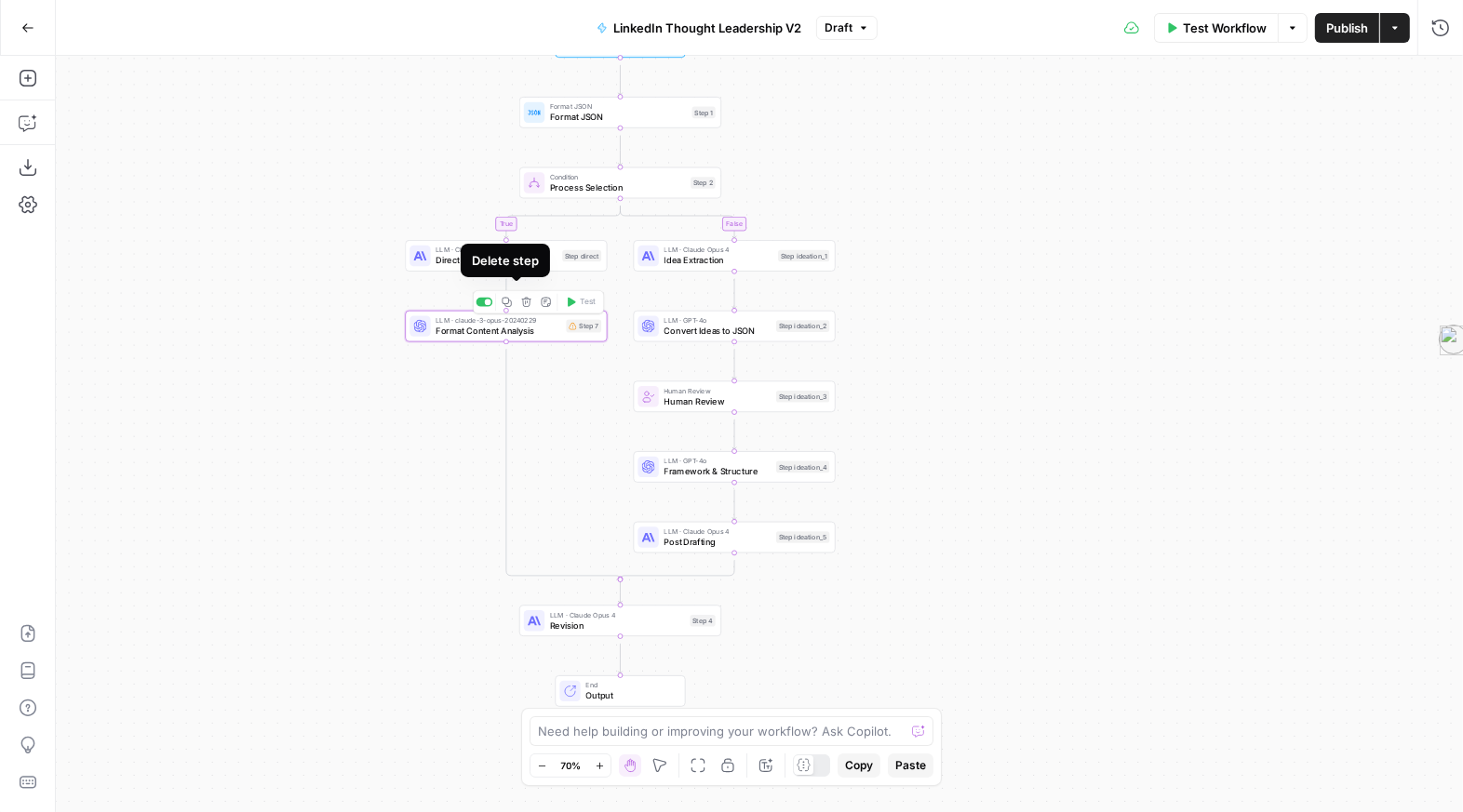 click 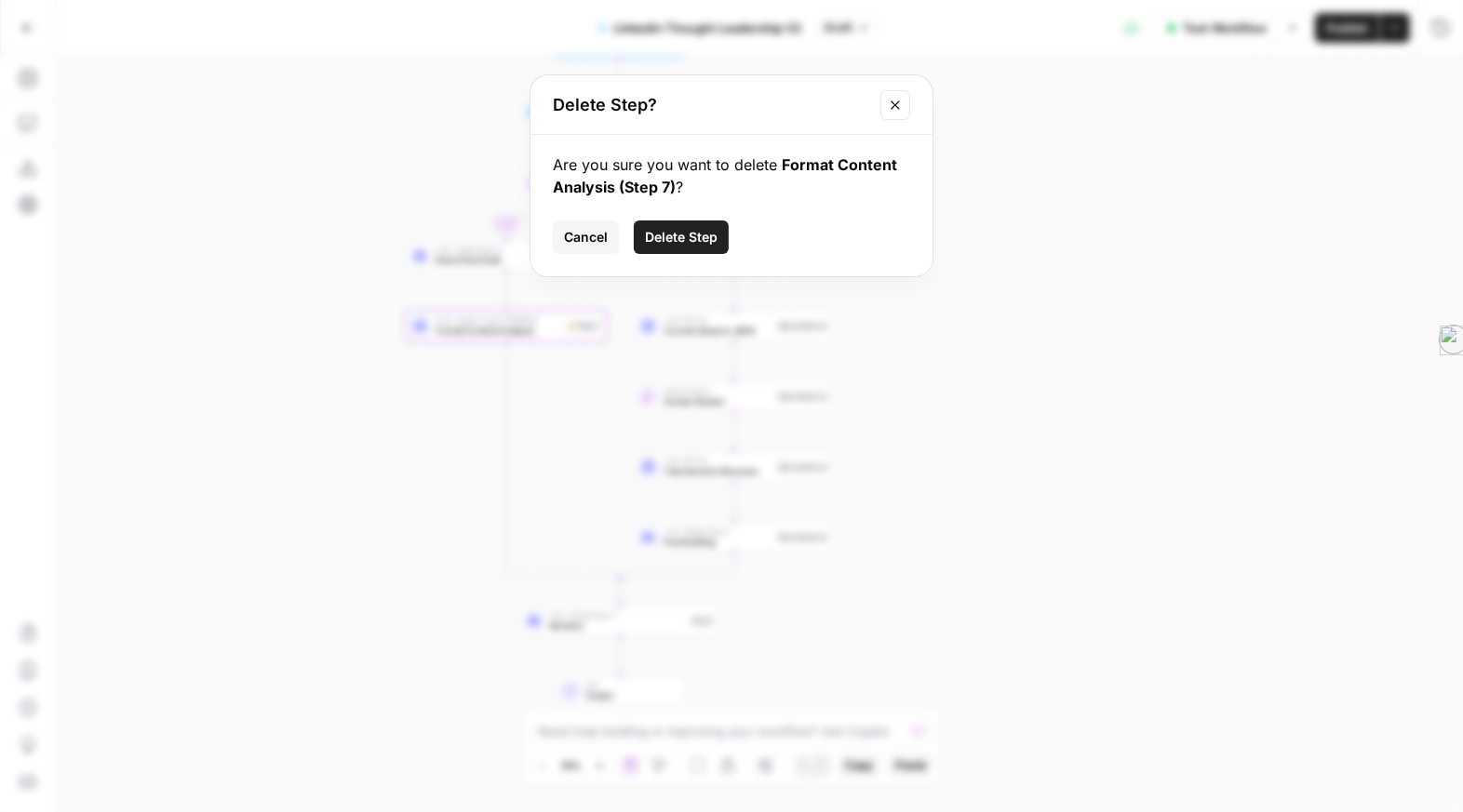 click on "Cancel" at bounding box center [585, 237] 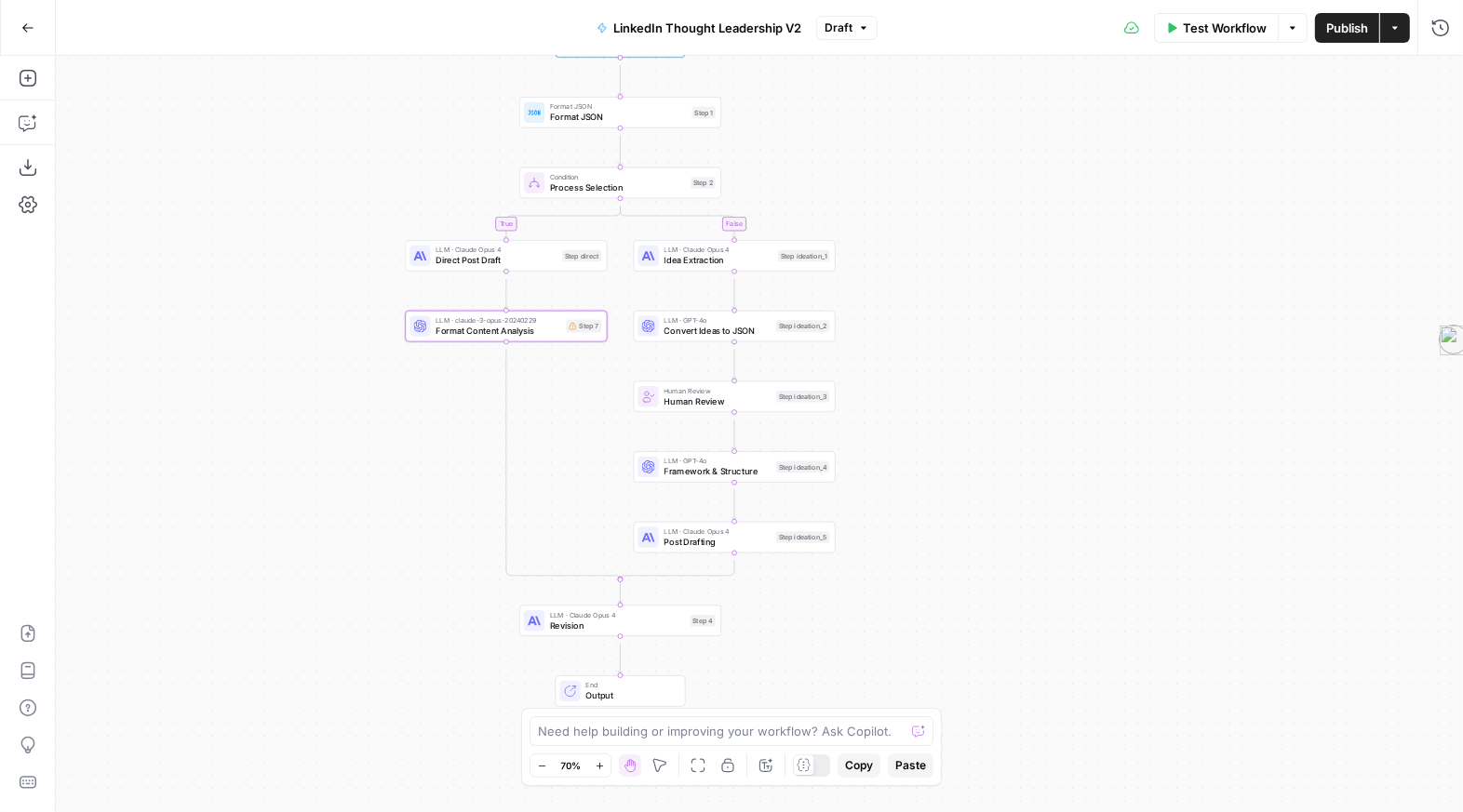 click 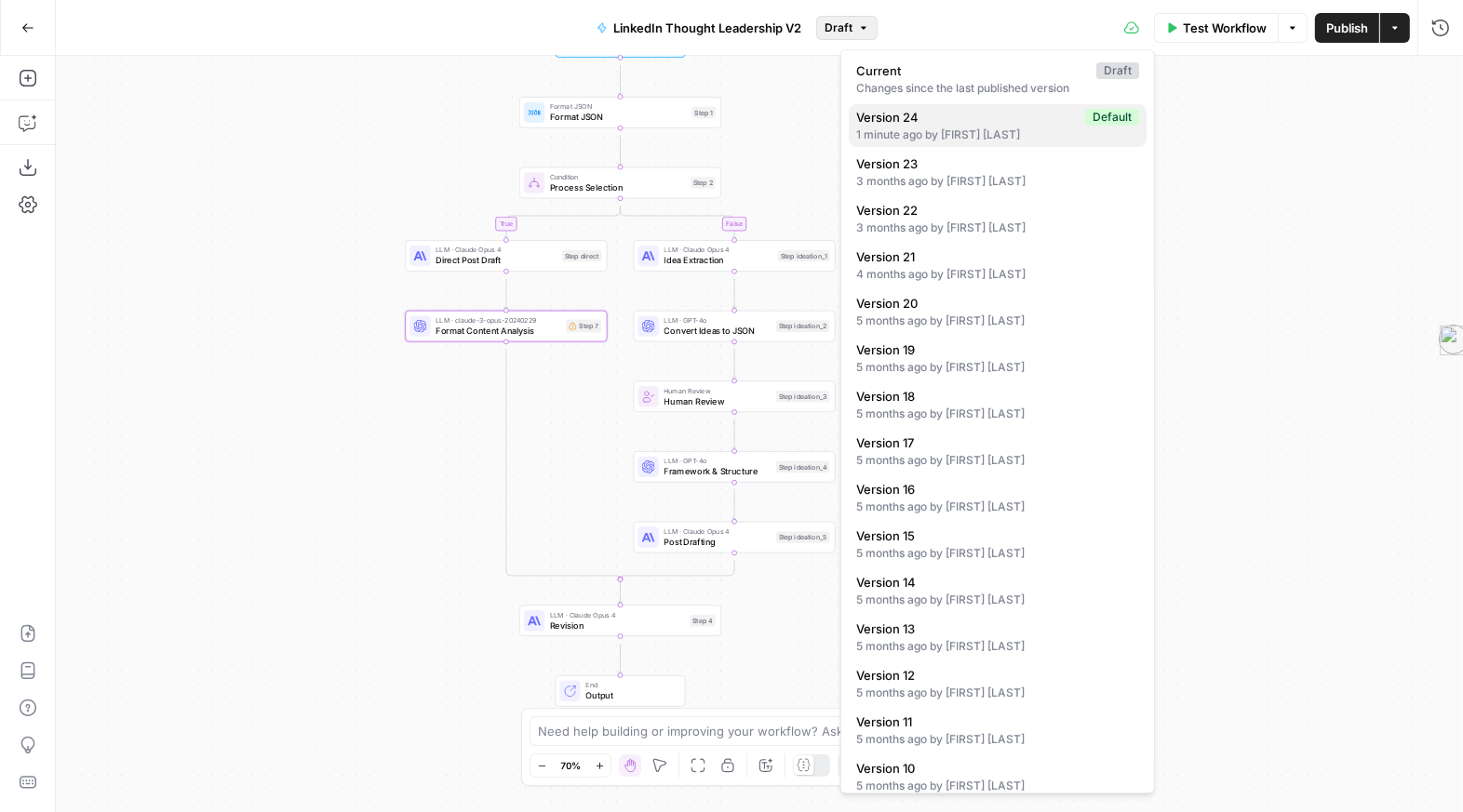 click on "Version 24" at bounding box center [967, 117] 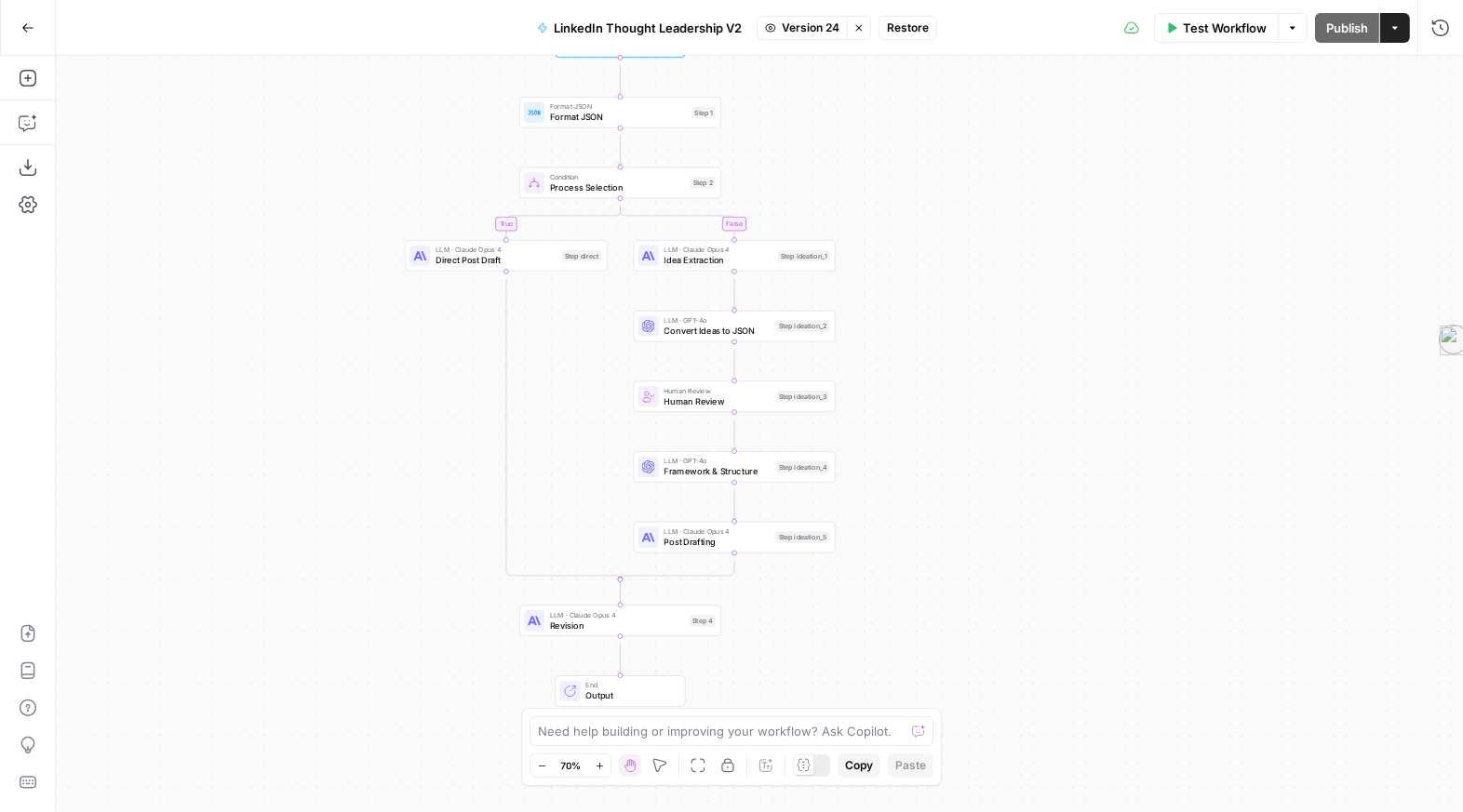 click on "true false Workflow Set Inputs Inputs Format JSON Format JSON Step 1 Condition Process Selection Step 2 LLM · Claude Opus 4 Direct Post Draft Step direct LLM · Claude Opus 4 Idea Extraction Step ideation_1 LLM · GPT-4o Convert Ideas to JSON Step ideation_2 Human Review Human Review Step ideation_3 LLM · GPT-4o Framework & Structure Step ideation_4 LLM · Claude Opus 4 Post Drafting Step ideation_5 LLM · Claude Opus 4 Revision Step 4 End Output" at bounding box center (759, 433) 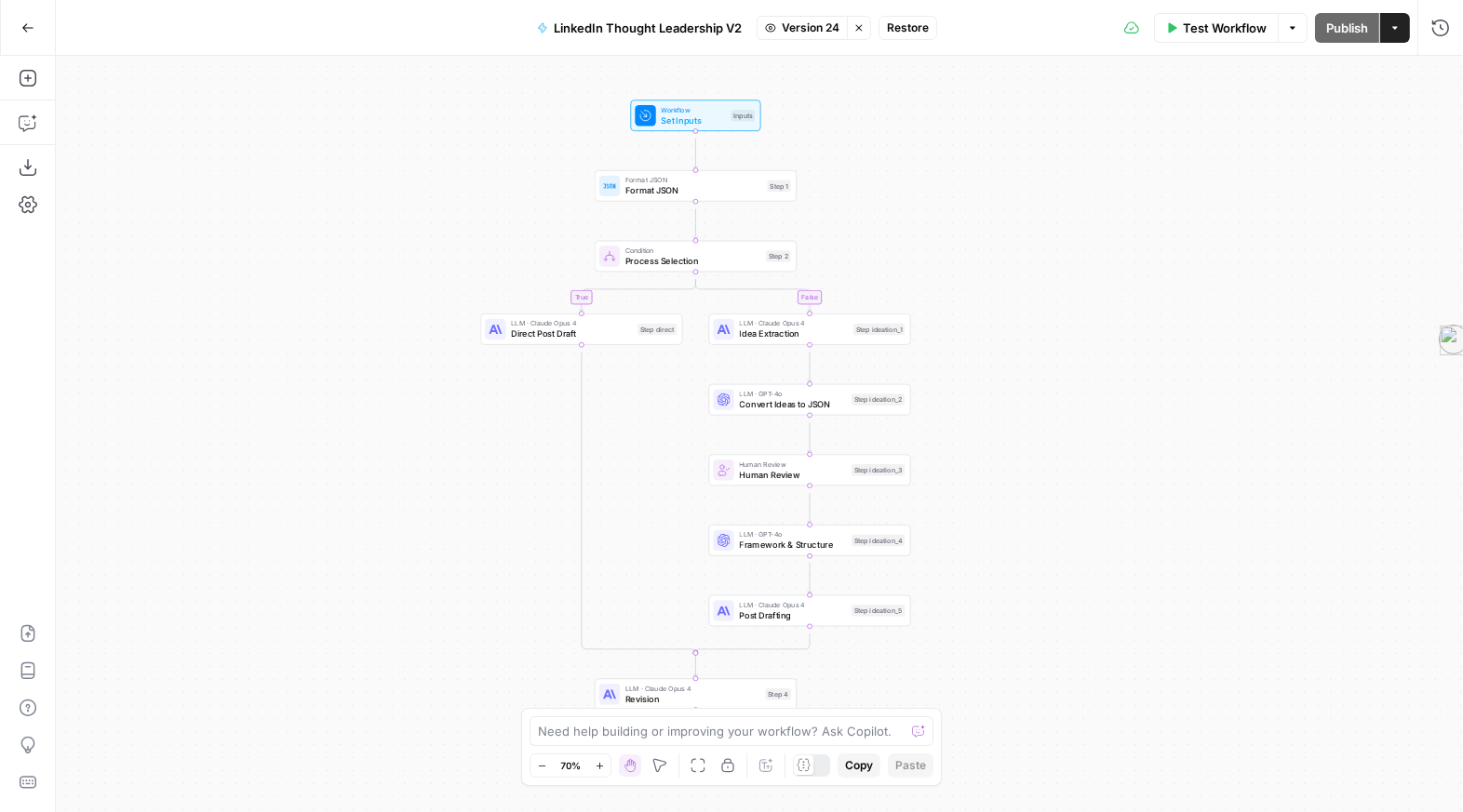 drag, startPoint x: 1053, startPoint y: 269, endPoint x: 1128, endPoint y: 342, distance: 104.66136 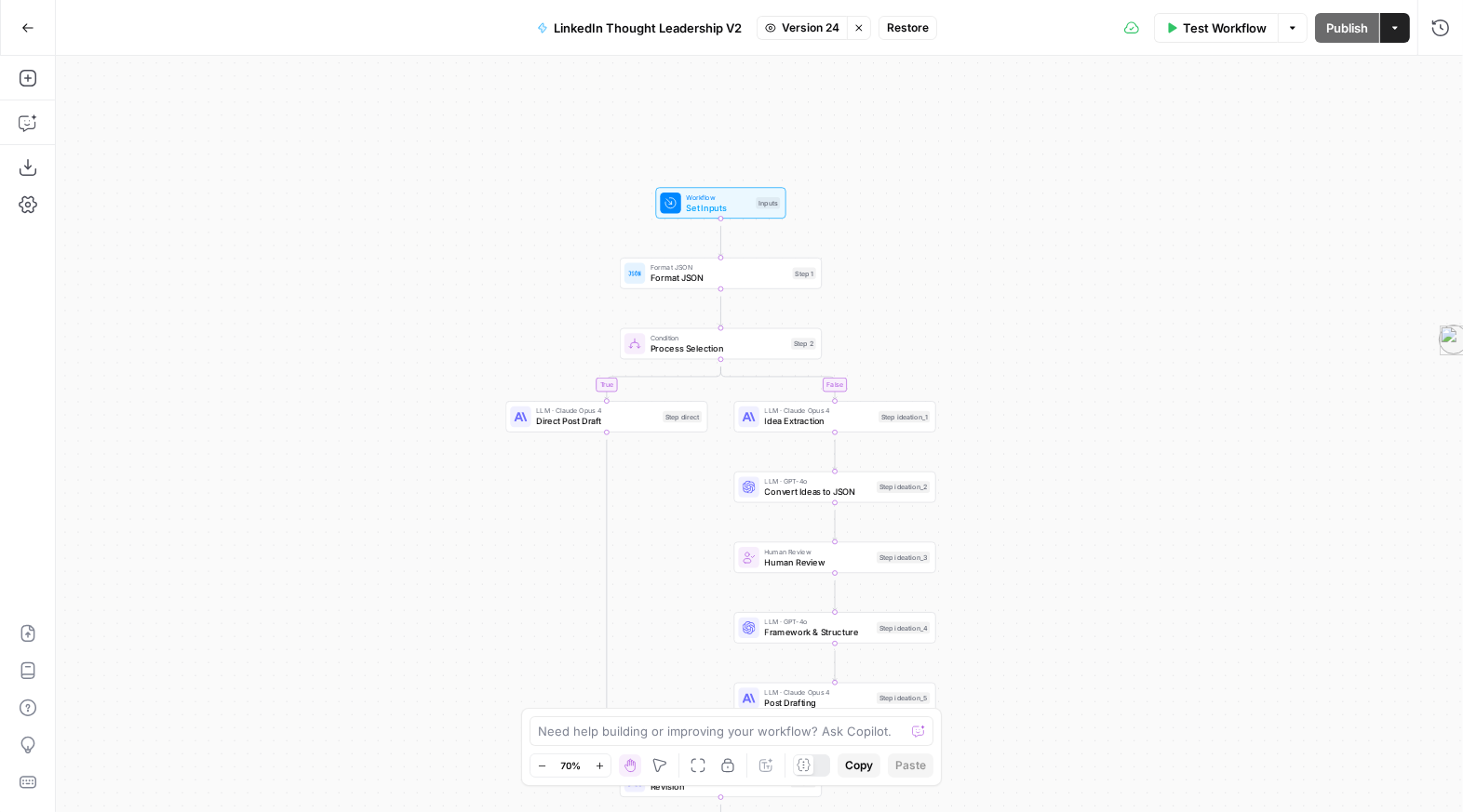 drag, startPoint x: 984, startPoint y: 188, endPoint x: 1016, endPoint y: 284, distance: 101.19289 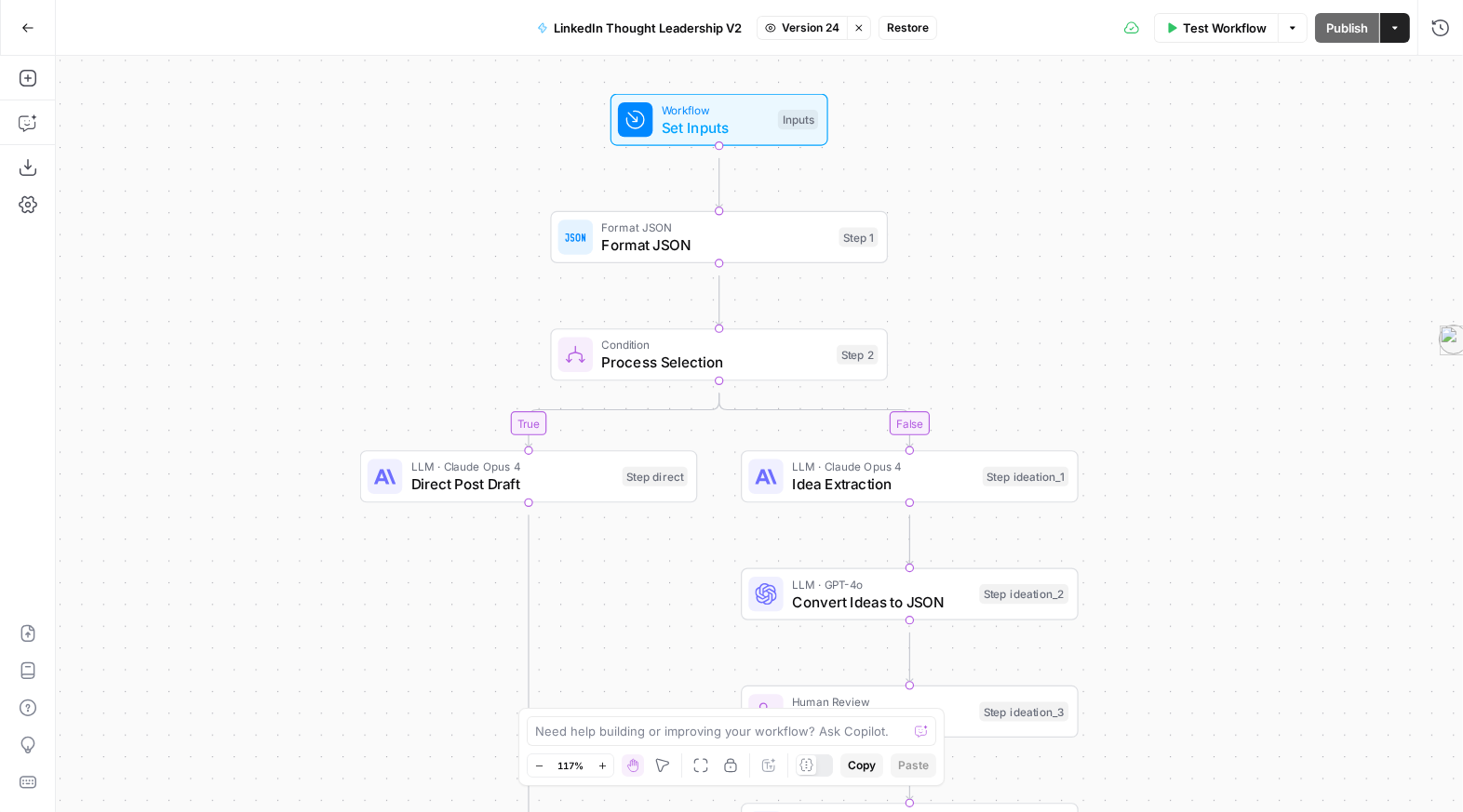 drag, startPoint x: 893, startPoint y: 325, endPoint x: 1035, endPoint y: 308, distance: 143.01399 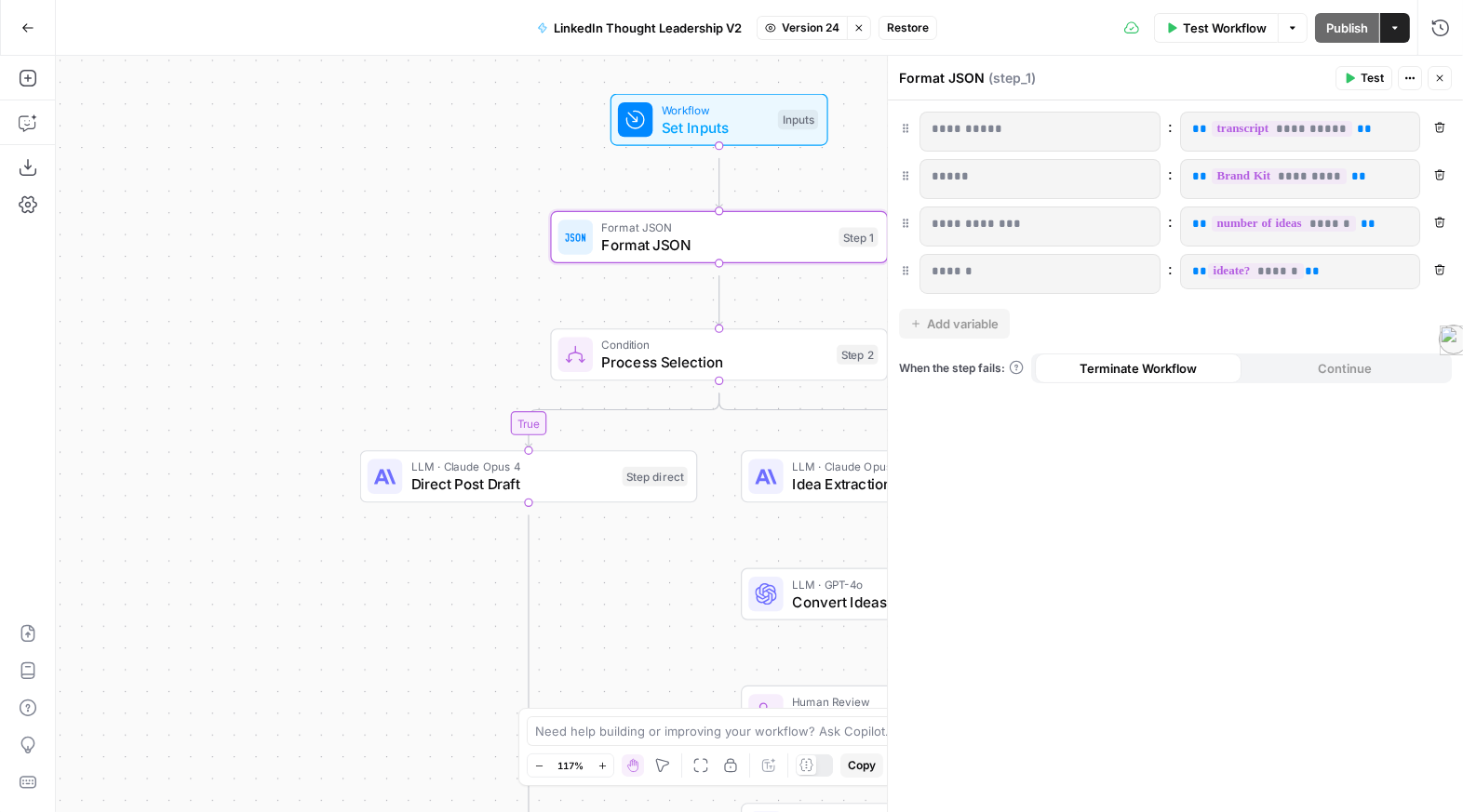 click on "Process Selection" at bounding box center [714, 362] 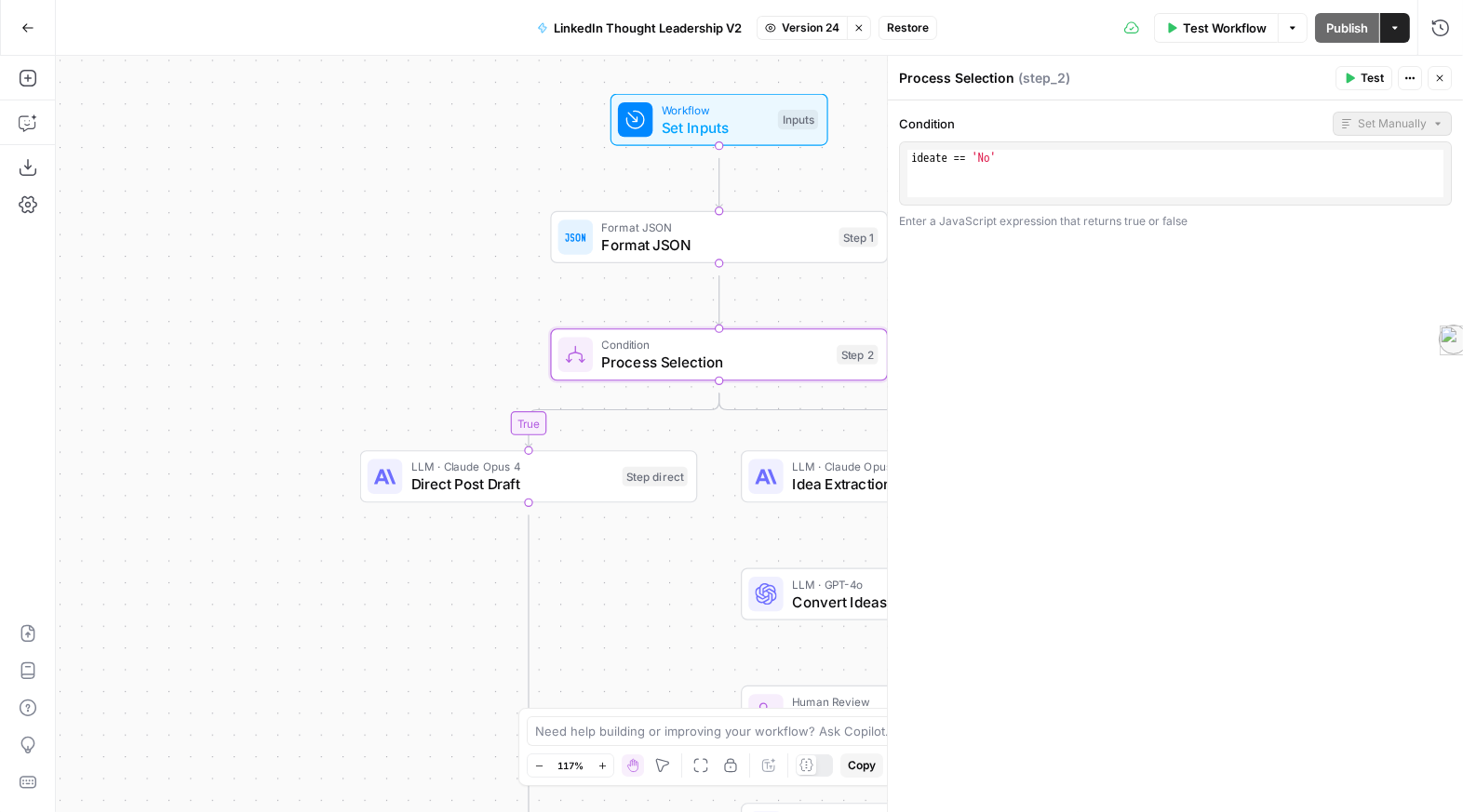 click on "true false Workflow Set Inputs Inputs Format JSON Format JSON Step 1 Condition Process Selection Step 2 LLM · Claude Opus 4 Direct Post Draft Step direct LLM · Claude Opus 4 Idea Extraction Step ideation_1 LLM · GPT-4o Convert Ideas to JSON Step ideation_2 Human Review Human Review Step ideation_3 LLM · GPT-4o Framework & Structure Step ideation_4 LLM · Claude Opus 4 Post Drafting Step ideation_5 LLM · Claude Opus 4 Revision Step 4 End Output" at bounding box center [759, 433] 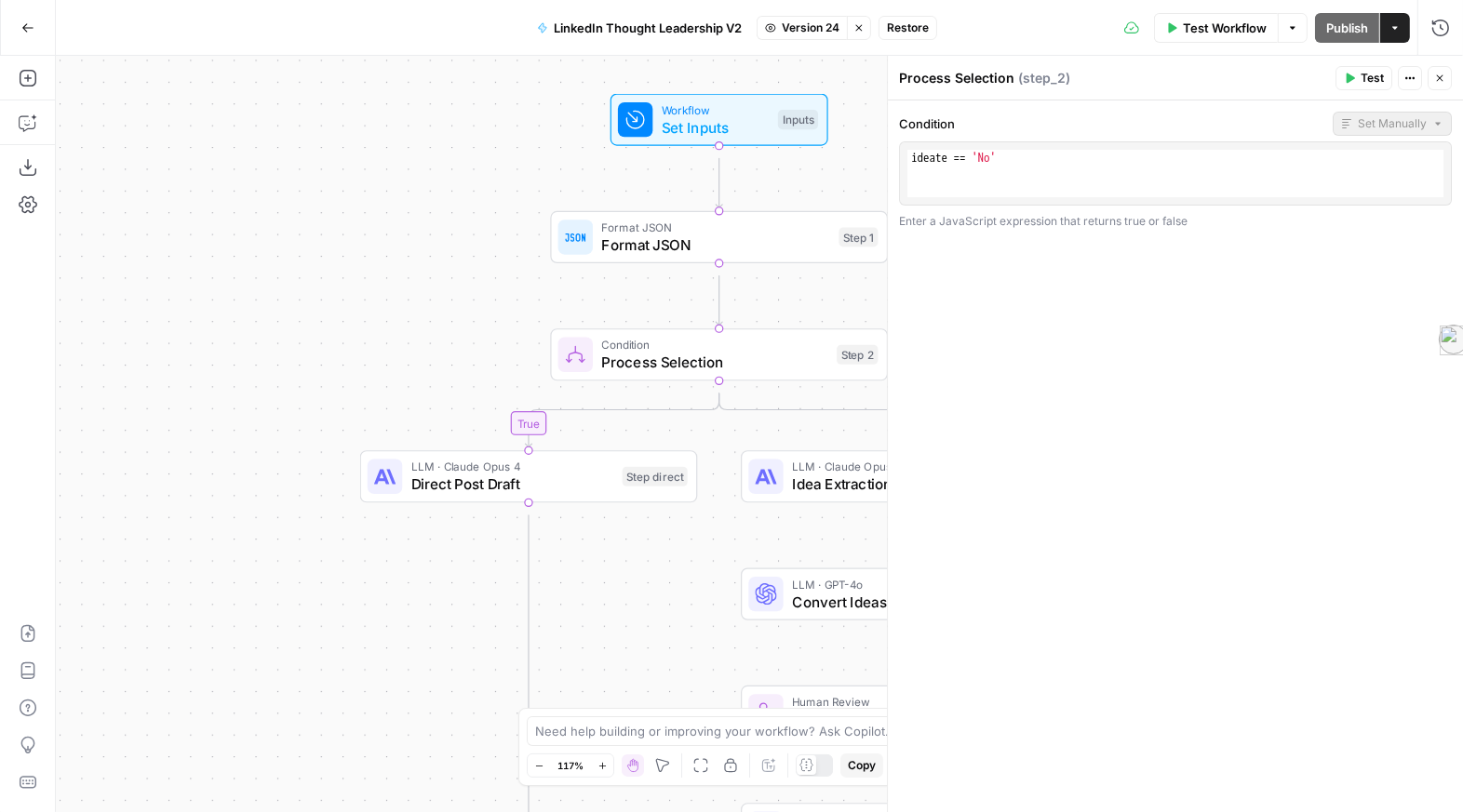 click 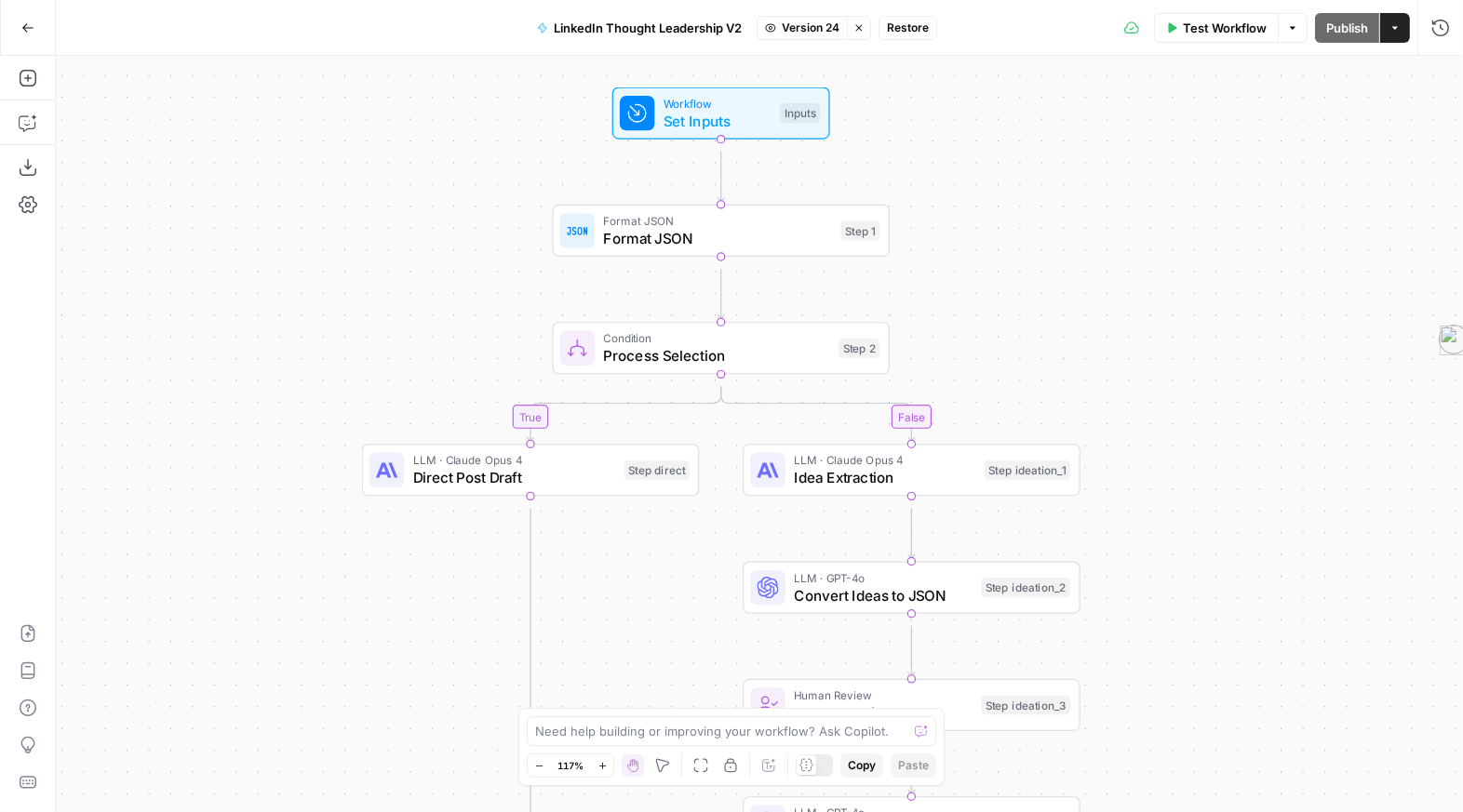 drag, startPoint x: 1187, startPoint y: 341, endPoint x: 1217, endPoint y: 266, distance: 80.77747 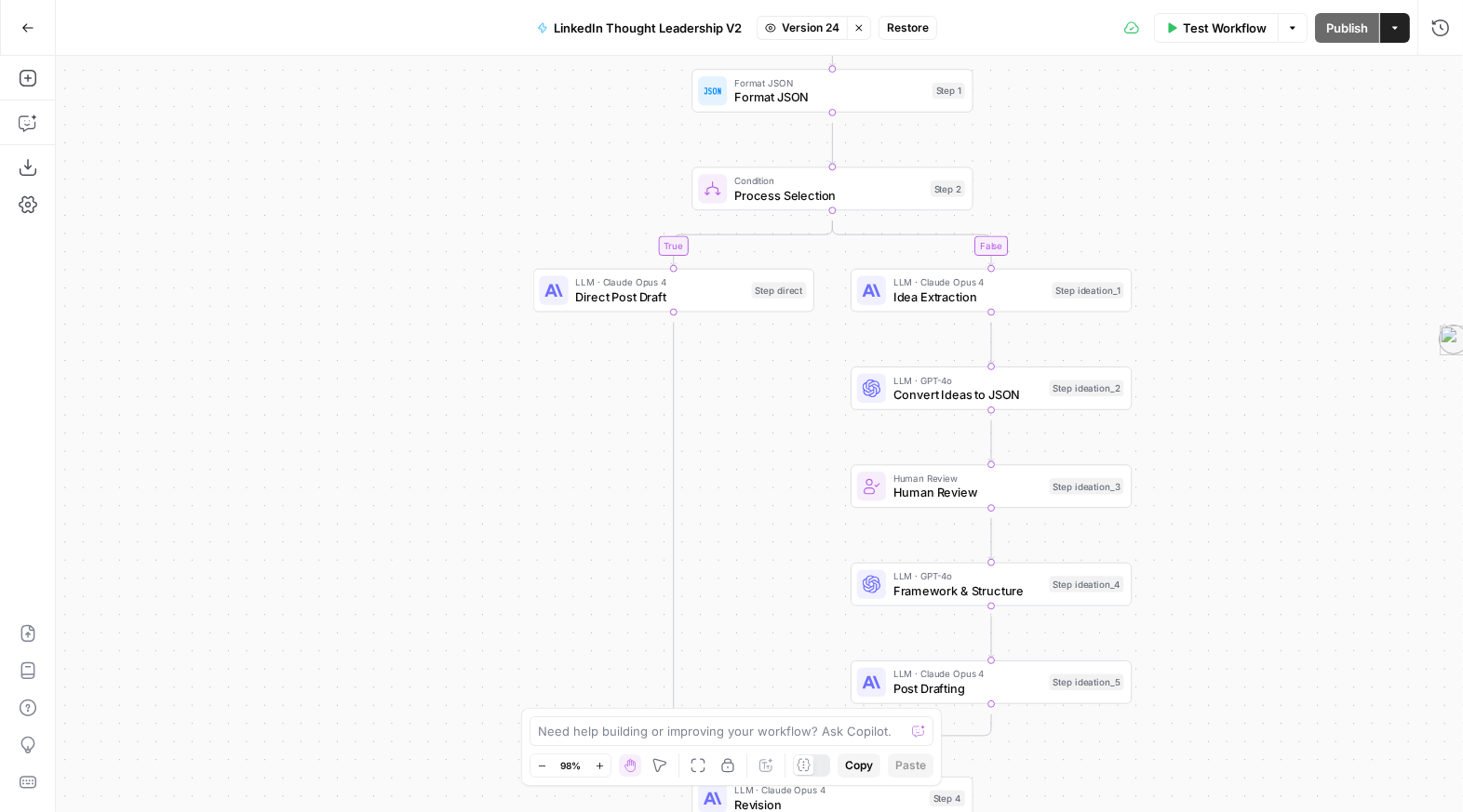 drag, startPoint x: 1206, startPoint y: 470, endPoint x: 1208, endPoint y: 353, distance: 117.017 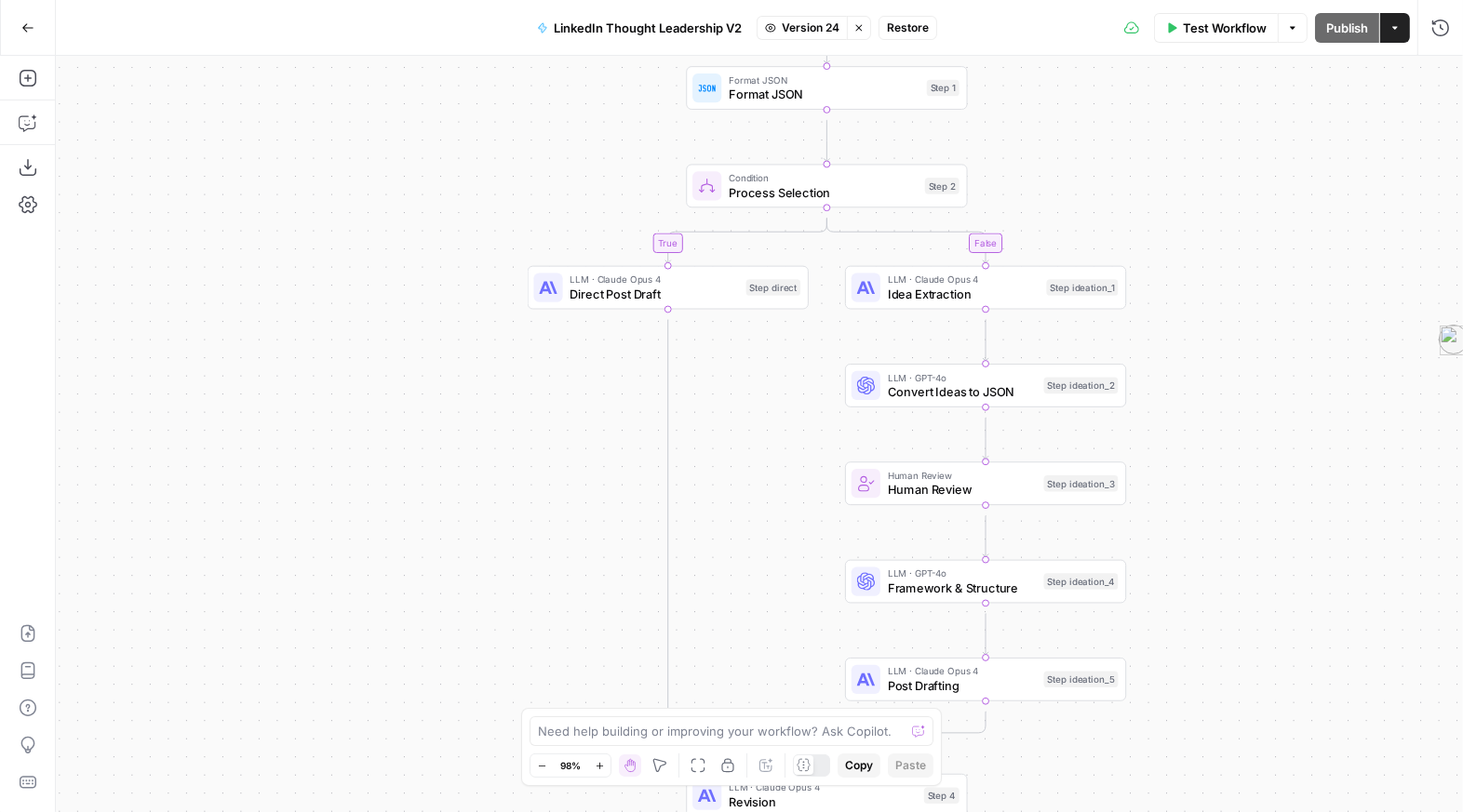 click on "Direct Post Draft" at bounding box center [653, 294] 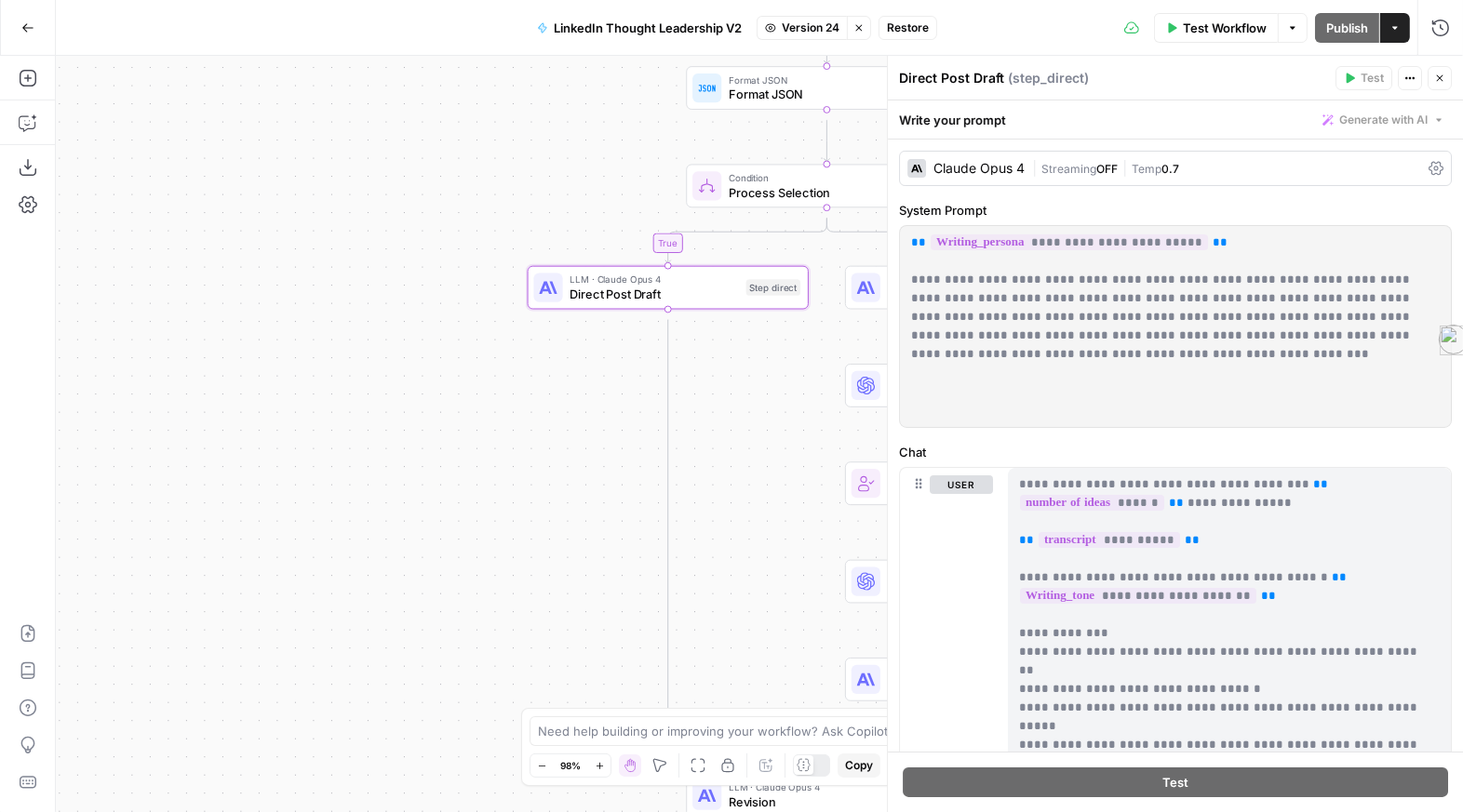 click on "**********" at bounding box center (1170, 326) 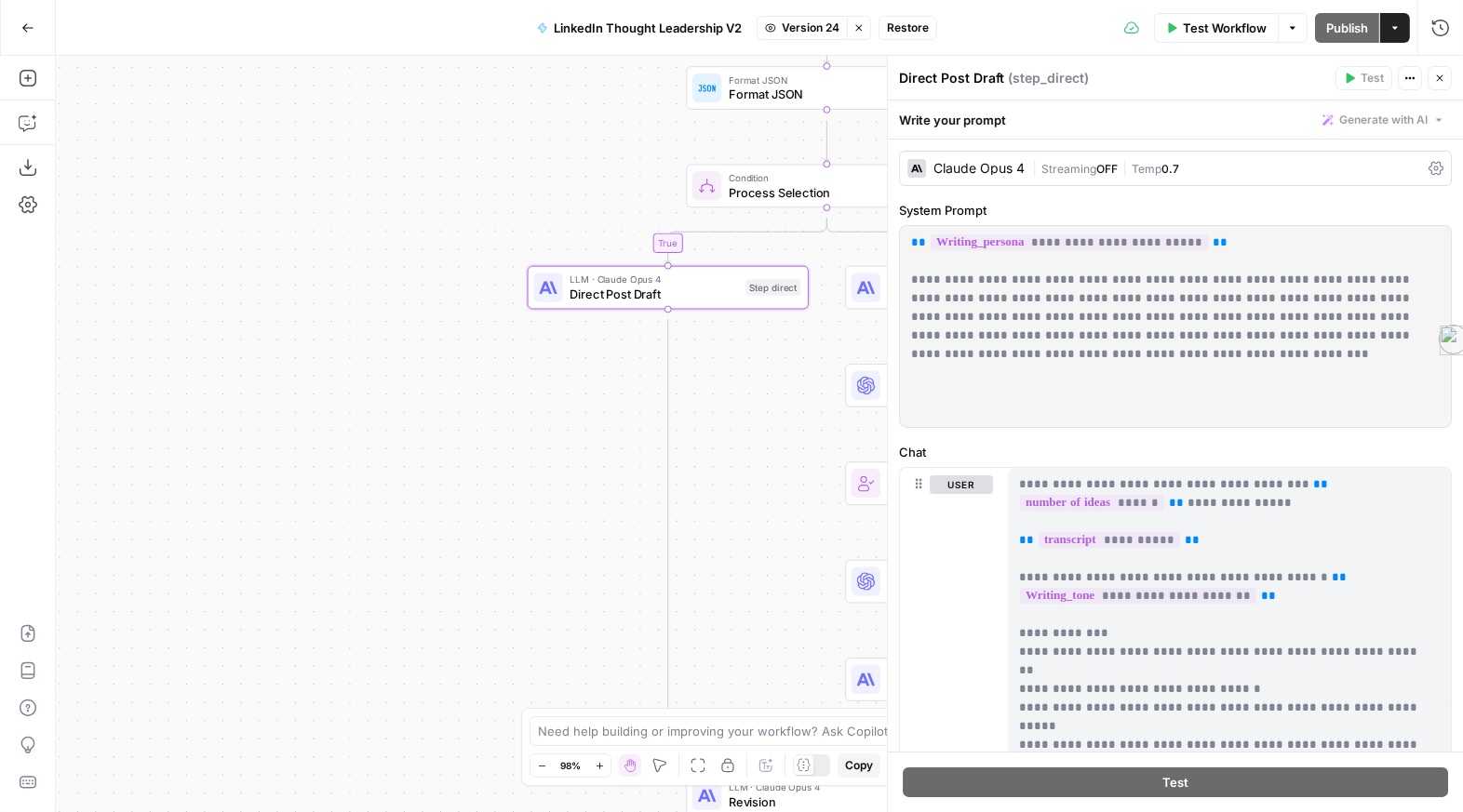 drag, startPoint x: 1047, startPoint y: 322, endPoint x: 1135, endPoint y: 411, distance: 125.1599 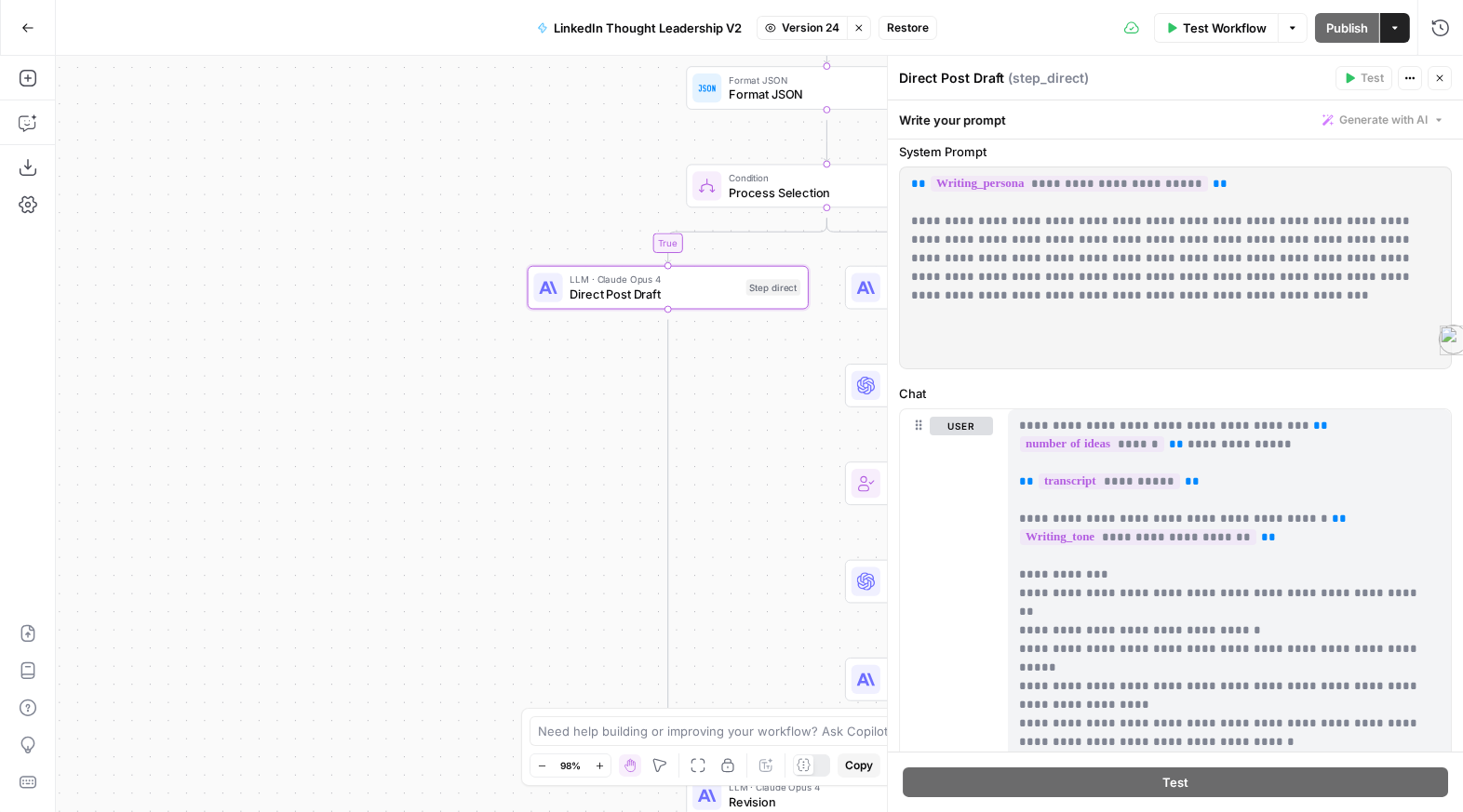 scroll, scrollTop: 62, scrollLeft: 0, axis: vertical 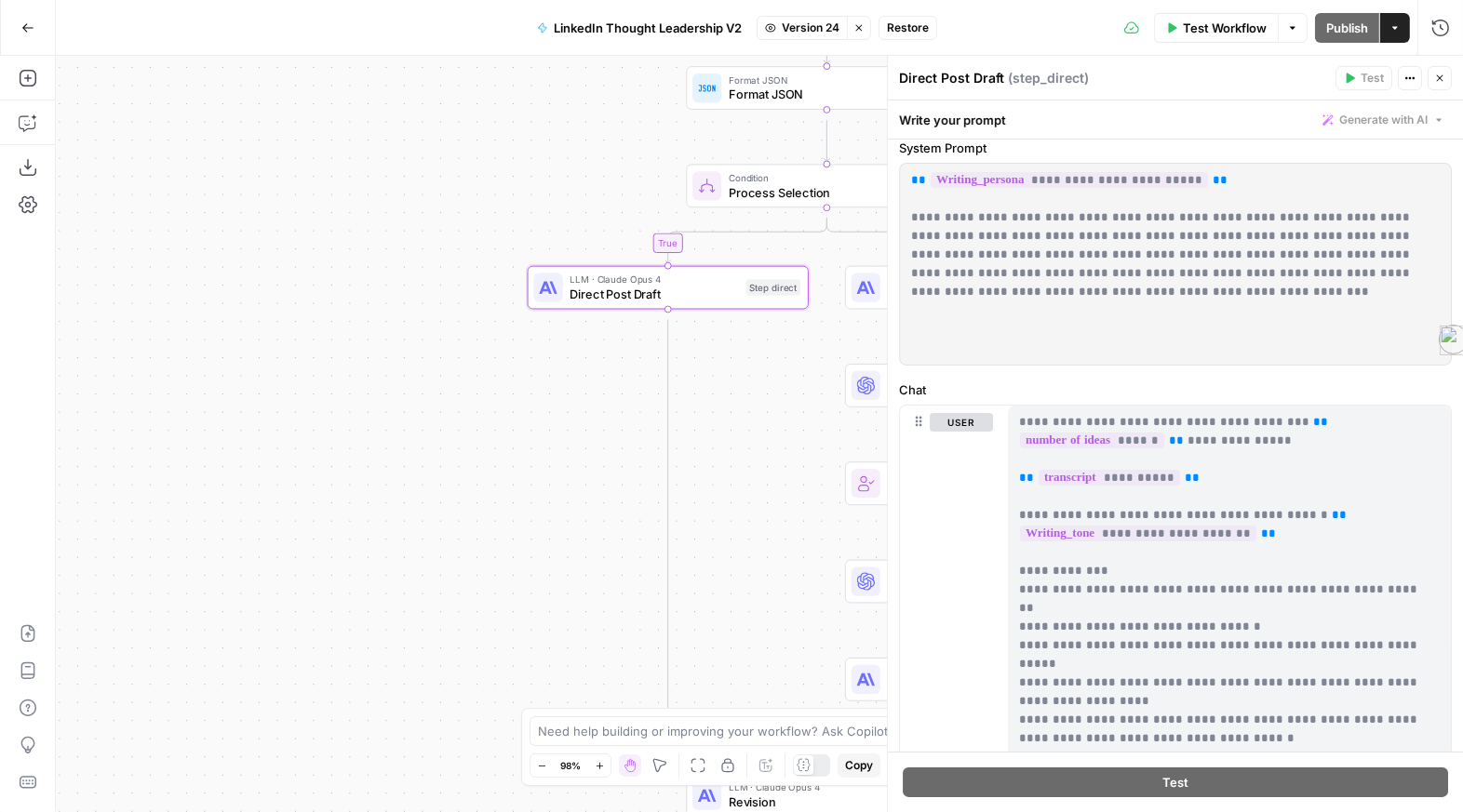 click on "**********" at bounding box center [1170, 264] 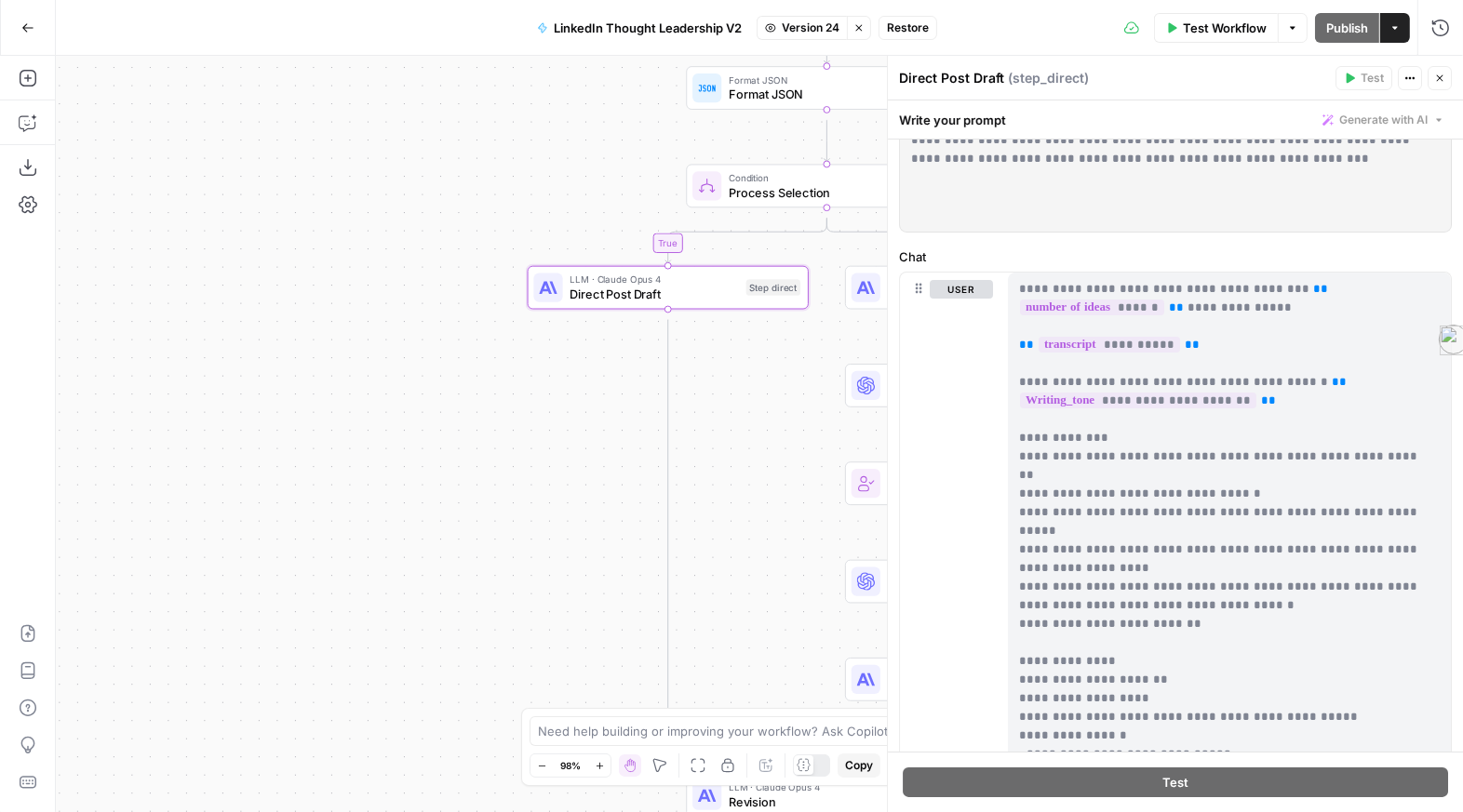 scroll, scrollTop: 196, scrollLeft: 0, axis: vertical 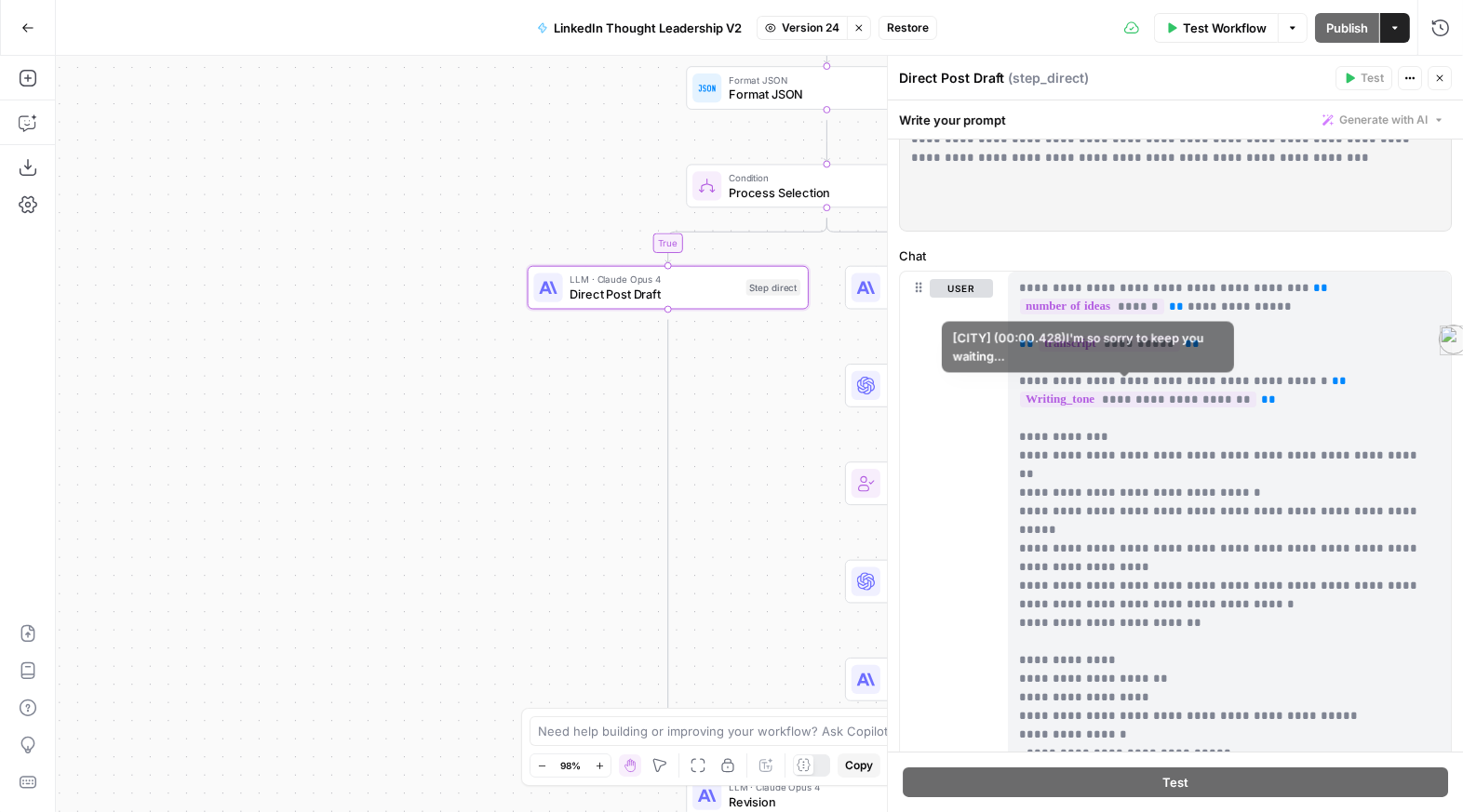 drag, startPoint x: 1237, startPoint y: 410, endPoint x: 1161, endPoint y: 392, distance: 78.1025 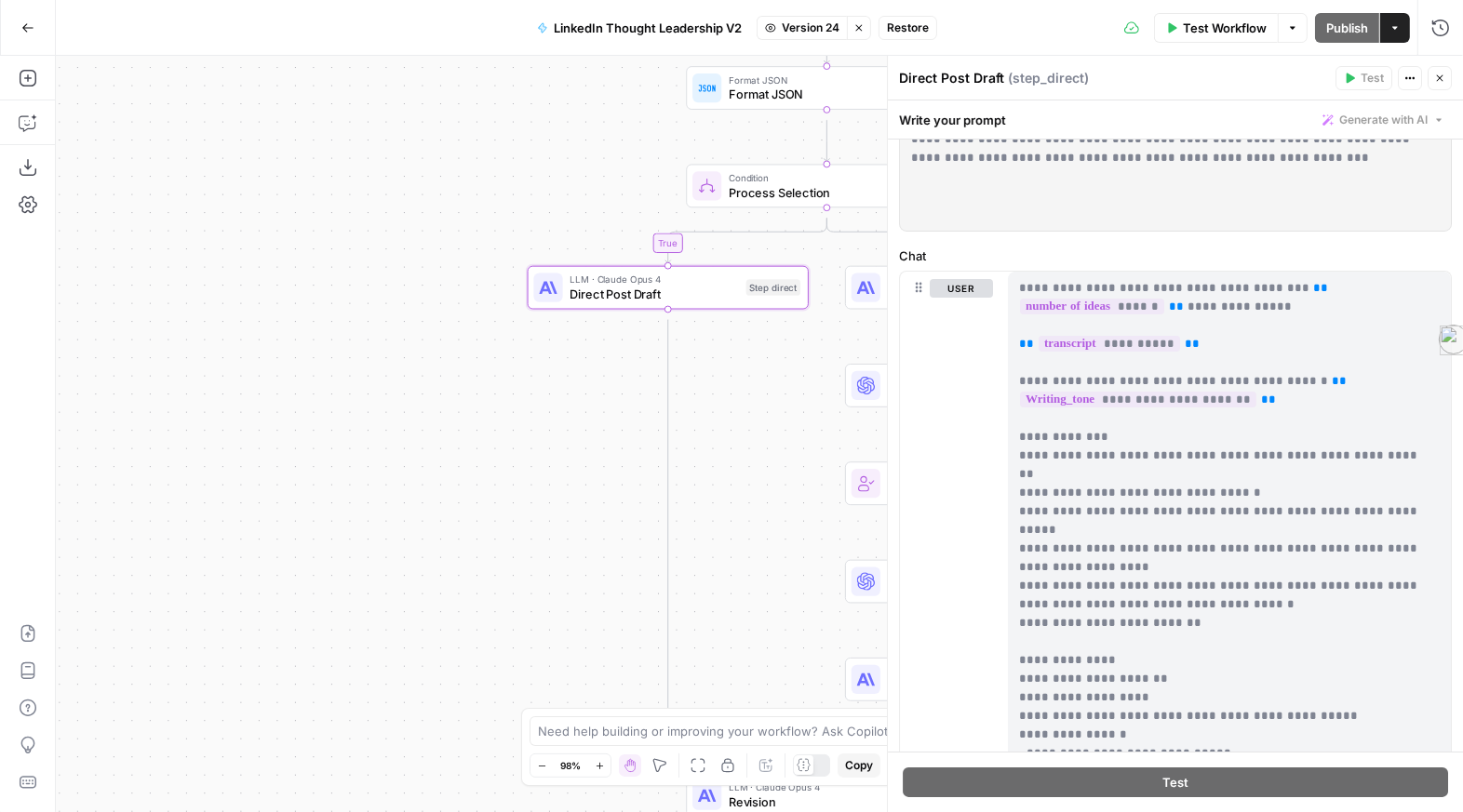 click on "**********" at bounding box center (1222, 825) 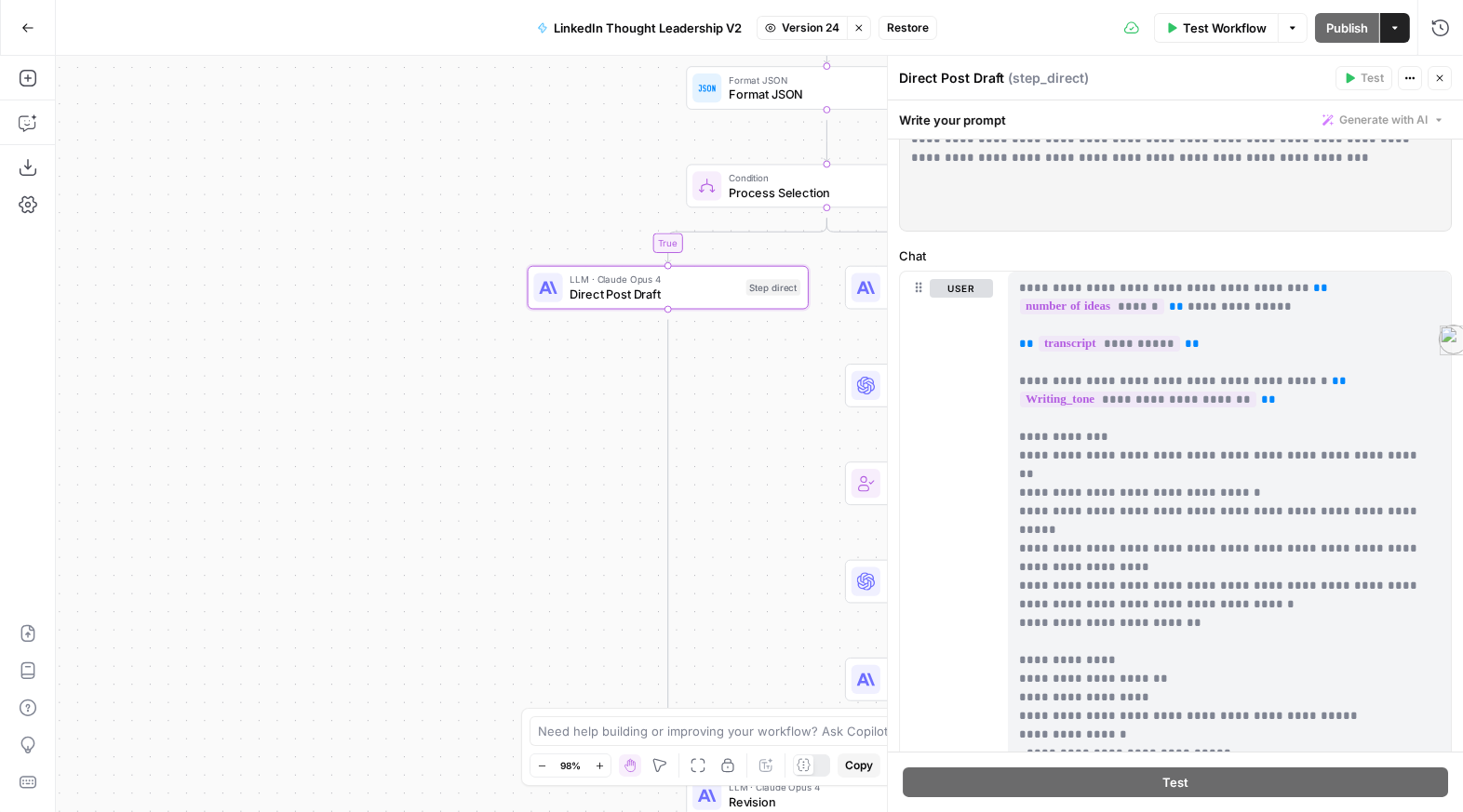 click on "**********" at bounding box center [1222, 825] 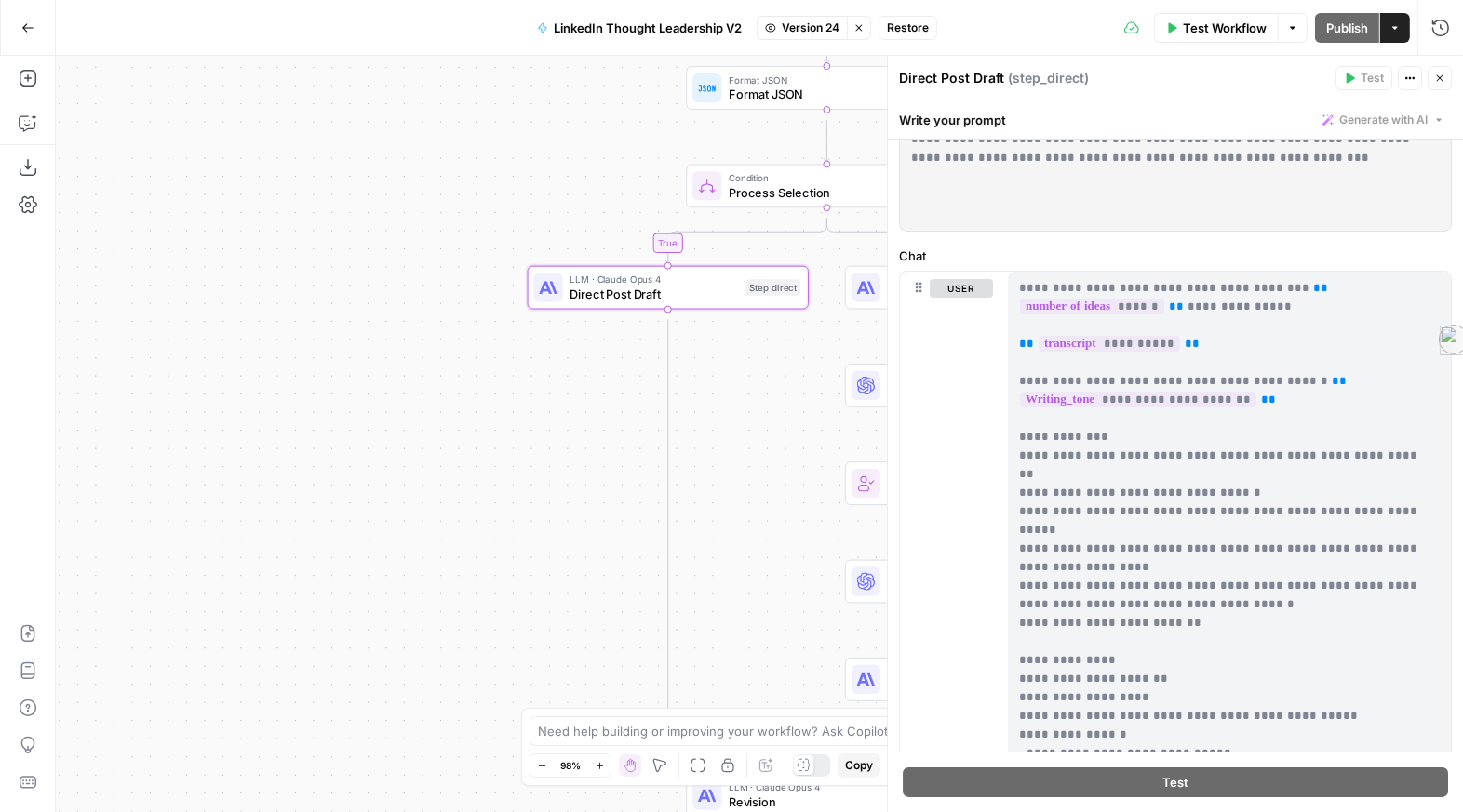 drag, startPoint x: 1140, startPoint y: 449, endPoint x: 1181, endPoint y: 489, distance: 57.280014 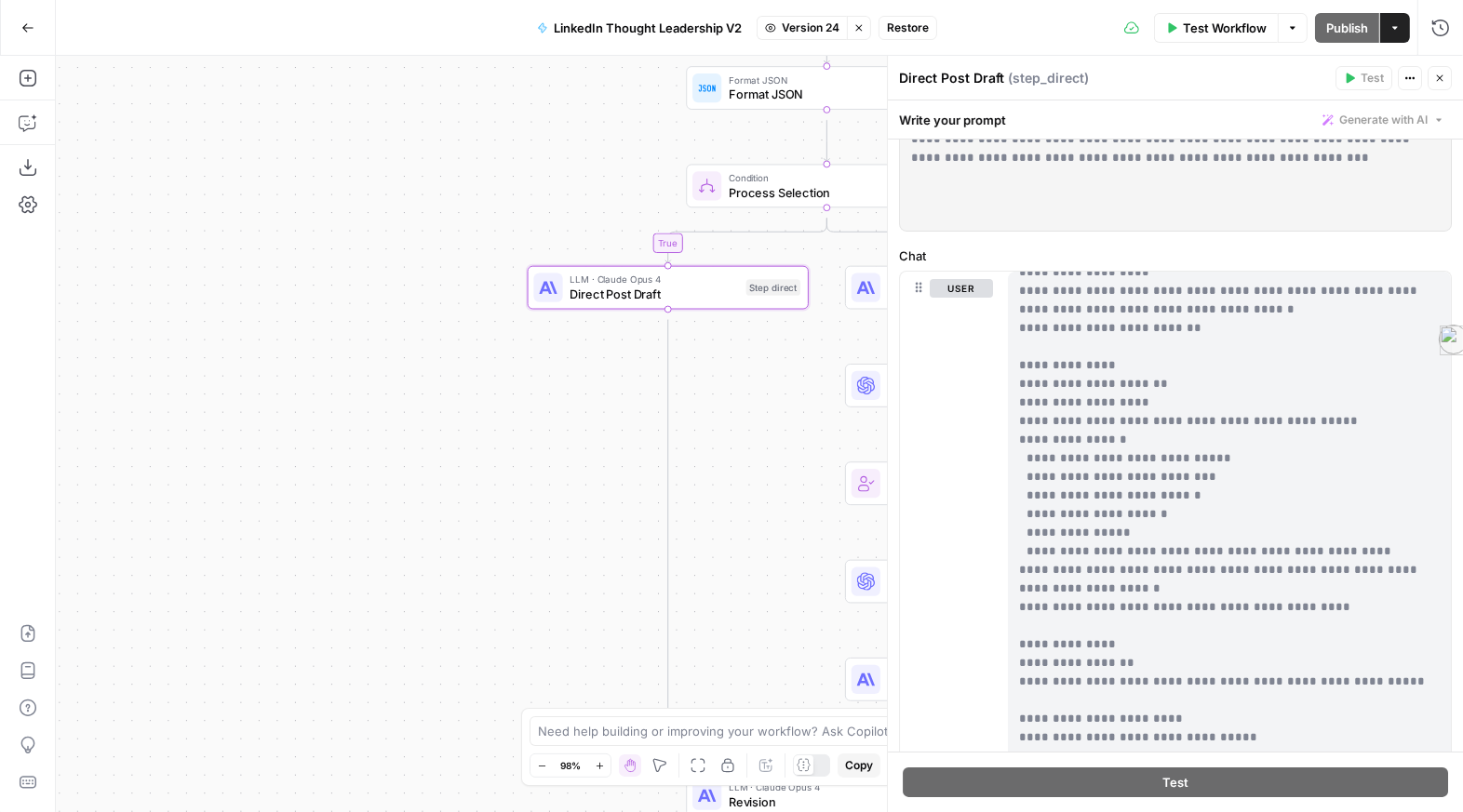 scroll, scrollTop: 323, scrollLeft: 0, axis: vertical 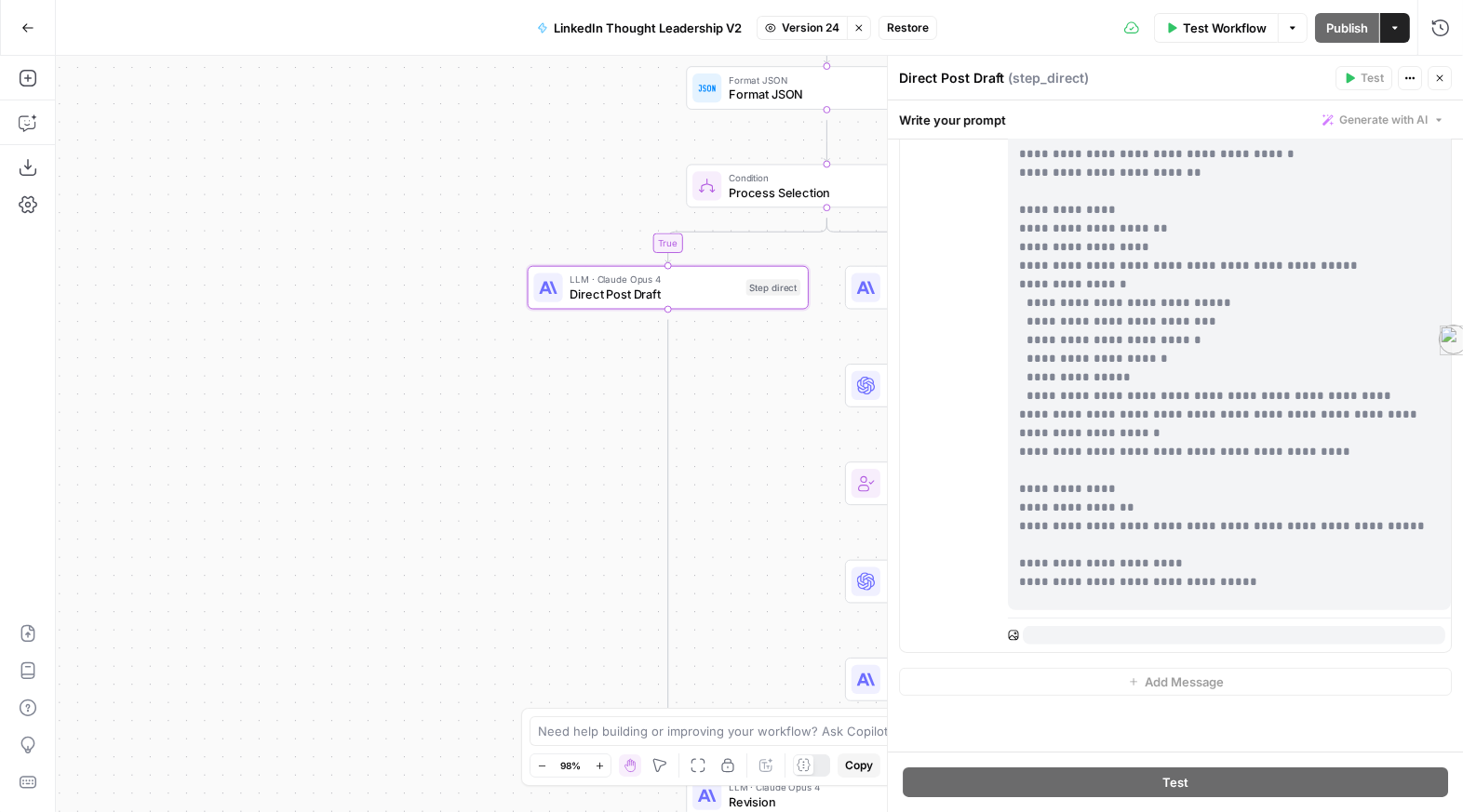click on "true false Workflow Set Inputs Inputs Format JSON Format JSON Step 1 Condition Process Selection Step 2 LLM · Claude Opus 4 Direct Post Draft Step direct LLM · Claude Opus 4 Idea Extraction Step ideation_1 LLM · GPT-4o Convert Ideas to JSON Step ideation_2 Human Review Human Review Step ideation_3 LLM · GPT-4o Framework & Structure Step ideation_4 LLM · Claude Opus 4 Post Drafting Step ideation_5 LLM · Claude Opus 4 Revision Step 4 End Output" at bounding box center (759, 433) 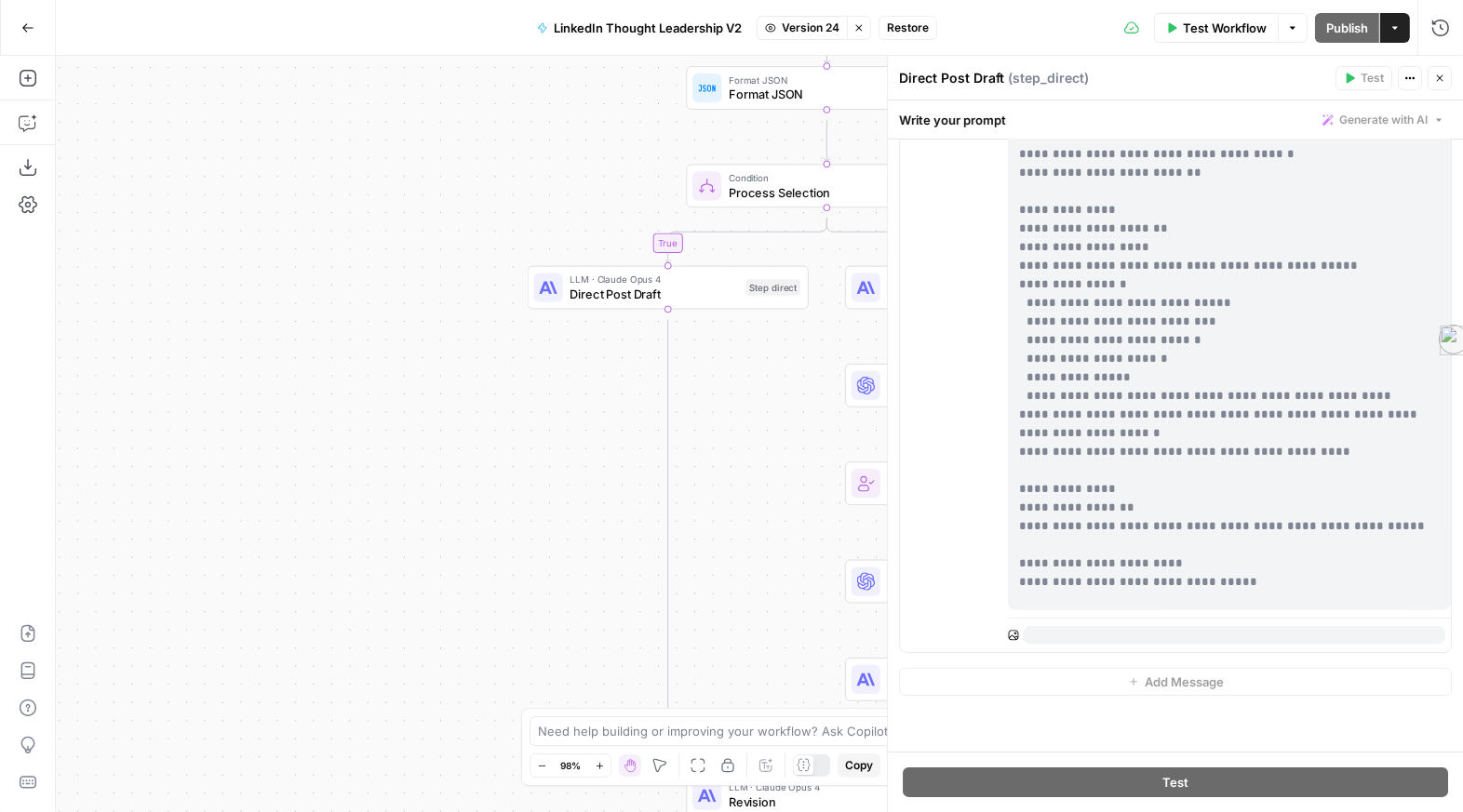 click 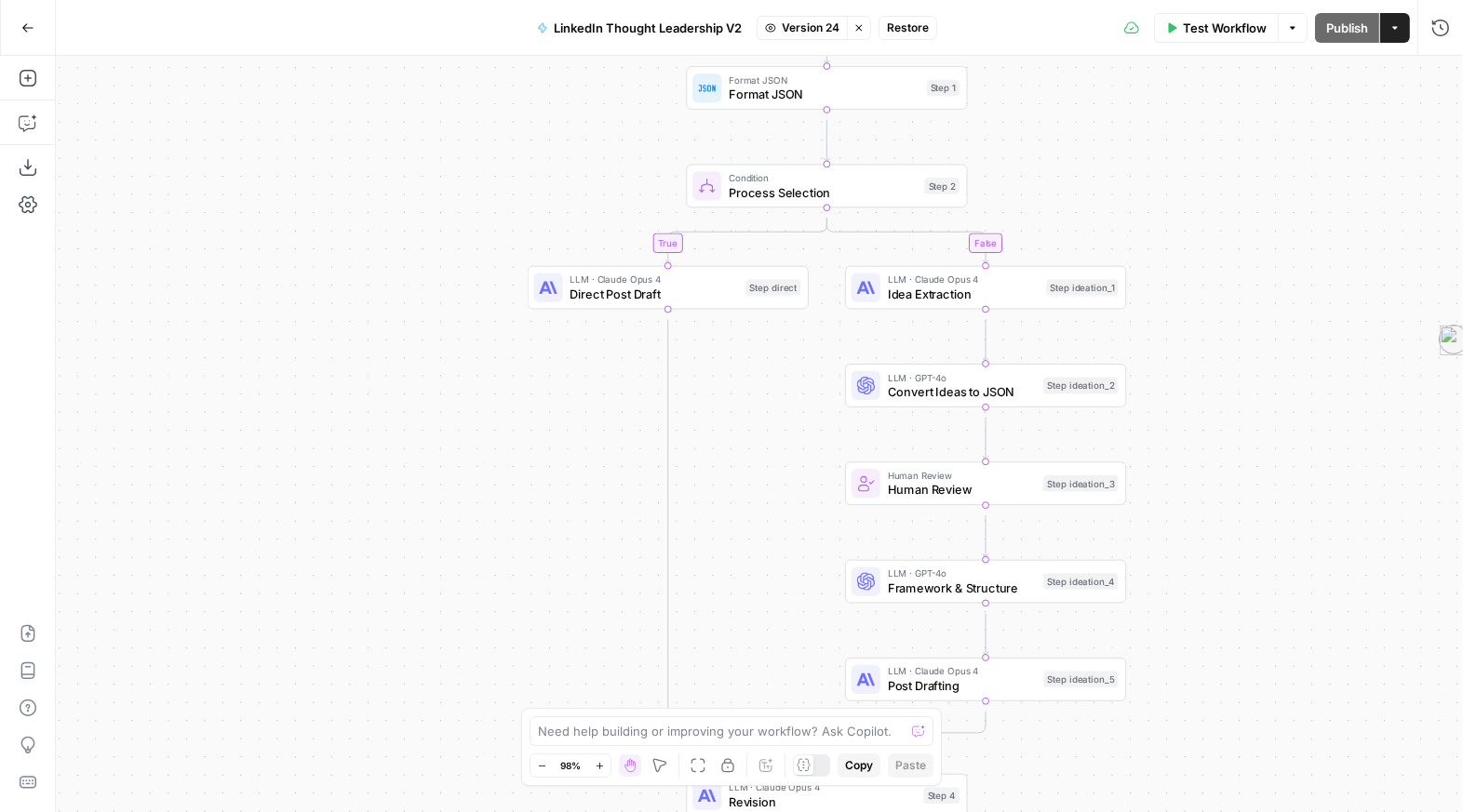 click on "Idea Extraction" at bounding box center (963, 294) 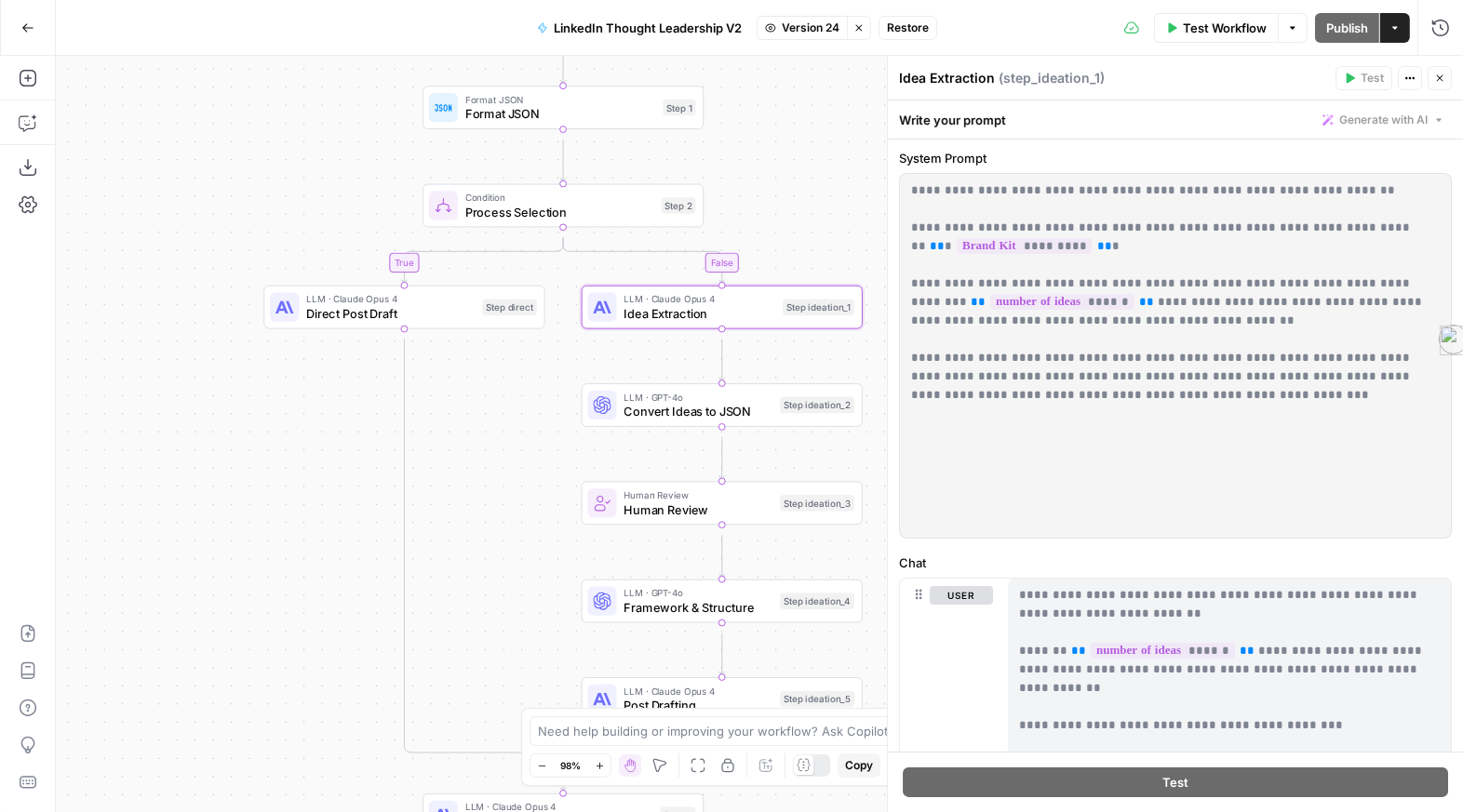 scroll, scrollTop: 60, scrollLeft: 0, axis: vertical 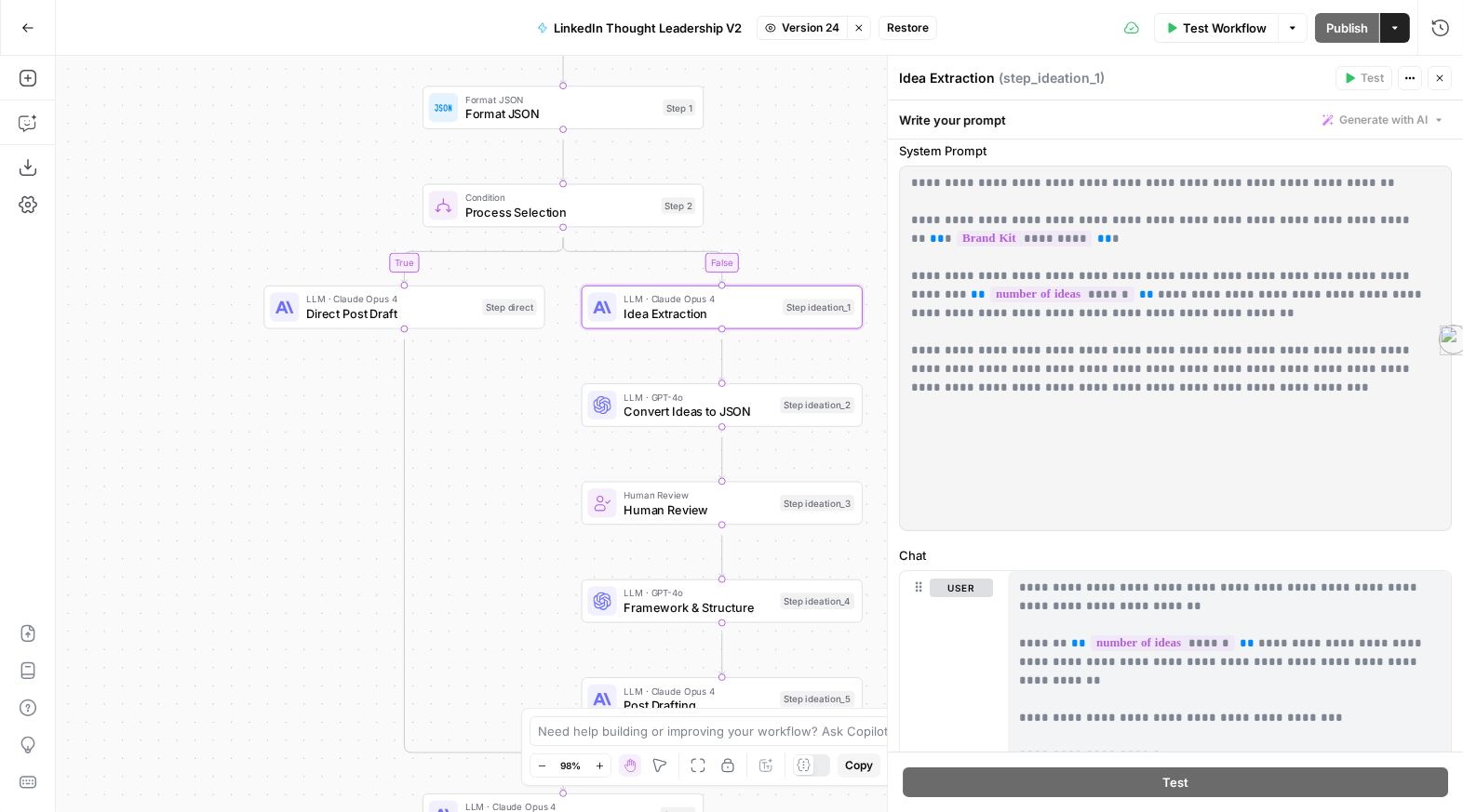 drag, startPoint x: 1020, startPoint y: 237, endPoint x: 1093, endPoint y: 288, distance: 89.05055 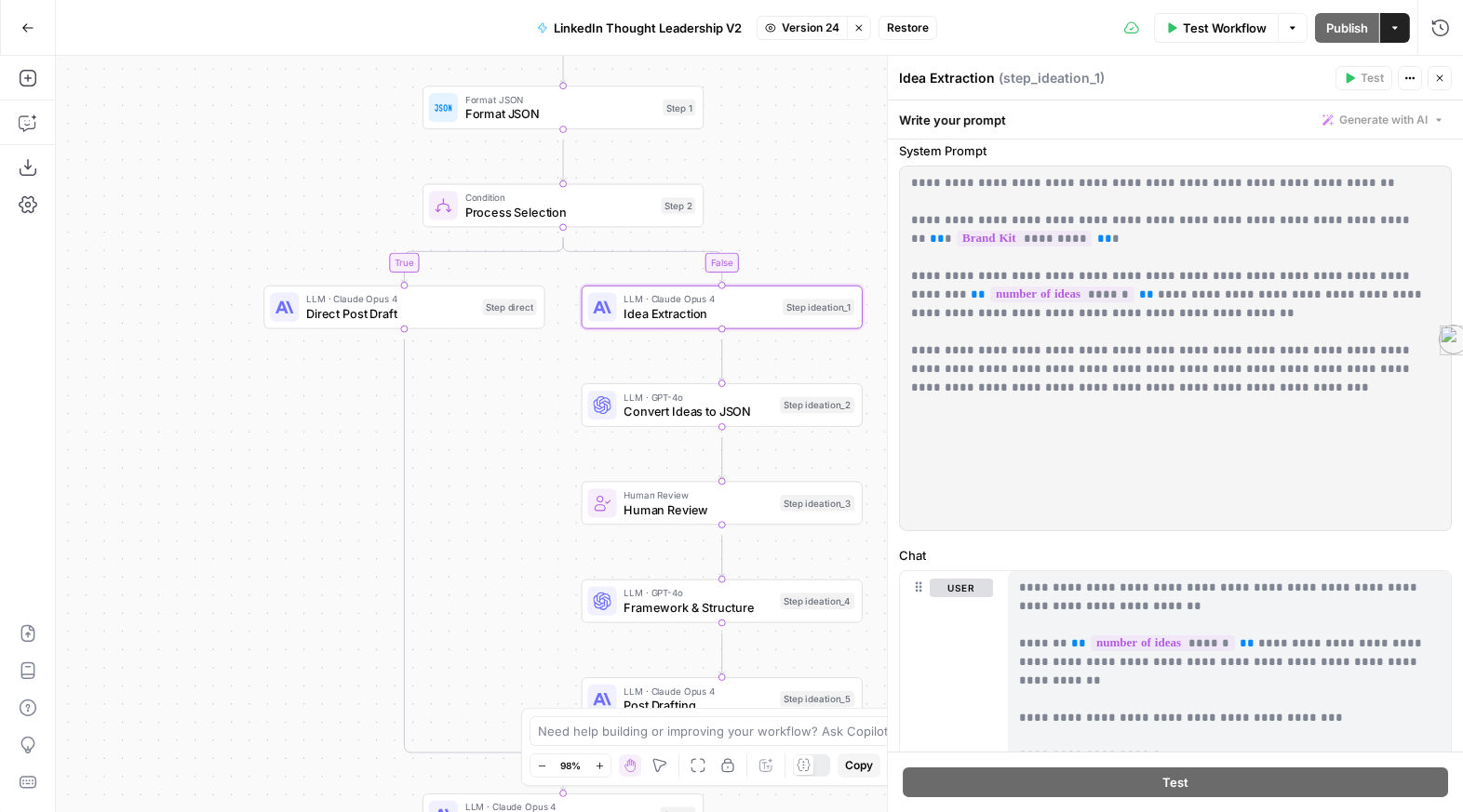 drag, startPoint x: 1101, startPoint y: 358, endPoint x: 1136, endPoint y: 405, distance: 58.600341 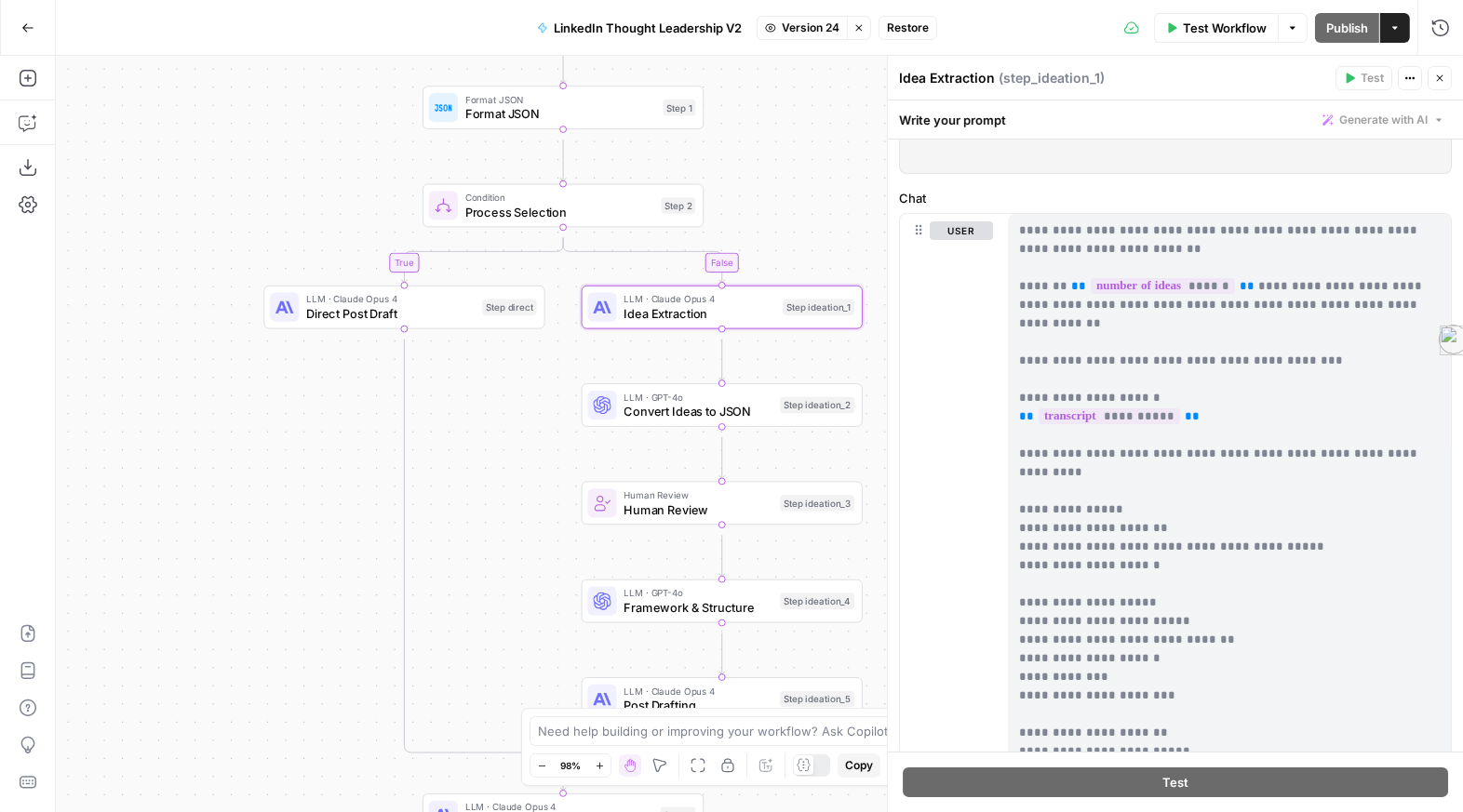 scroll, scrollTop: 421, scrollLeft: 0, axis: vertical 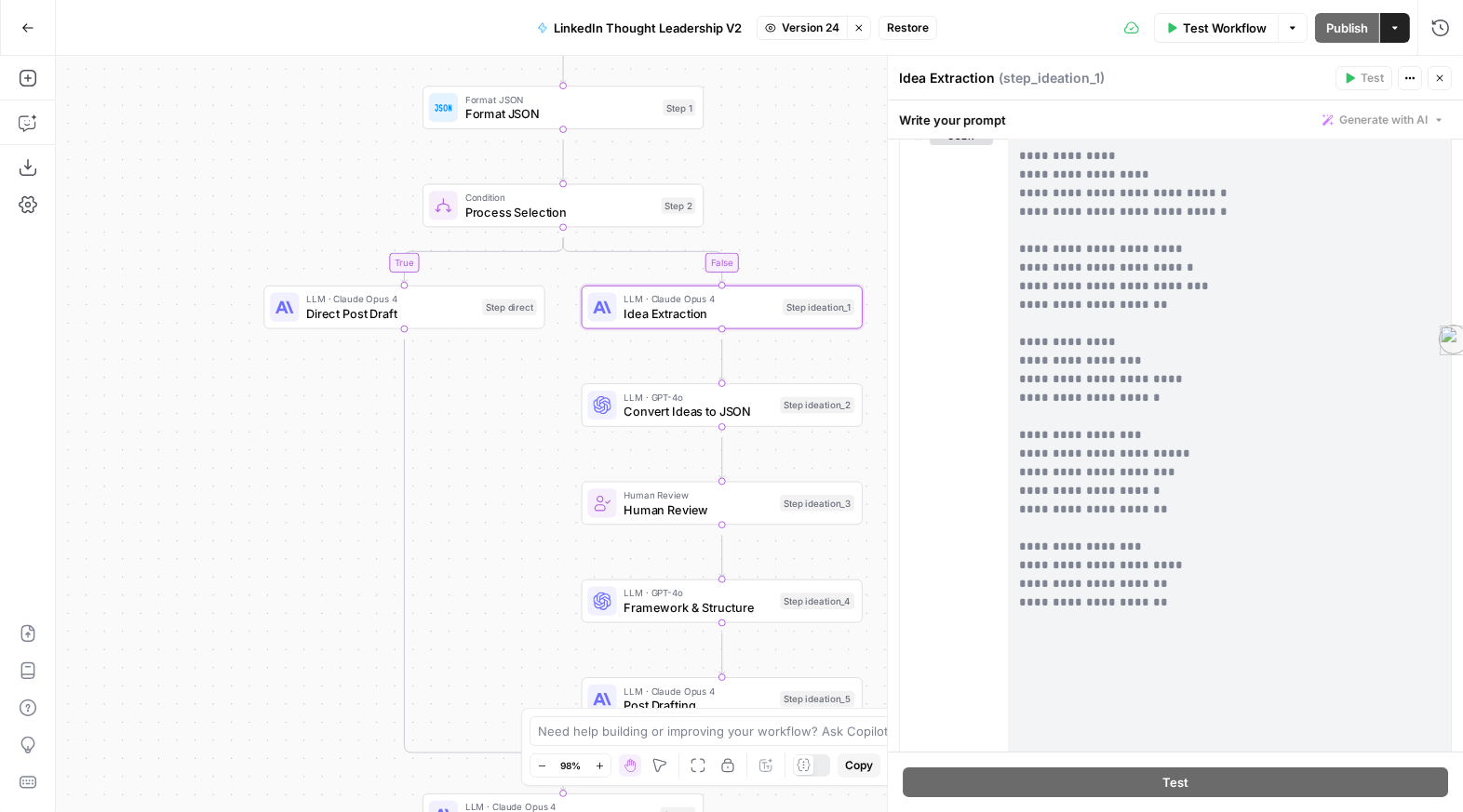 drag, startPoint x: 1053, startPoint y: 293, endPoint x: 1183, endPoint y: 695, distance: 422.49734 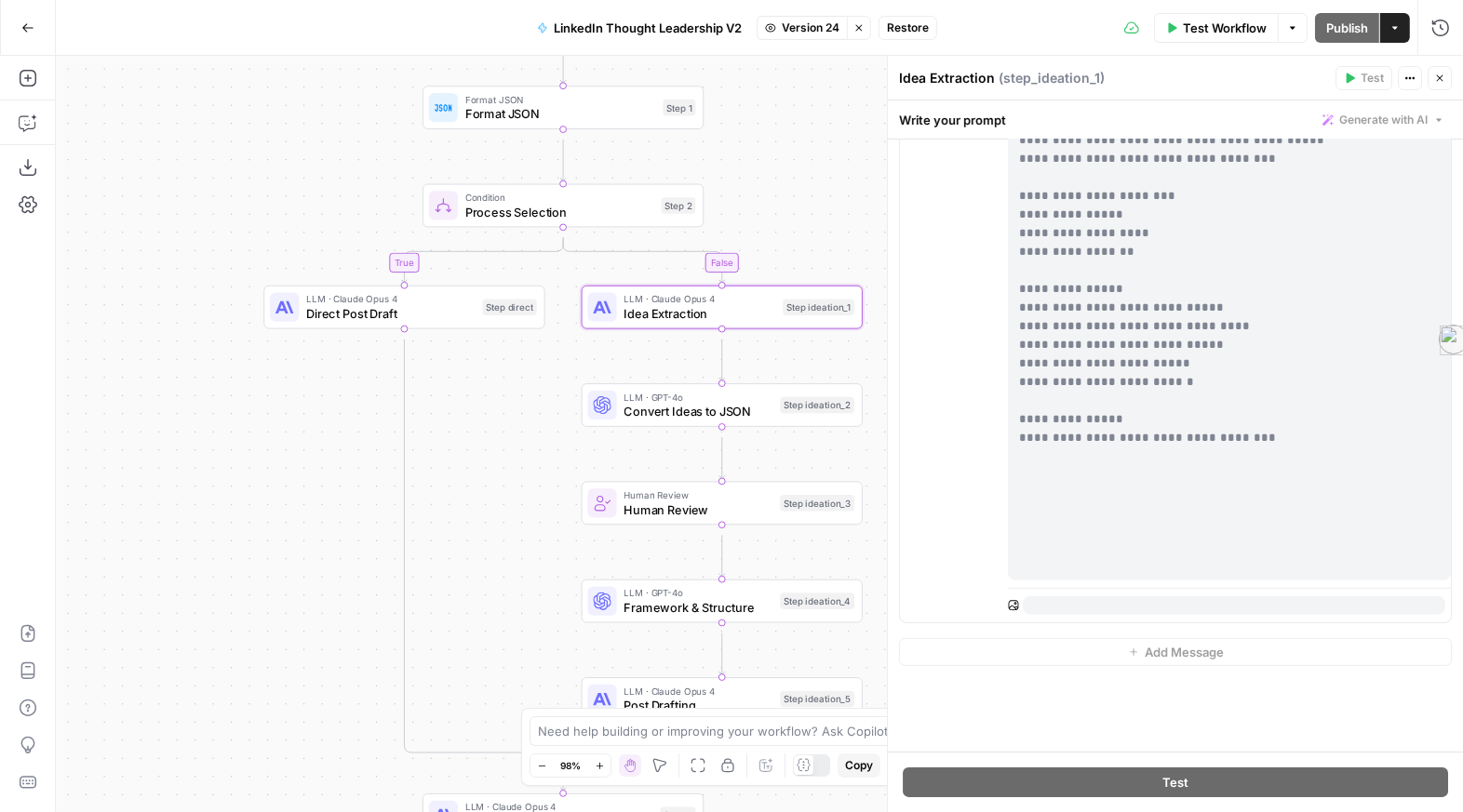 scroll, scrollTop: 1644, scrollLeft: 0, axis: vertical 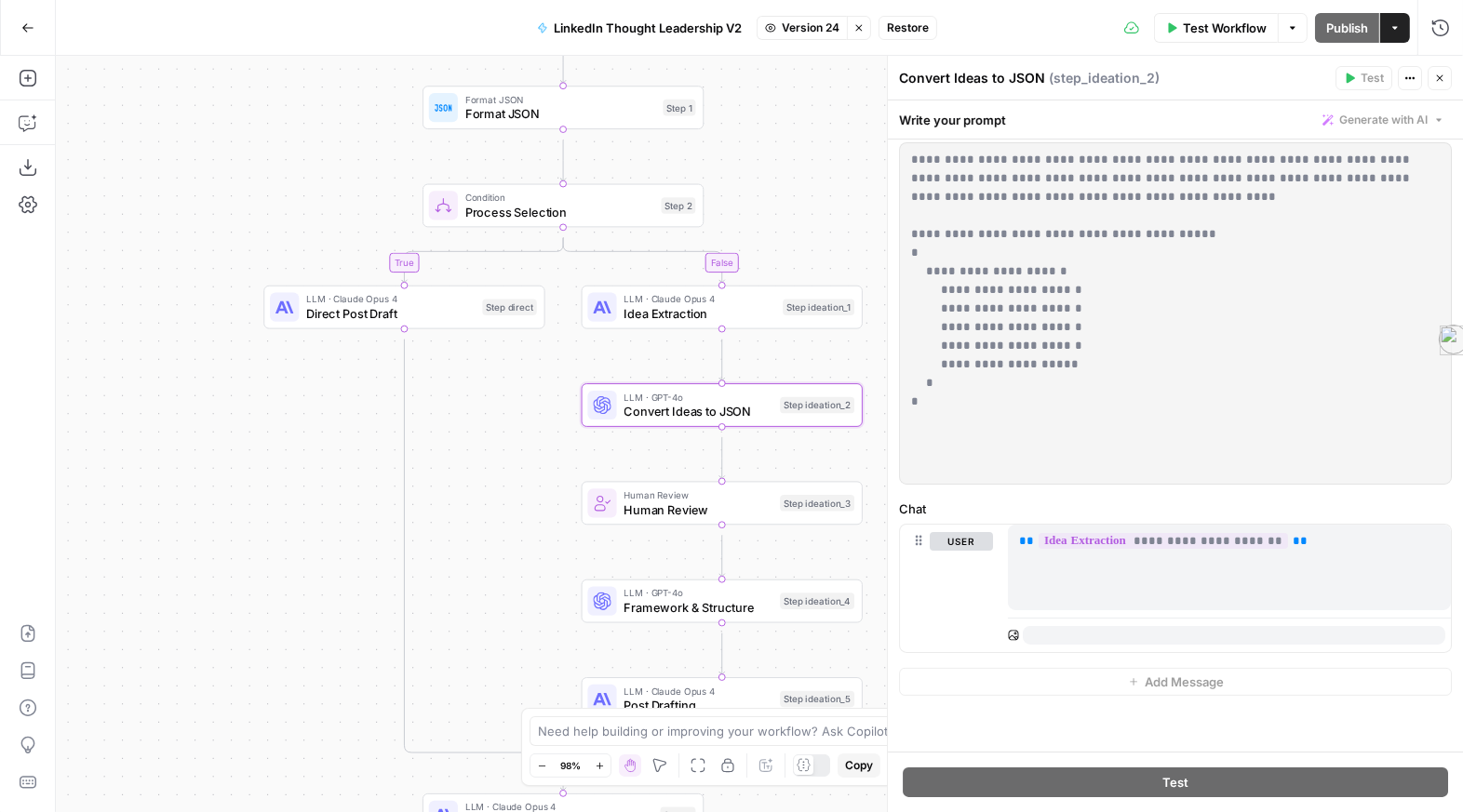 click on "Human Review" at bounding box center [699, 510] 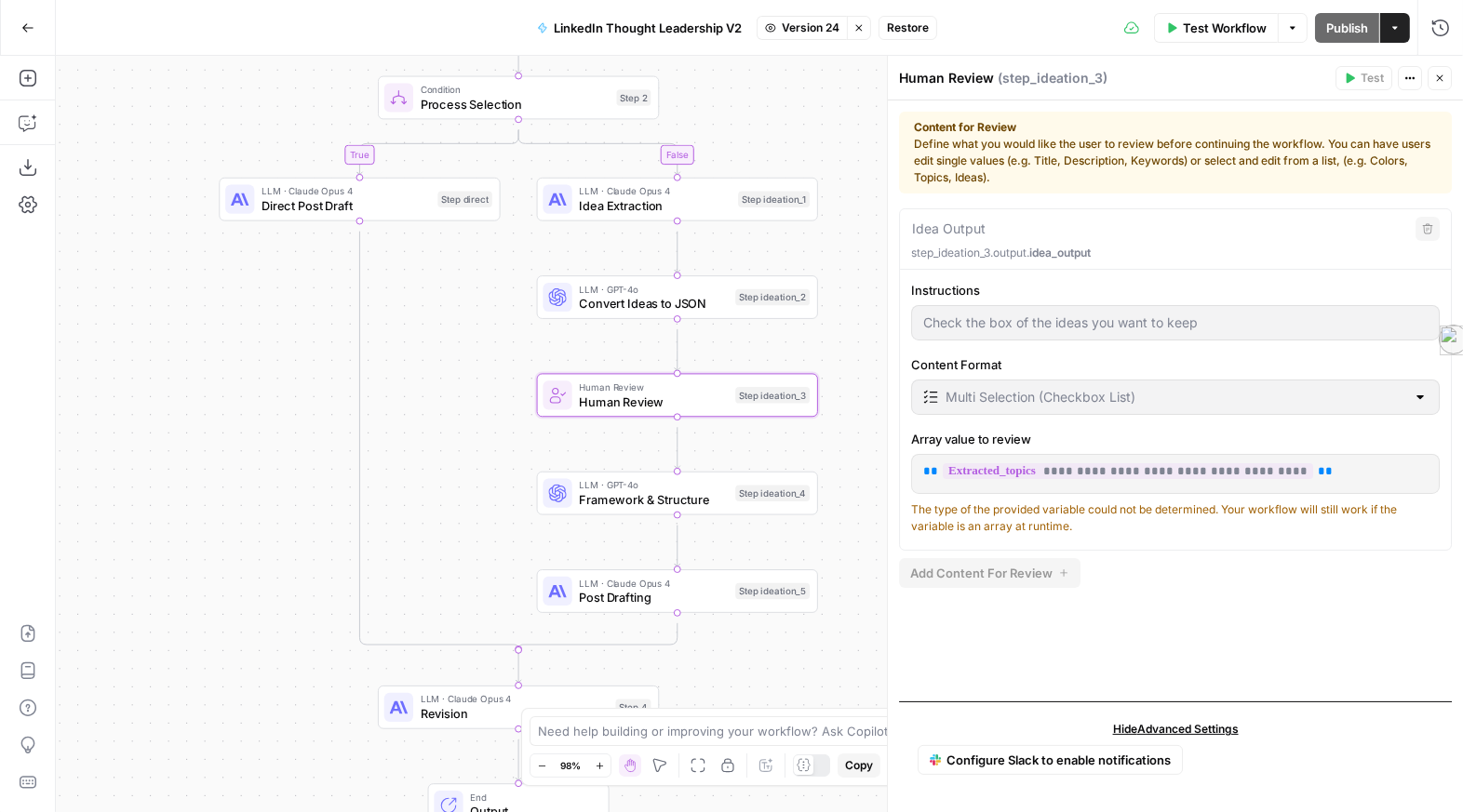 drag, startPoint x: 346, startPoint y: 560, endPoint x: 295, endPoint y: 429, distance: 140.57738 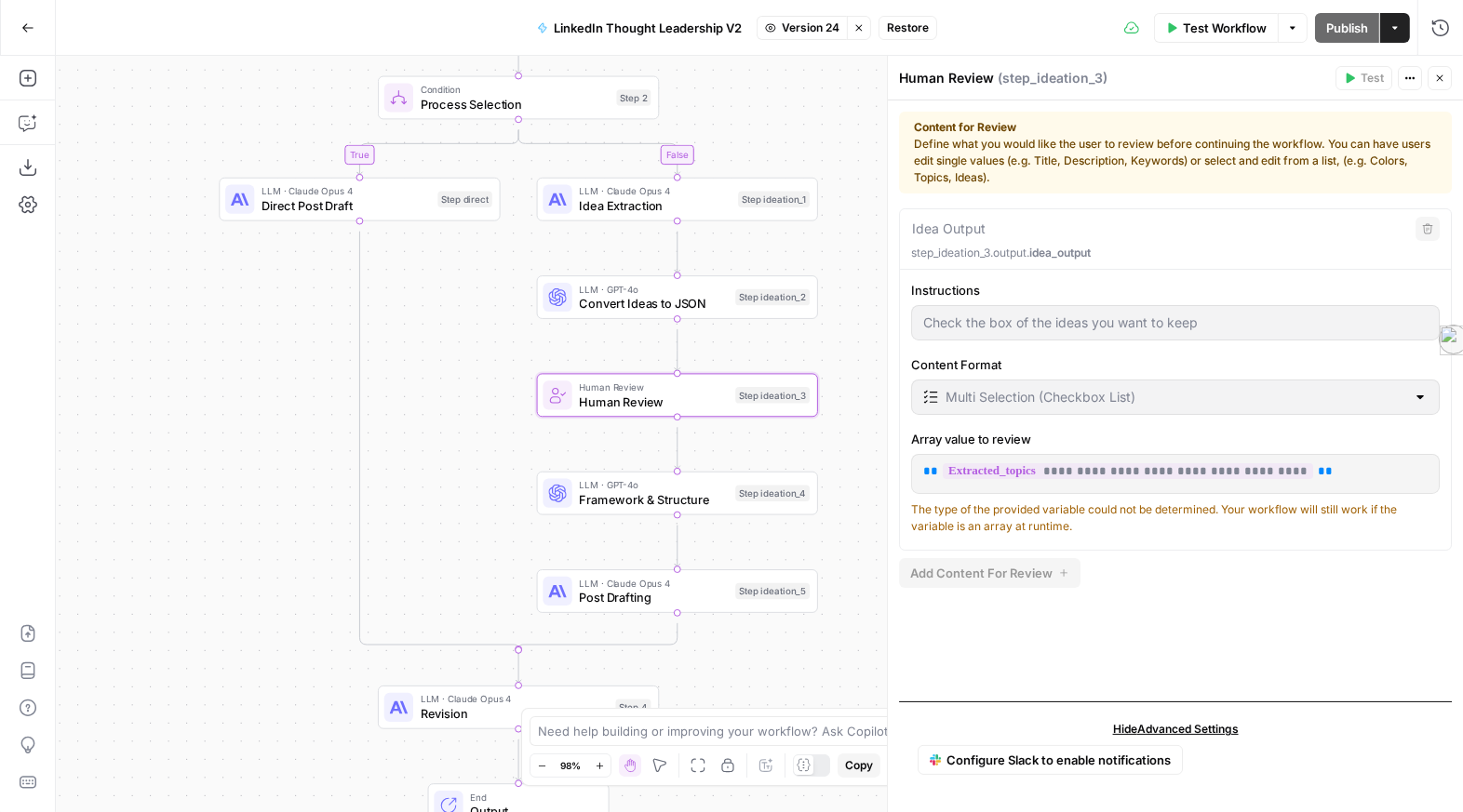 click on "true false Workflow Set Inputs Inputs Format JSON Format JSON Step 1 Condition Process Selection Step 2 LLM · Claude Opus 4 Direct Post Draft Step direct LLM · Claude Opus 4 Idea Extraction Step ideation_1 LLM · GPT-4o Convert Ideas to JSON Step ideation_2 Human Review Human Review Step ideation_3 LLM · GPT-4o Framework & Structure Step ideation_4 LLM · Claude Opus 4 Post Drafting Step ideation_5 LLM · Claude Opus 4 Revision Step 4 End Output" at bounding box center (759, 433) 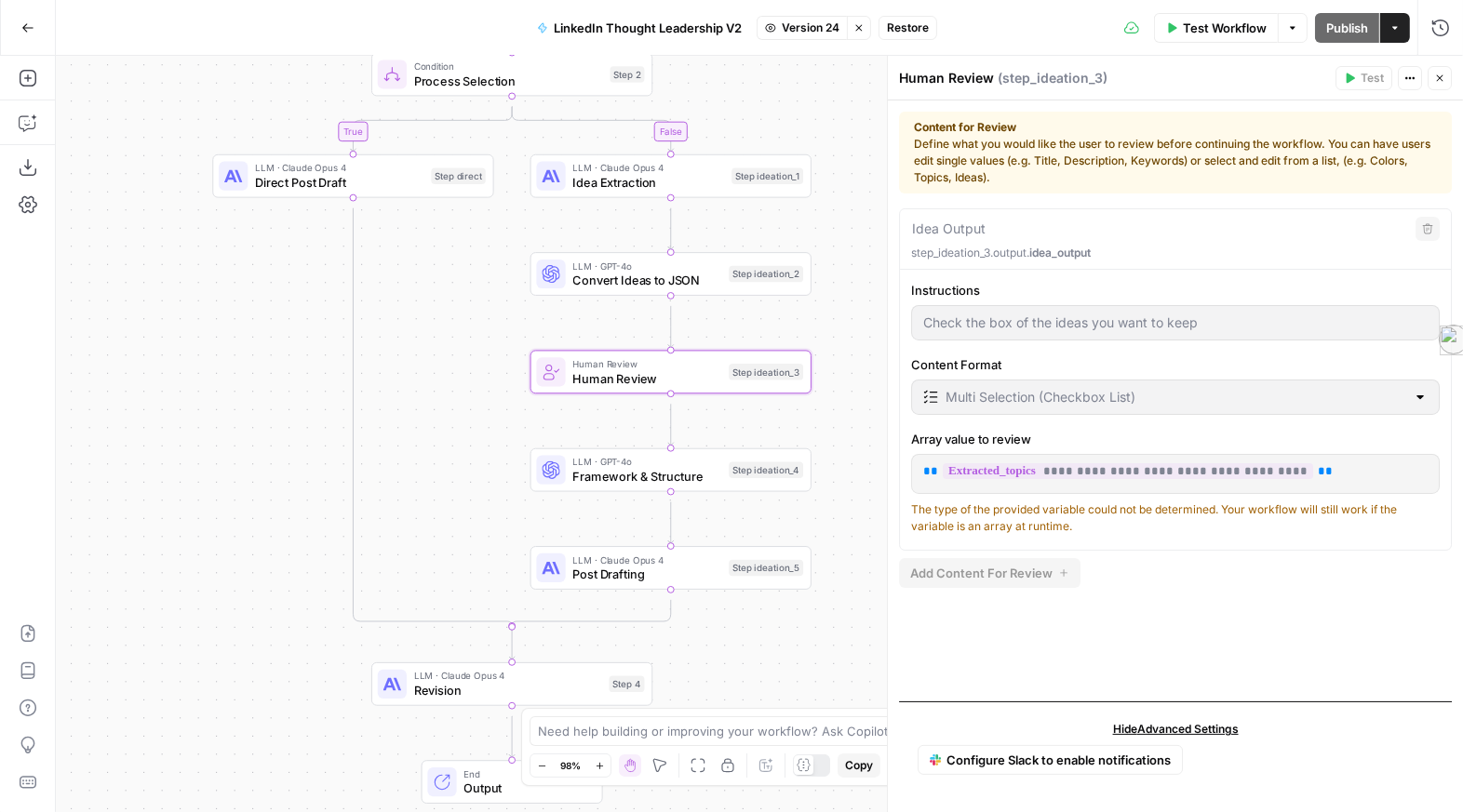 click on "Framework & Structure" at bounding box center (648, 476) 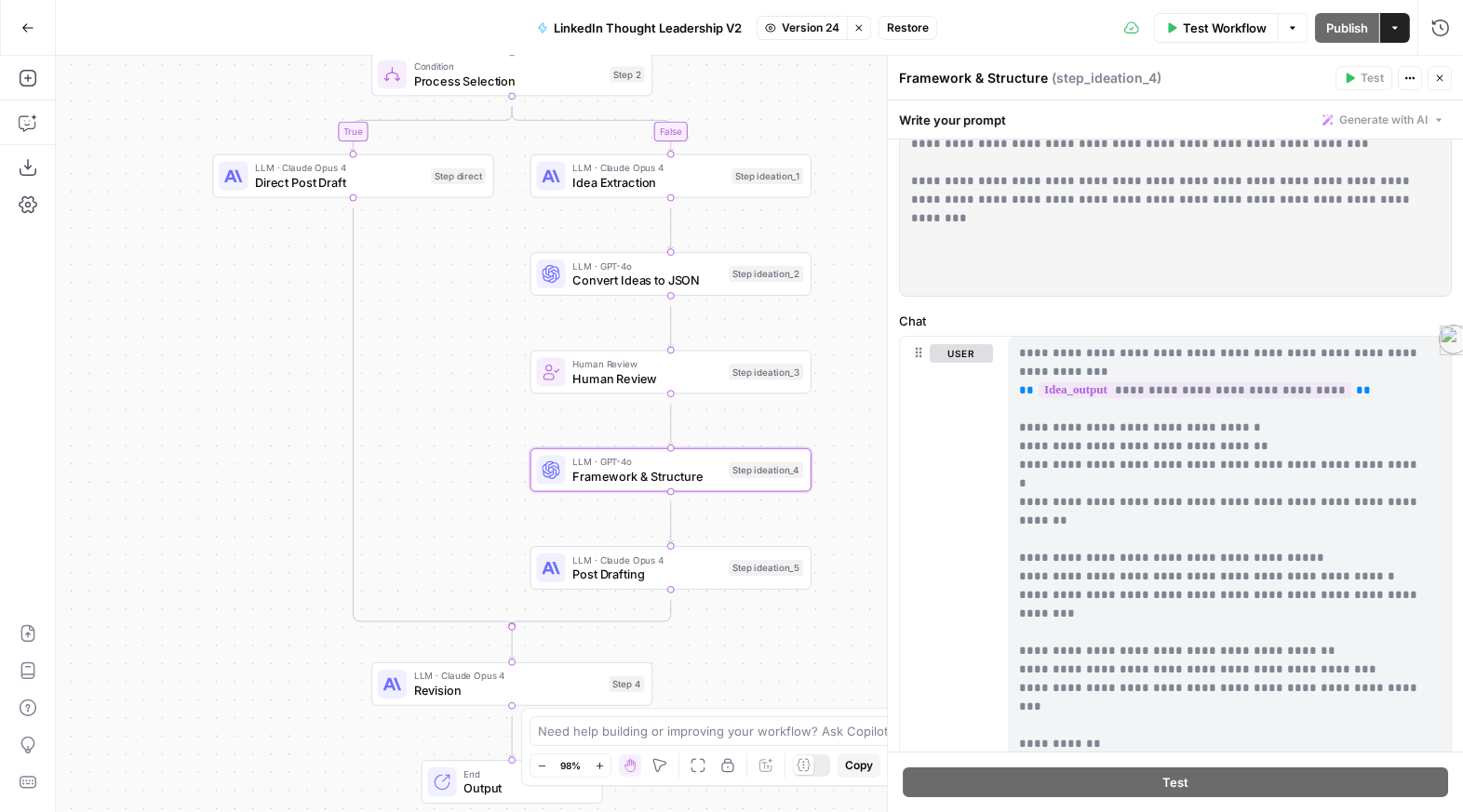 scroll, scrollTop: 170, scrollLeft: 0, axis: vertical 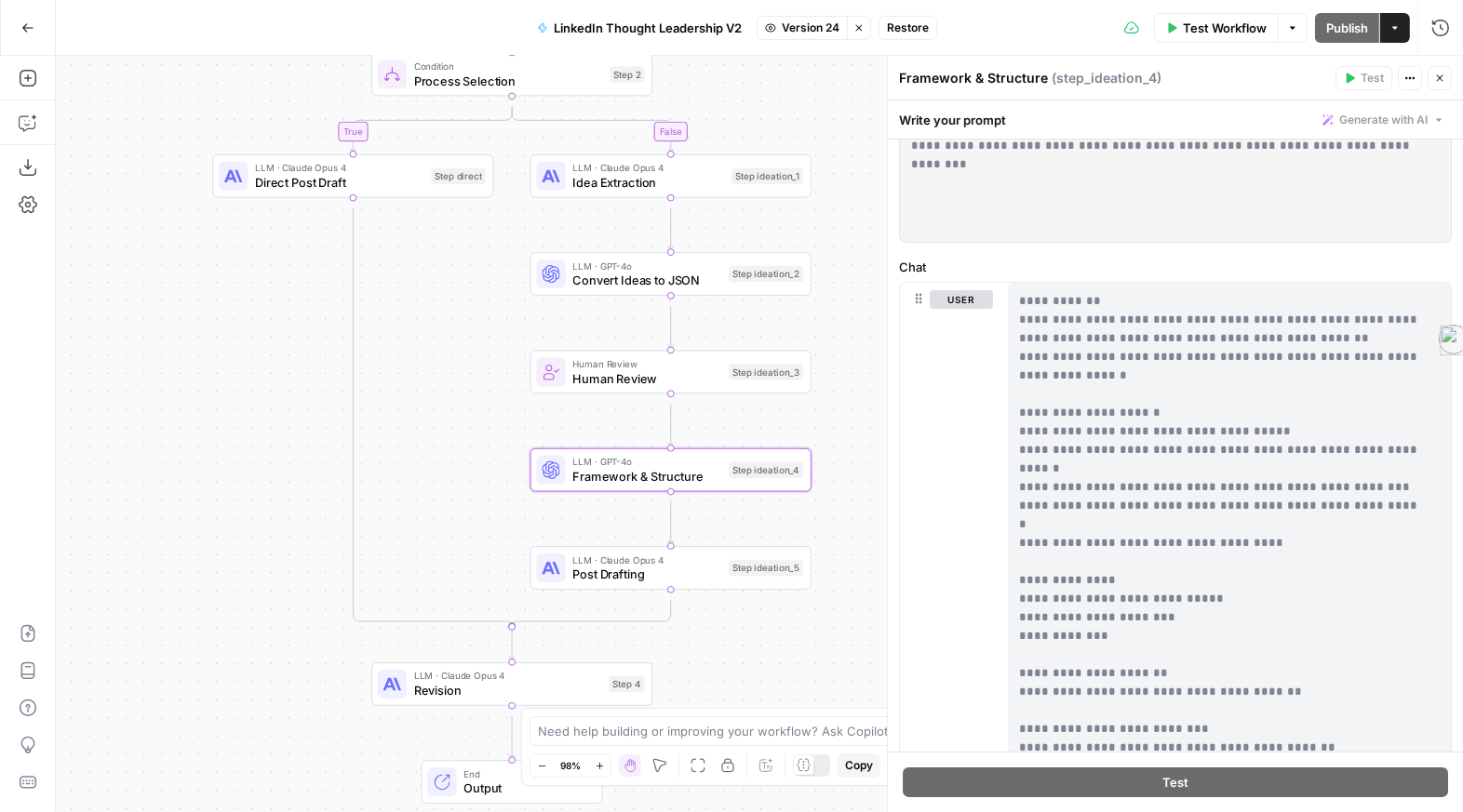 drag, startPoint x: 1037, startPoint y: 476, endPoint x: 1242, endPoint y: 529, distance: 211.74041 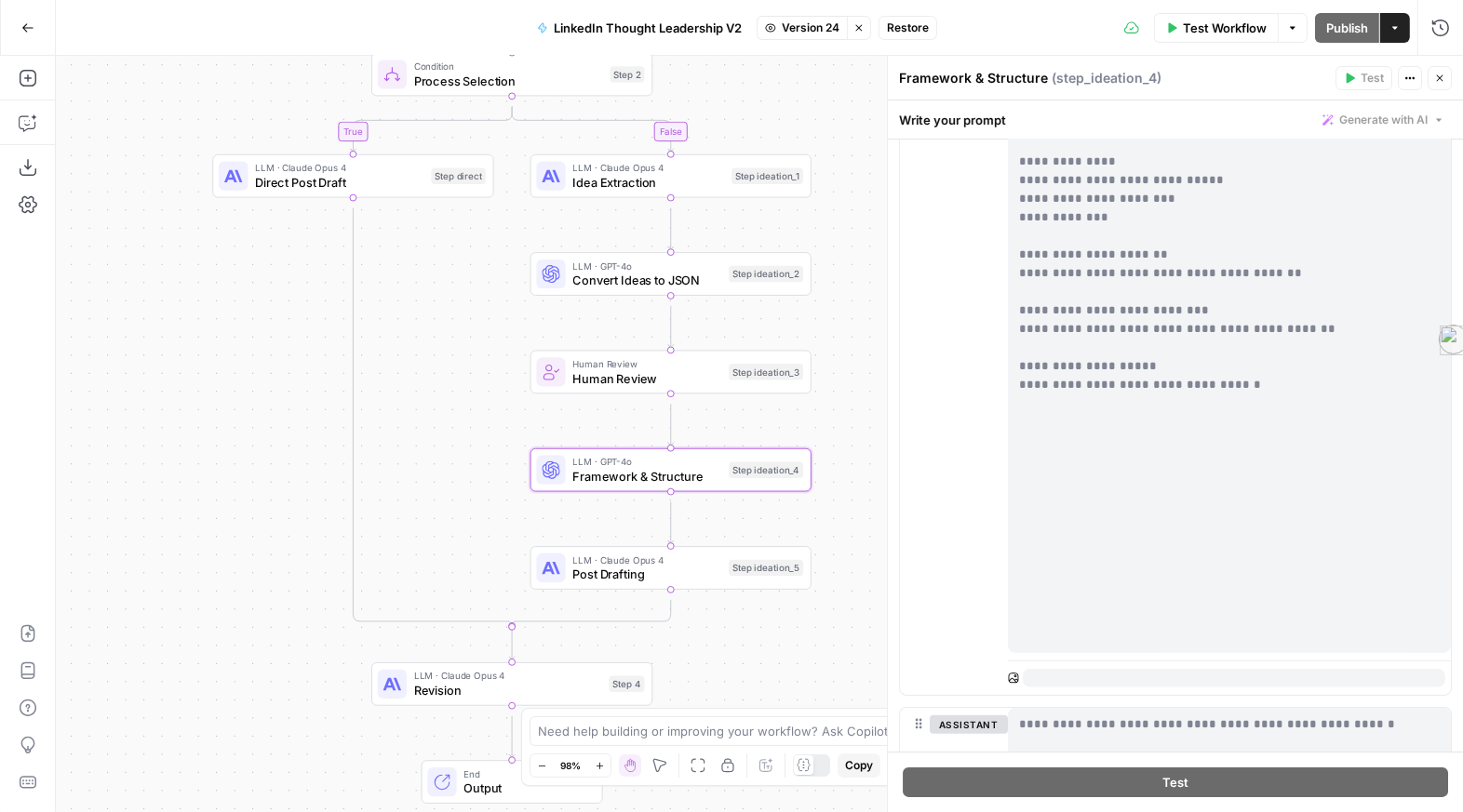 scroll, scrollTop: 629, scrollLeft: 0, axis: vertical 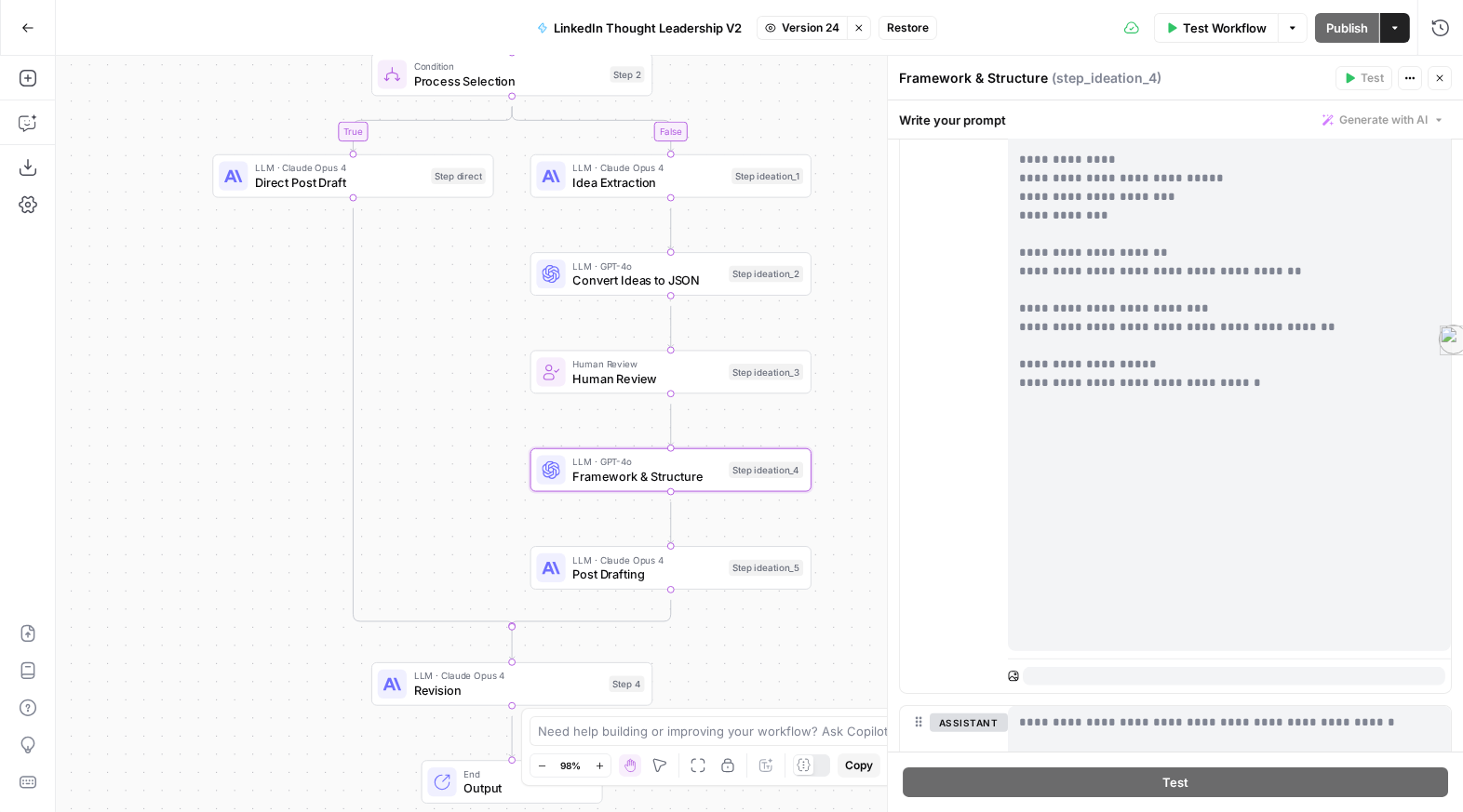 drag, startPoint x: 1042, startPoint y: 395, endPoint x: 1302, endPoint y: 673, distance: 380.63631 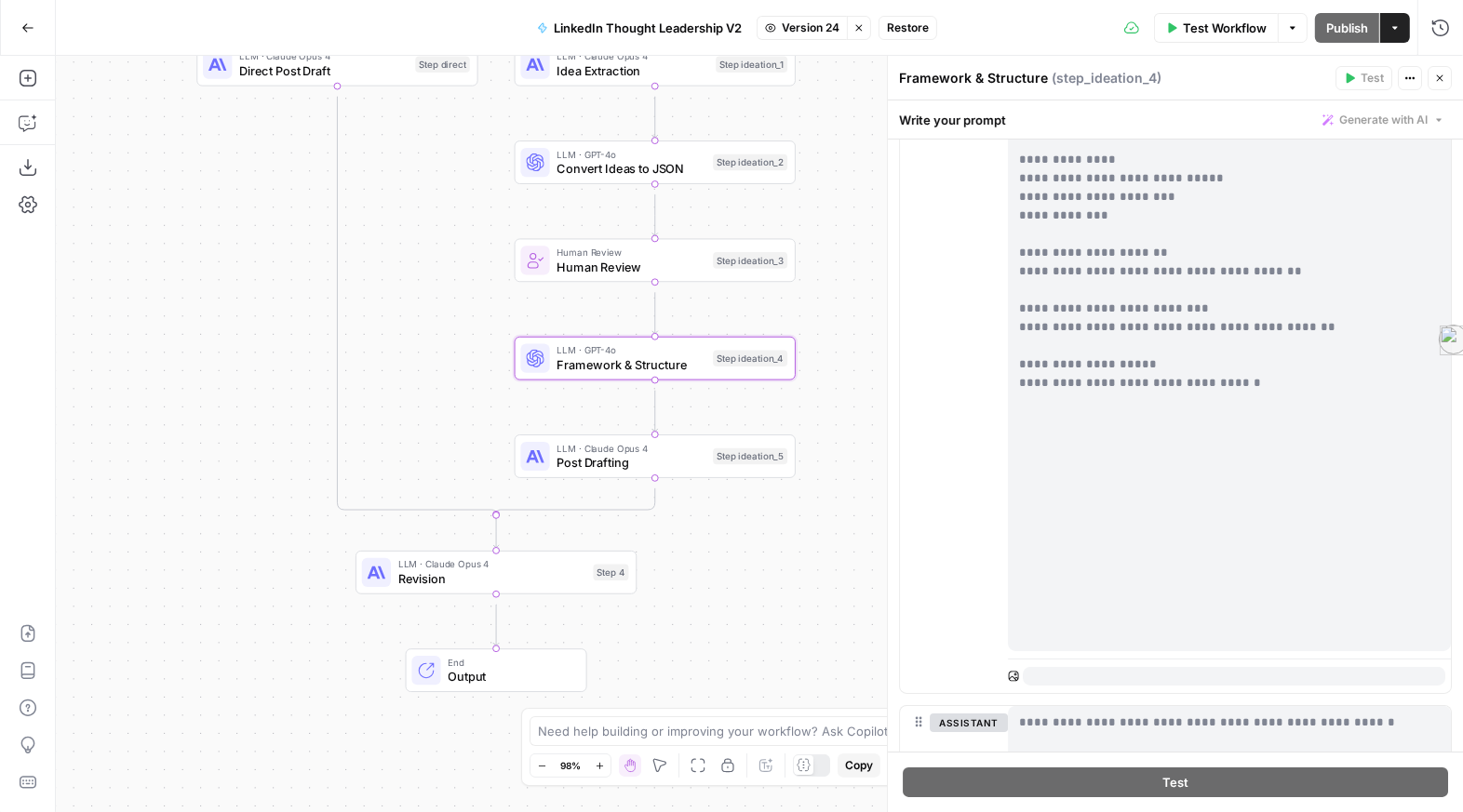 drag, startPoint x: 847, startPoint y: 538, endPoint x: 831, endPoint y: 426, distance: 113.13708 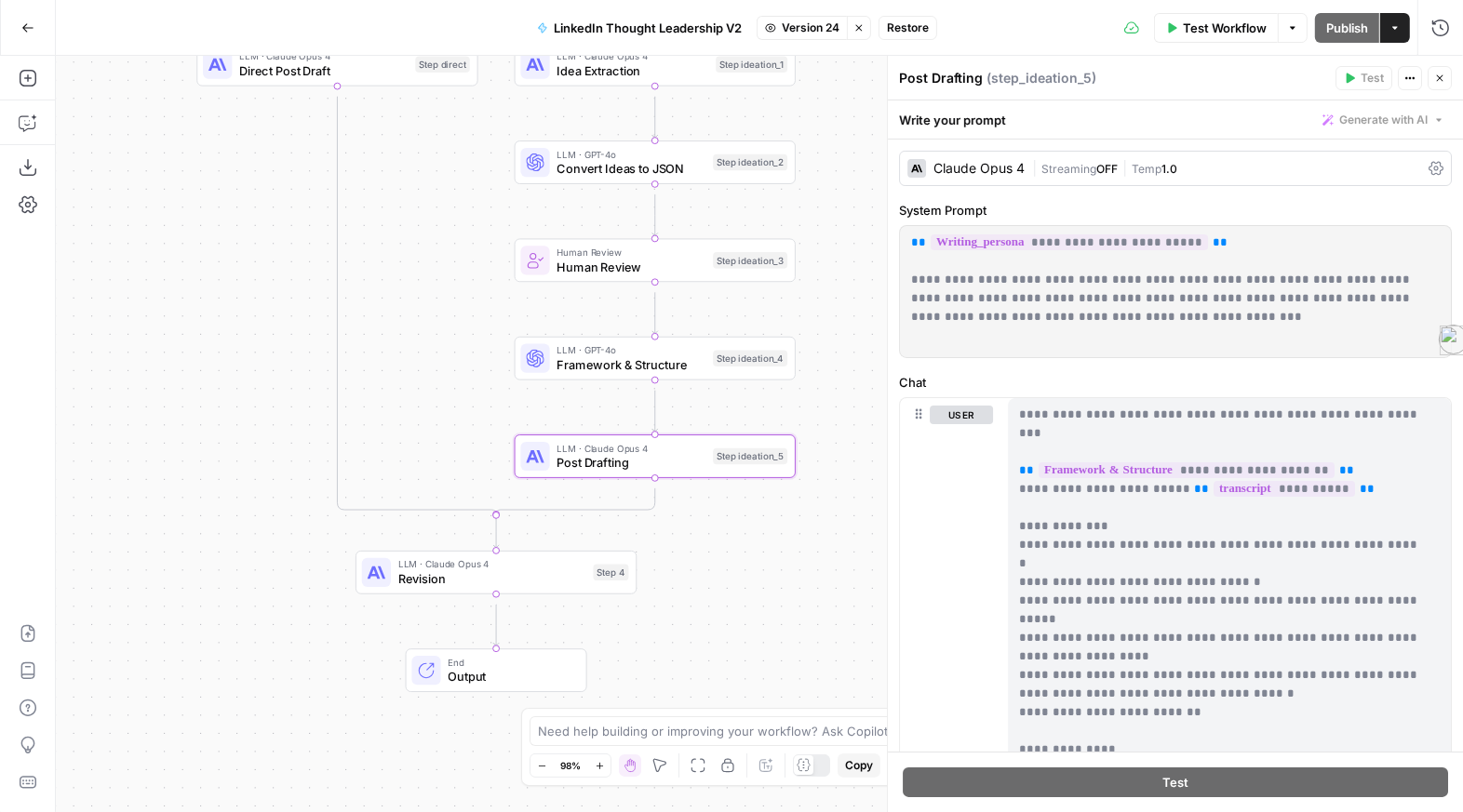 click on "Framework & Structure" at bounding box center [632, 365] 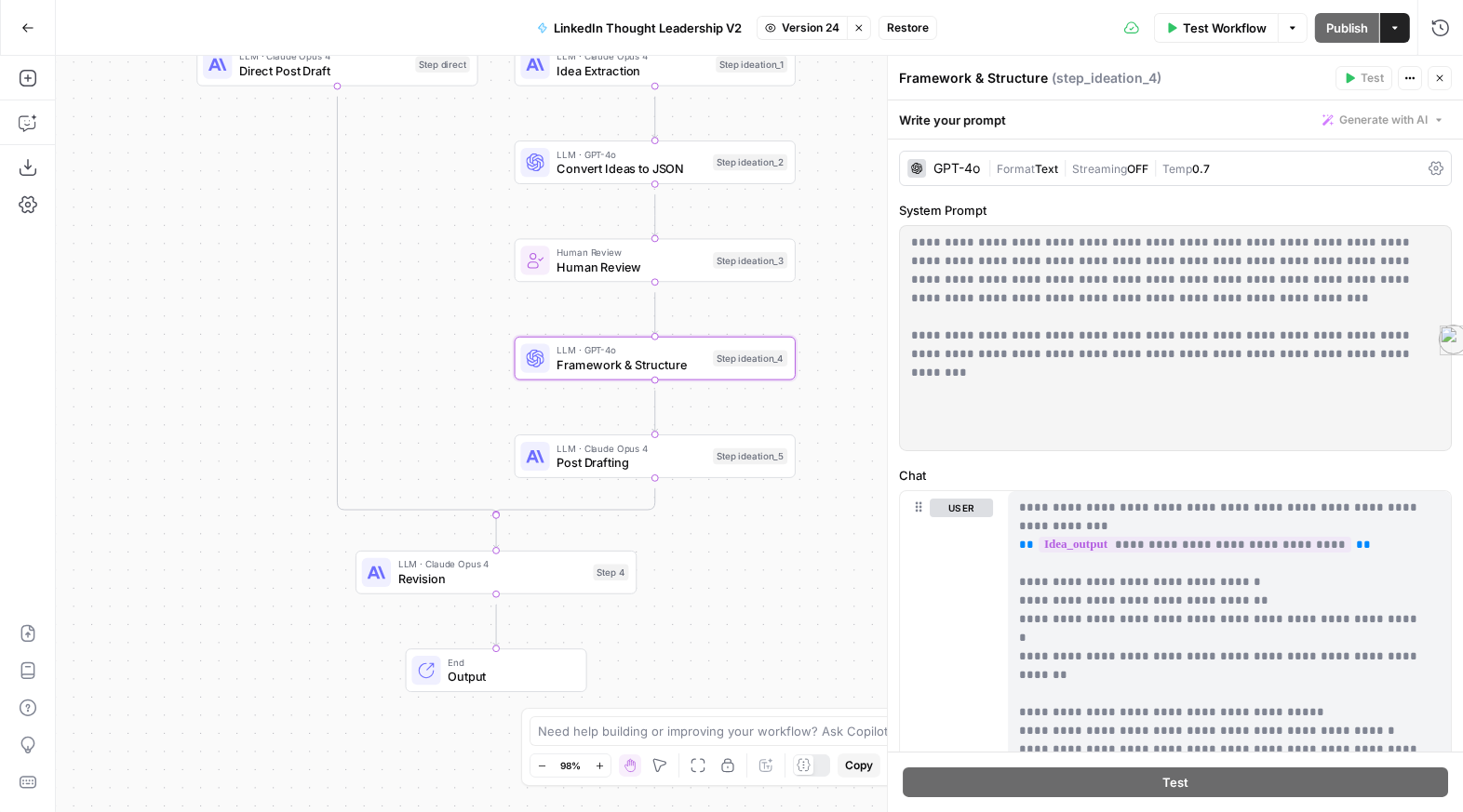 click on "LLM · Claude Opus 4" at bounding box center (632, 448) 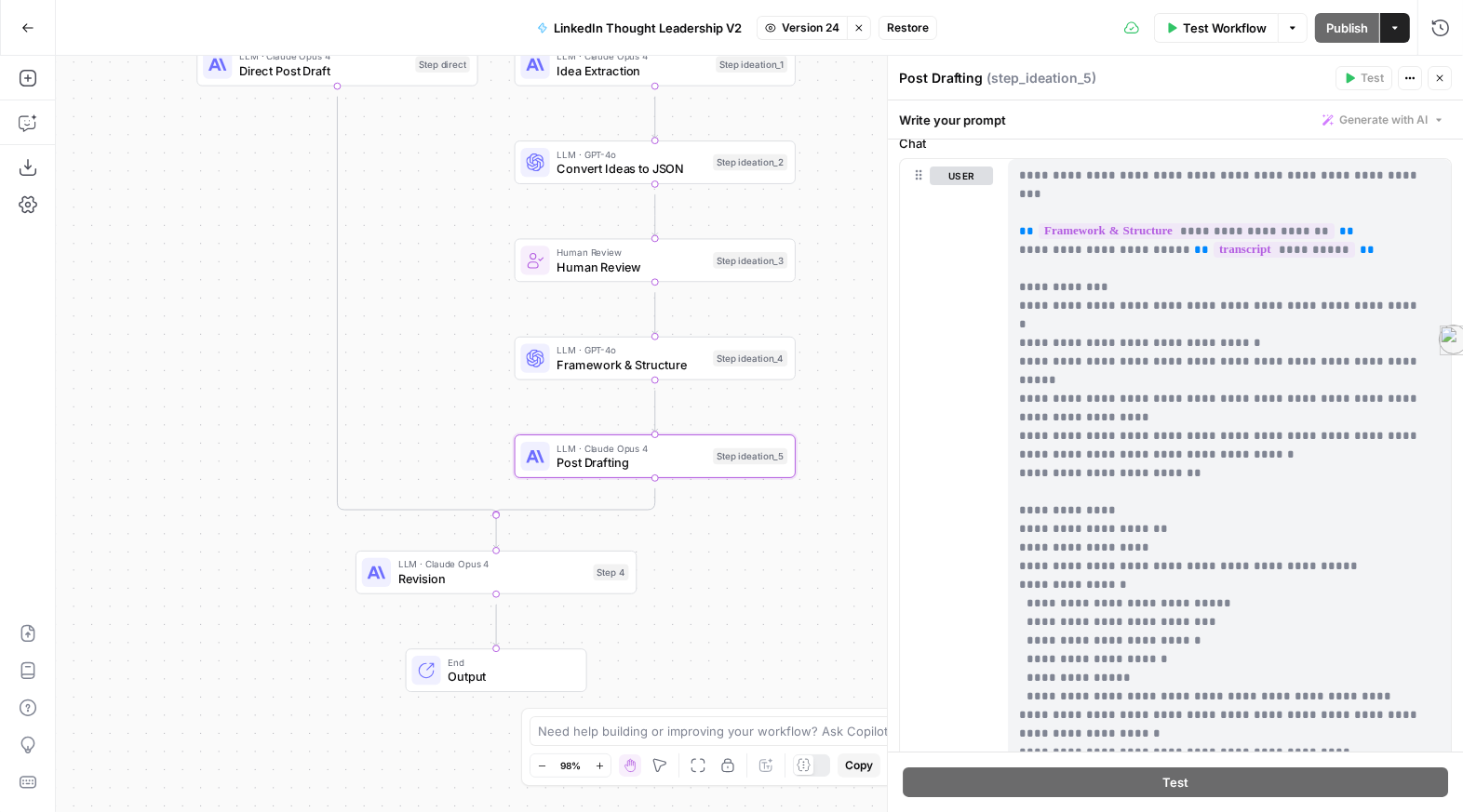 scroll, scrollTop: 264, scrollLeft: 0, axis: vertical 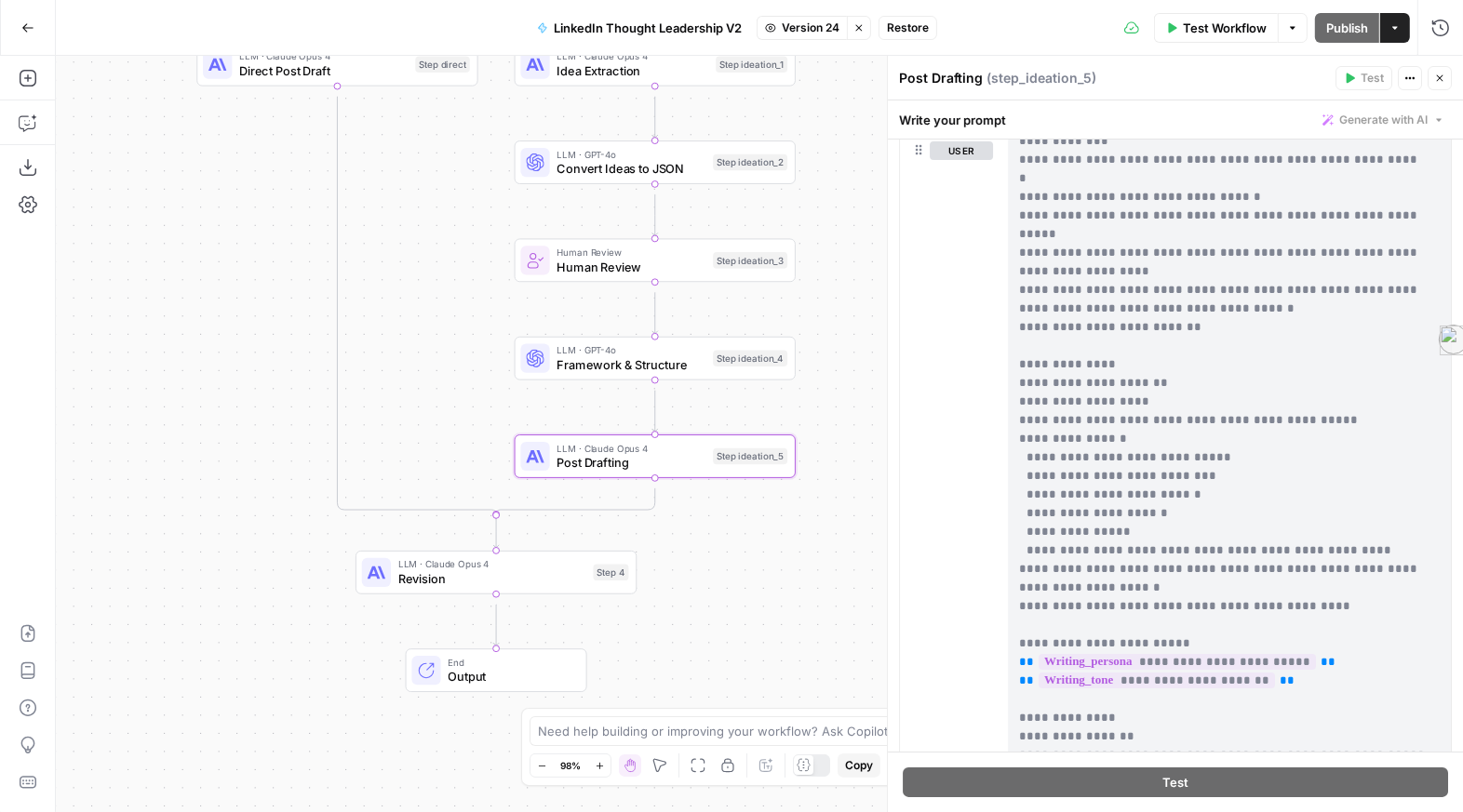 drag, startPoint x: 1076, startPoint y: 342, endPoint x: 1152, endPoint y: 424, distance: 111.803 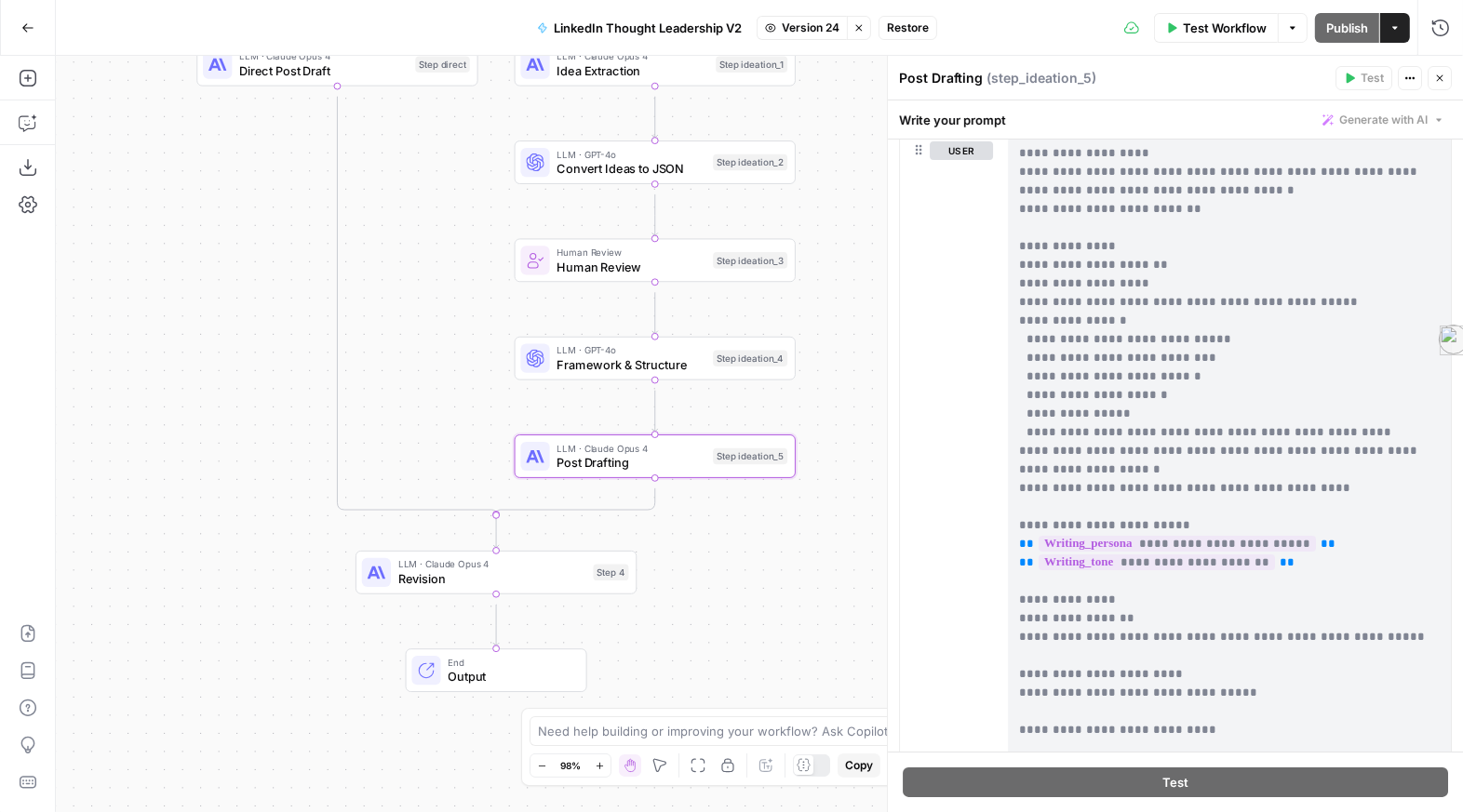 scroll, scrollTop: 369, scrollLeft: 0, axis: vertical 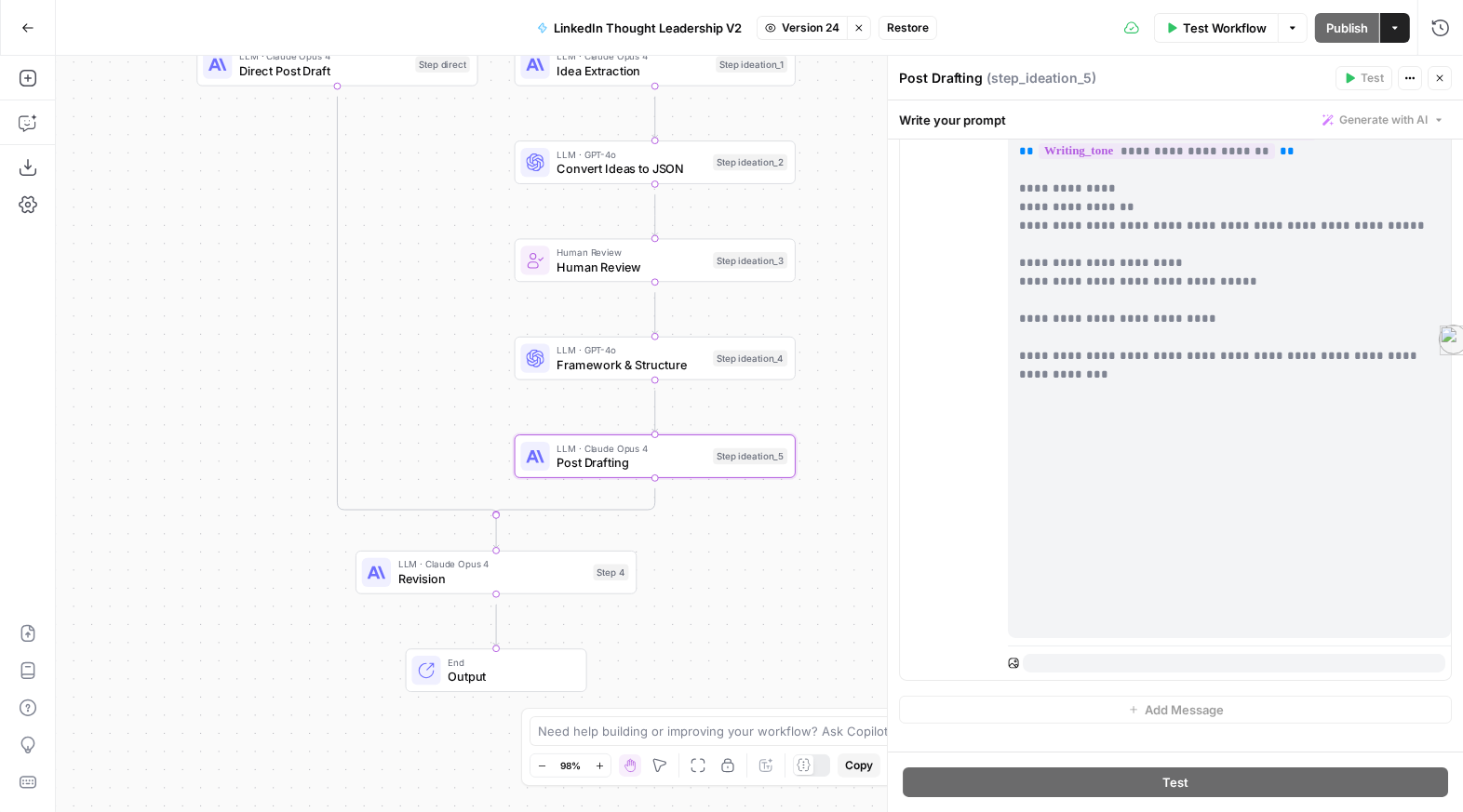 click on "LLM · Claude Opus 4" at bounding box center [492, 565] 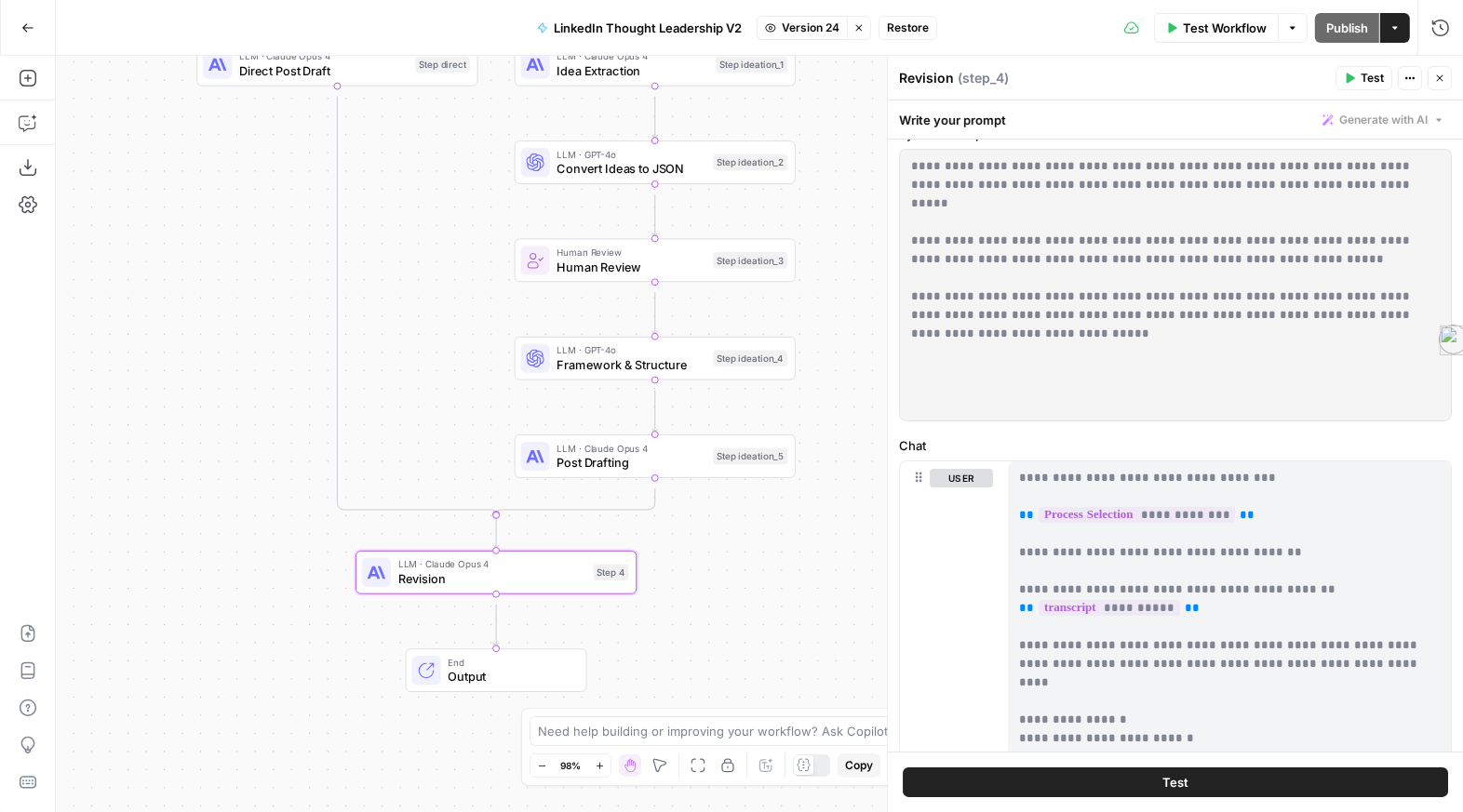 scroll, scrollTop: 77, scrollLeft: 0, axis: vertical 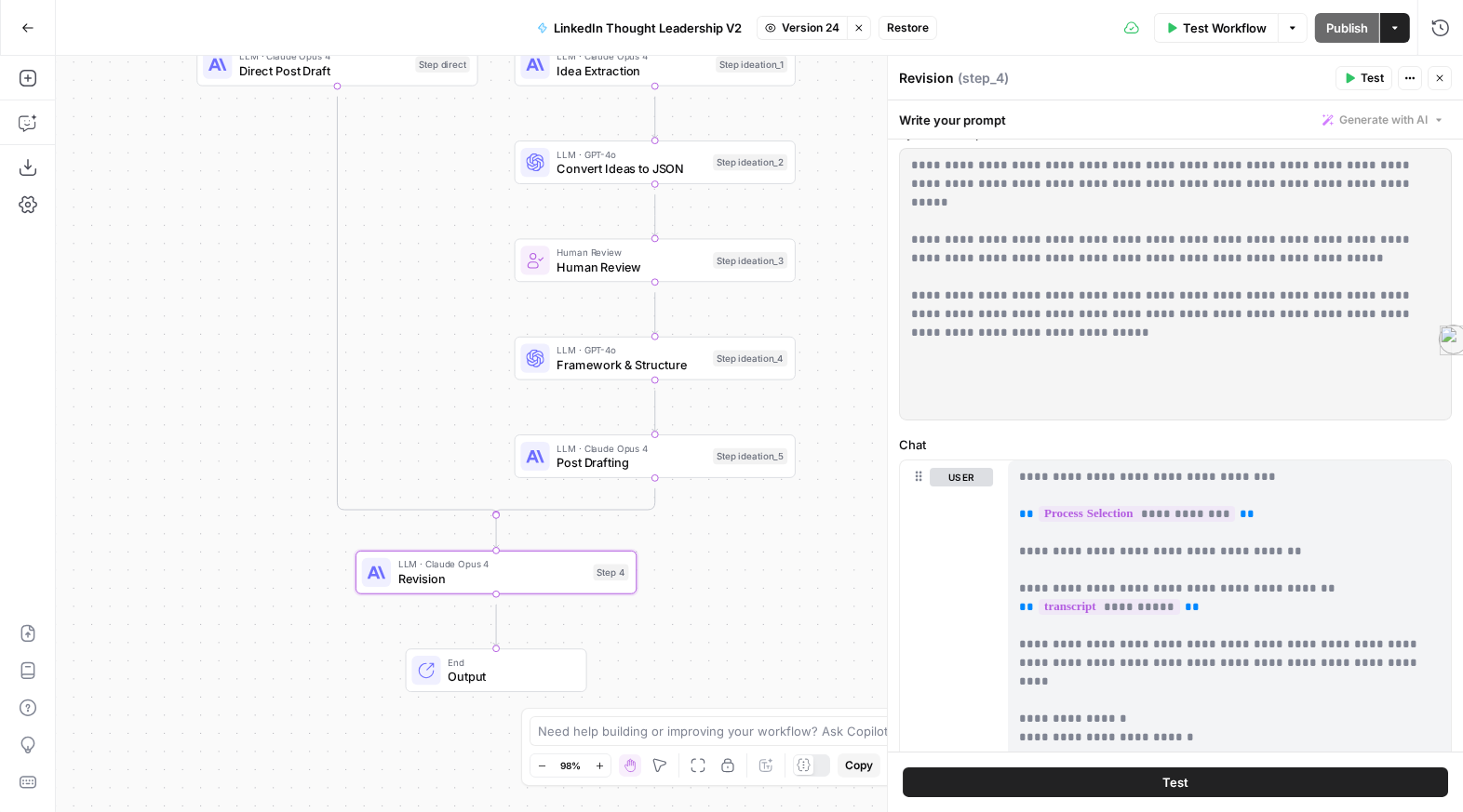 click on "Framework & Structure" at bounding box center (632, 365) 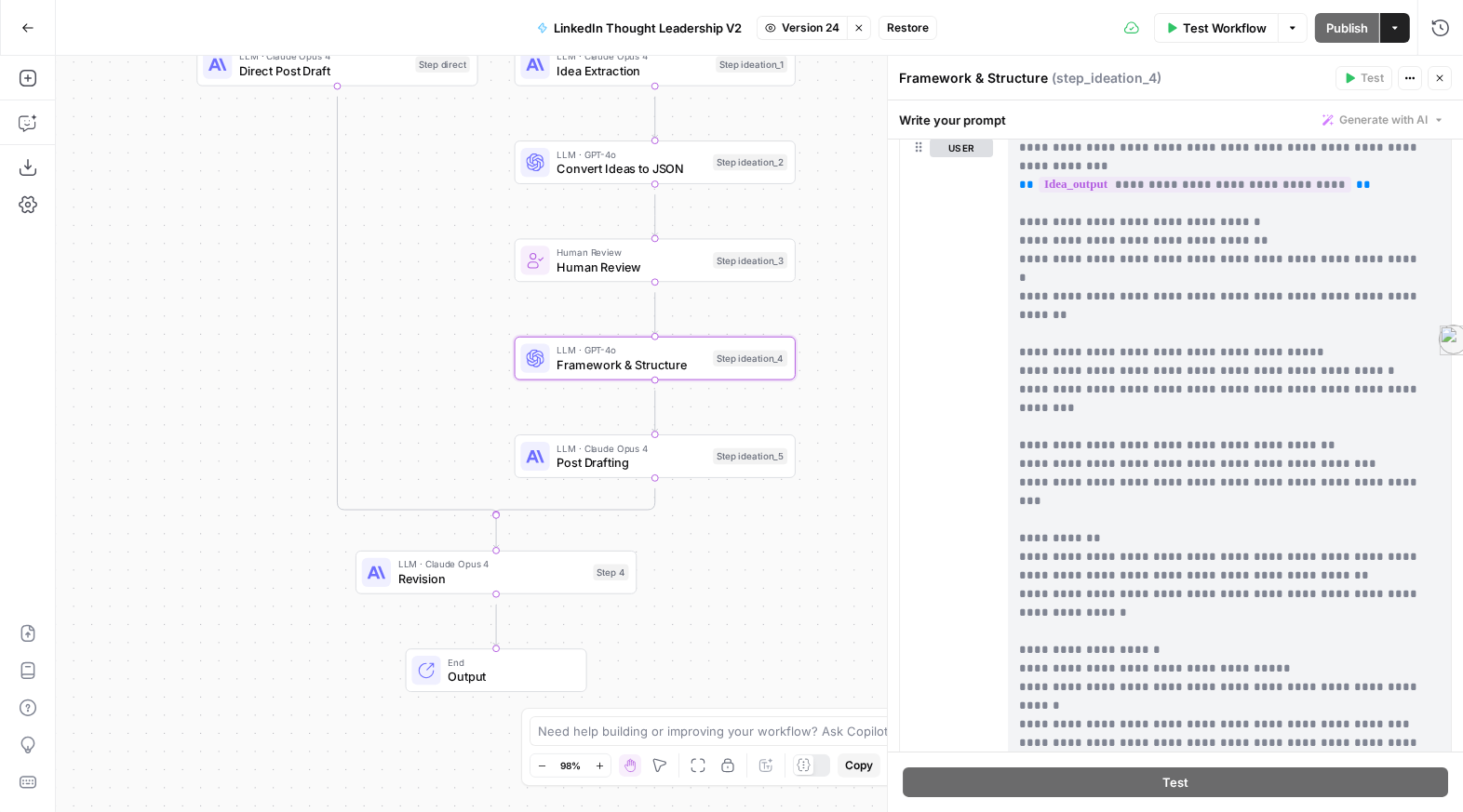 scroll, scrollTop: 482, scrollLeft: 0, axis: vertical 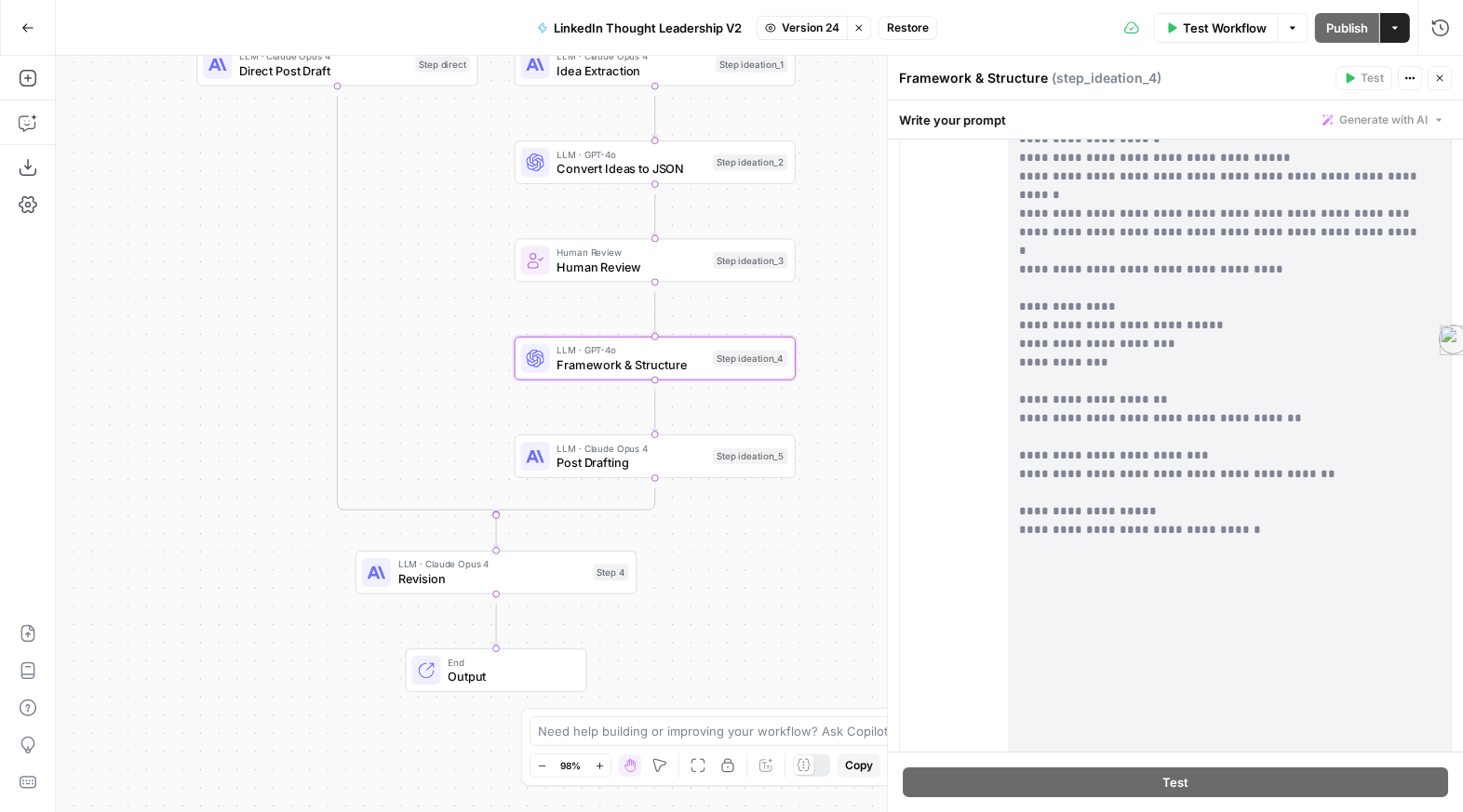 drag, startPoint x: 1061, startPoint y: 532, endPoint x: 1171, endPoint y: 711, distance: 210.0976 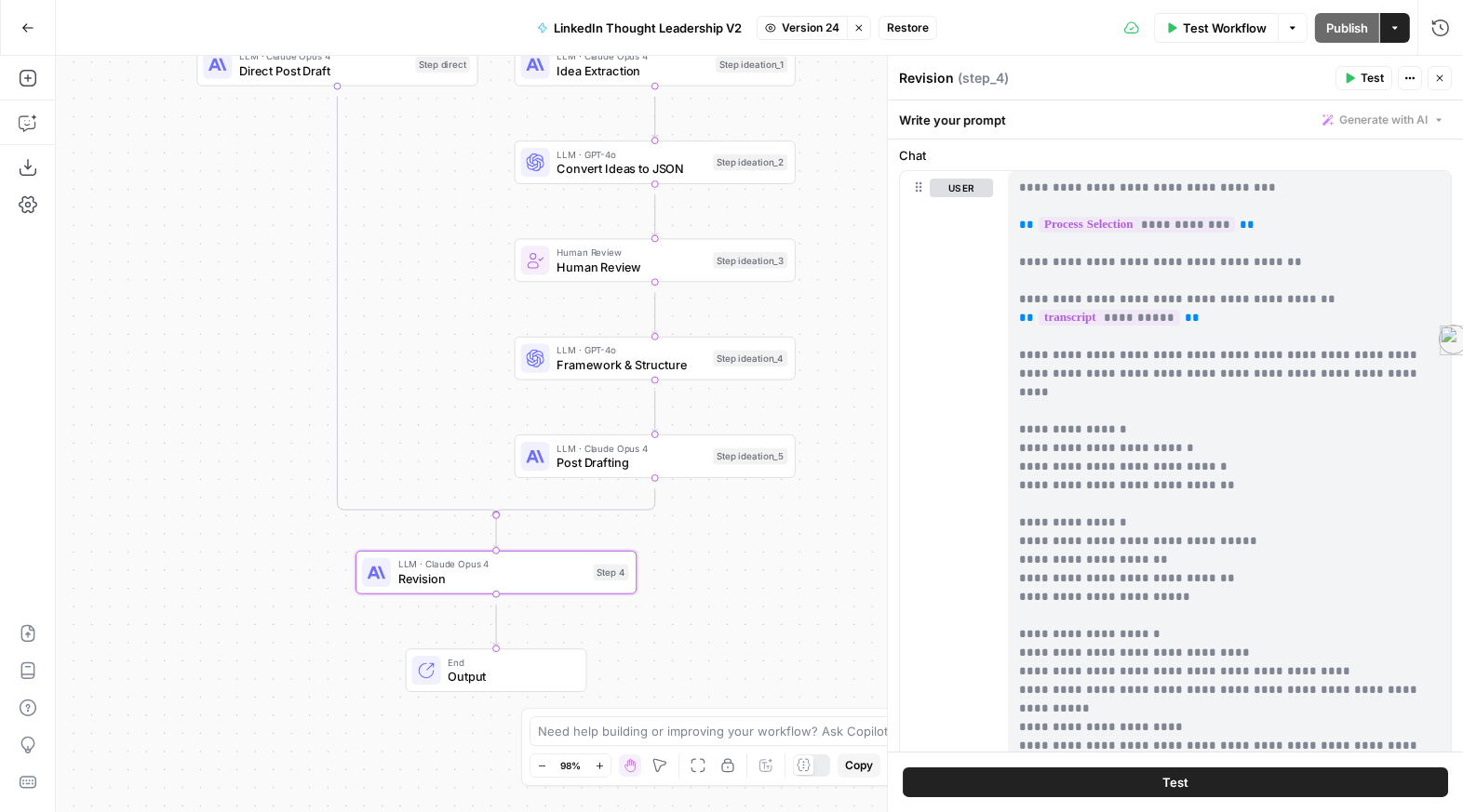 scroll, scrollTop: 506, scrollLeft: 0, axis: vertical 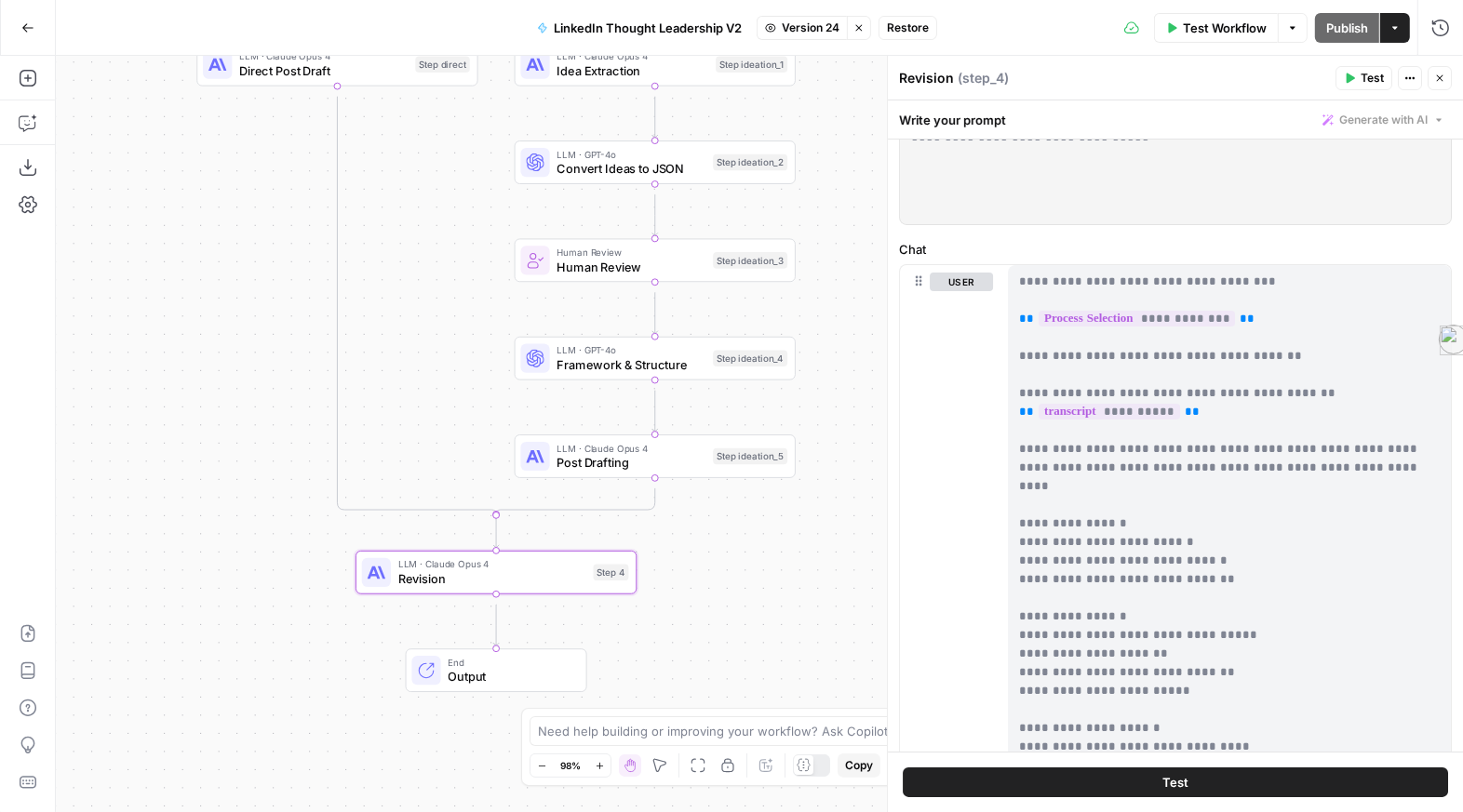 click on "**" at bounding box center (1248, 318) 